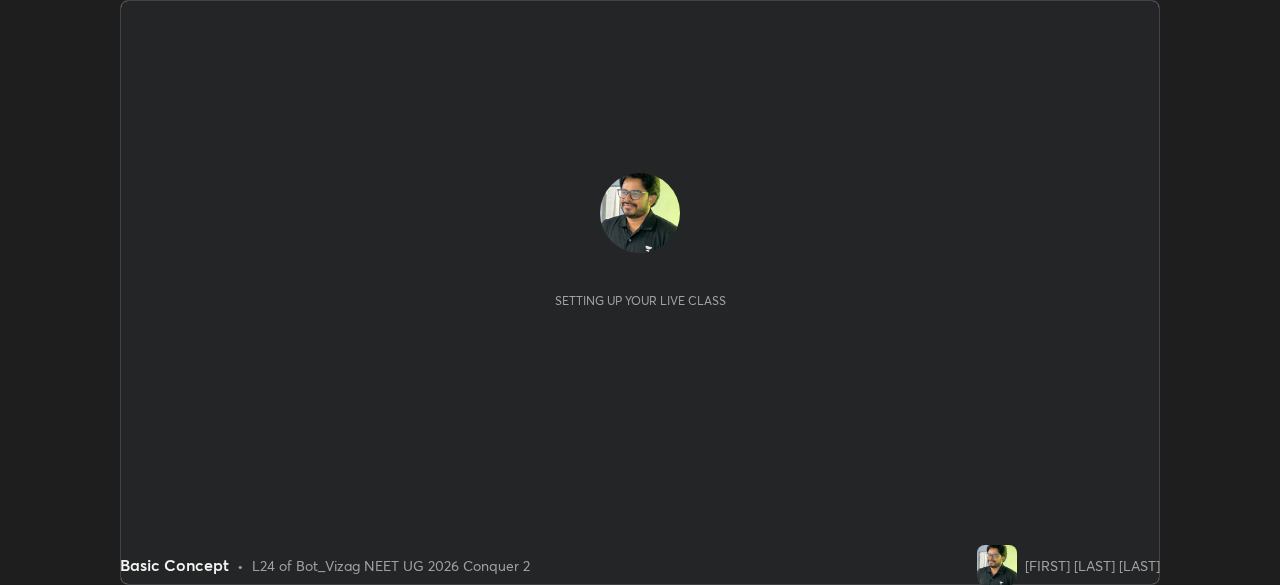 scroll, scrollTop: 0, scrollLeft: 0, axis: both 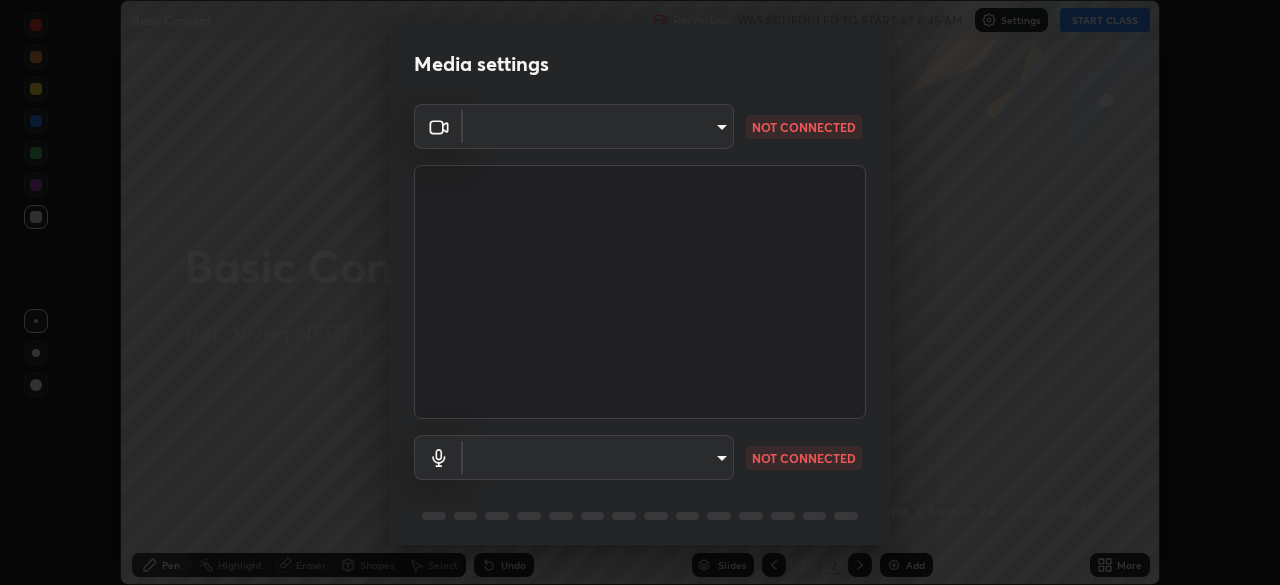 type on "e22b31622504561304a1b81eff57d23c6261876020de6d080eb4e3537e1d0af1" 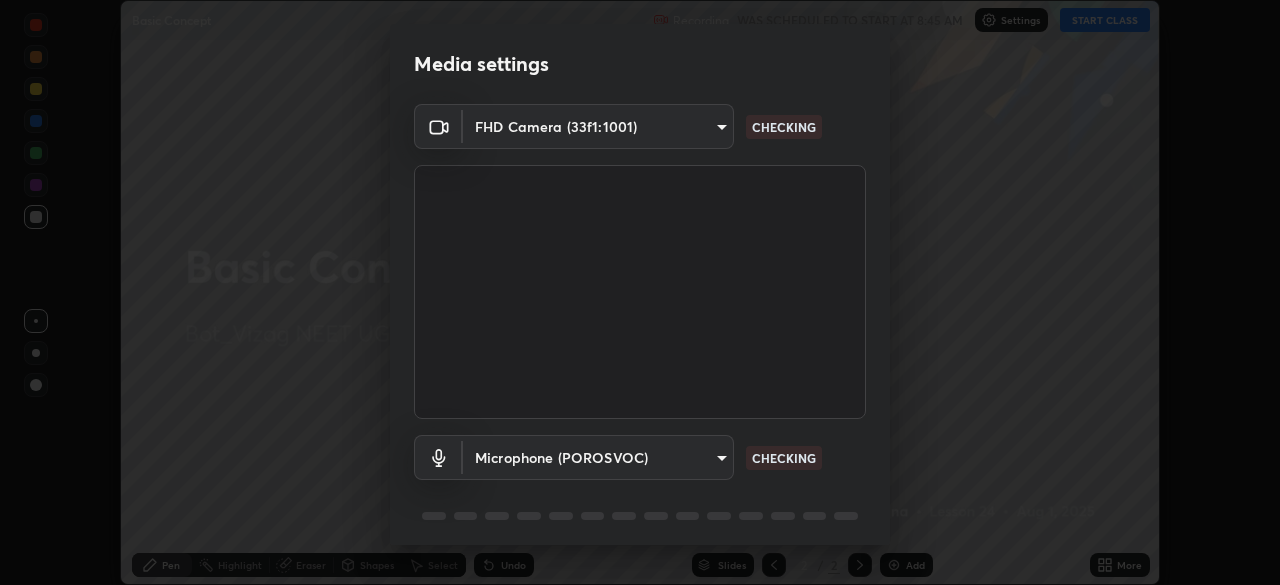 click on "Erase all Basic Concept Recording WAS SCHEDULED TO START AT  [TIME] Settings START CLASS Setting up your live class Basic Concept • L24 of Bot_Vizag NEET UG 2026 Conquer 2 [FIRST] [LAST] [LAST] Pen Highlight Eraser Shapes Select Undo Slides 2 / 2 Add More No doubts shared Encourage your learners to ask a doubt for better clarity Report an issue Reason for reporting Buffering Chat not working Audio - Video sync issue Educator video quality low ​ Attach an image Report Media settings FHD Camera (33f1:1001) [HASH] CHECKING Microphone (POROSVOC) [HASH] CHECKING 1 / 5 Next" at bounding box center (640, 292) 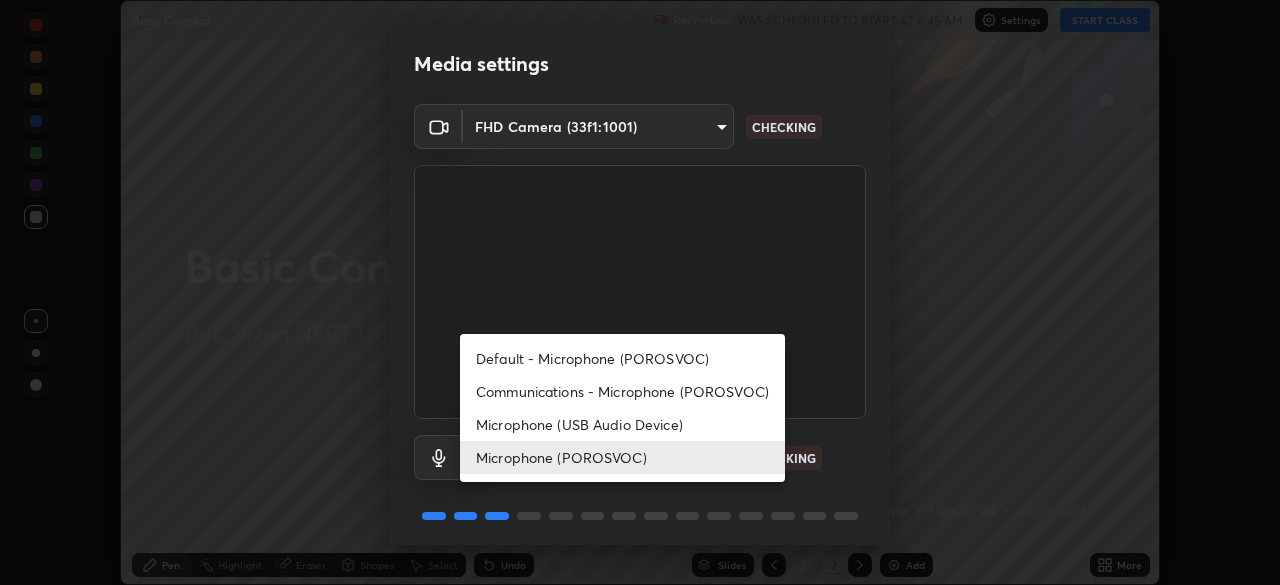 click on "Default - Microphone (POROSVOC)" at bounding box center [622, 358] 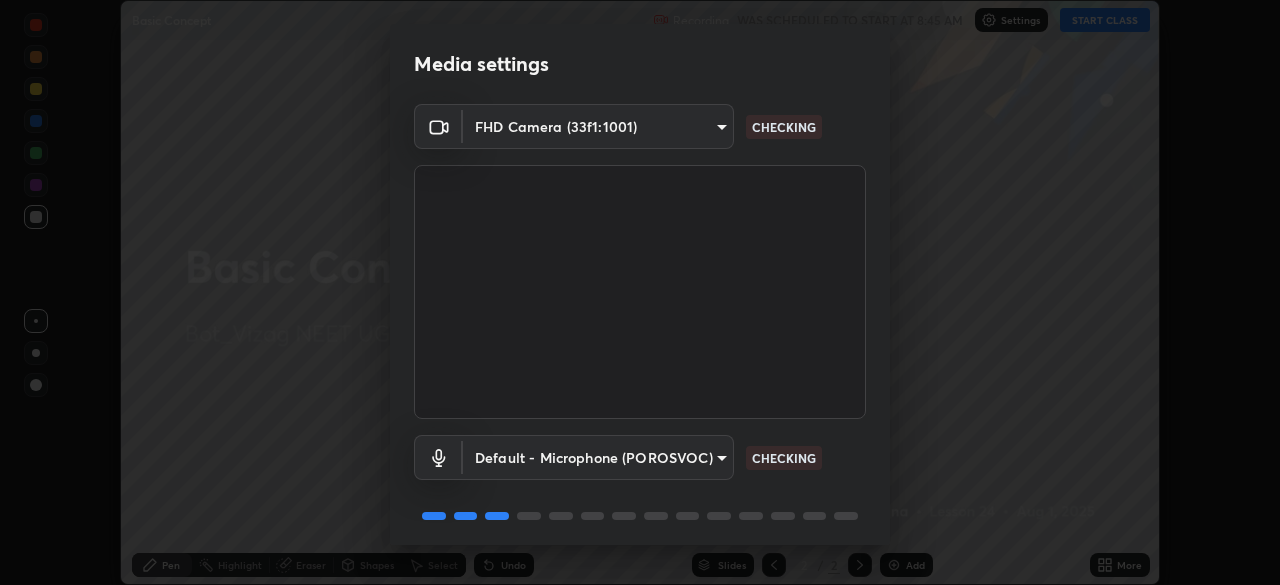click on "Erase all Basic Concept Recording WAS SCHEDULED TO START AT  [TIME] Settings START CLASS Setting up your live class Basic Concept • L24 of Bot_Vizag NEET UG 2026 Conquer 2 [FIRST] [LAST] [LAST] Pen Highlight Eraser Shapes Select Undo Slides 2 / 2 Add More No doubts shared Encourage your learners to ask a doubt for better clarity Report an issue Reason for reporting Buffering Chat not working Audio - Video sync issue Educator video quality low ​ Attach an image Report Media settings FHD Camera (33f1:1001) [HASH] CHECKING Default - Microphone (POROSVOC) default CHECKING 1 / 5 Next" at bounding box center (640, 292) 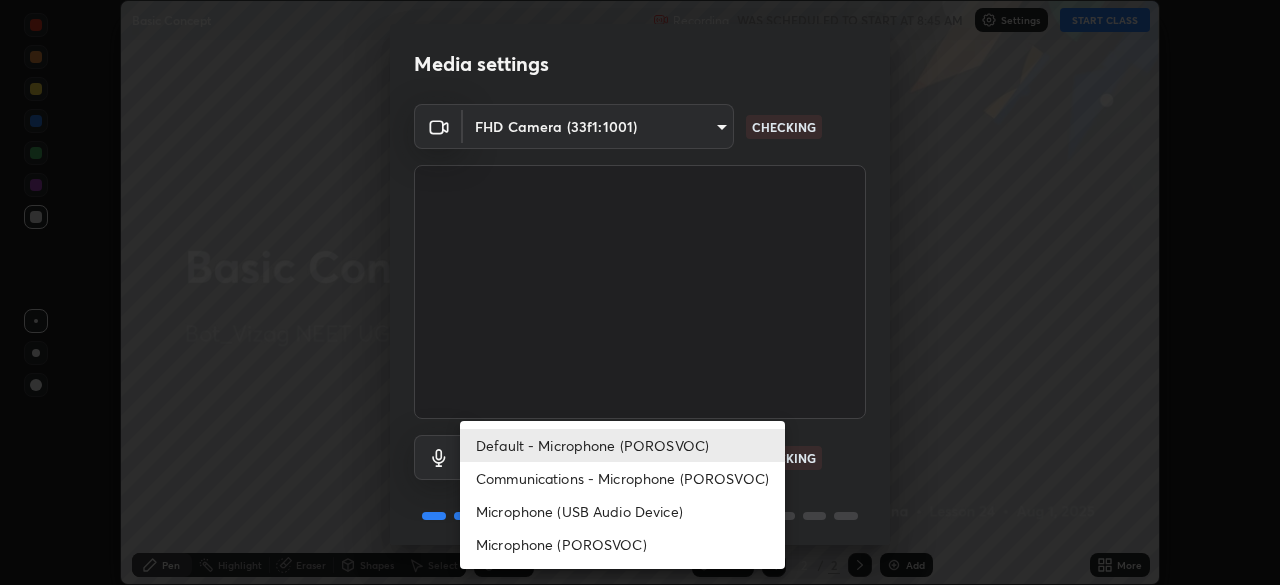 click on "Microphone (POROSVOC)" at bounding box center (622, 544) 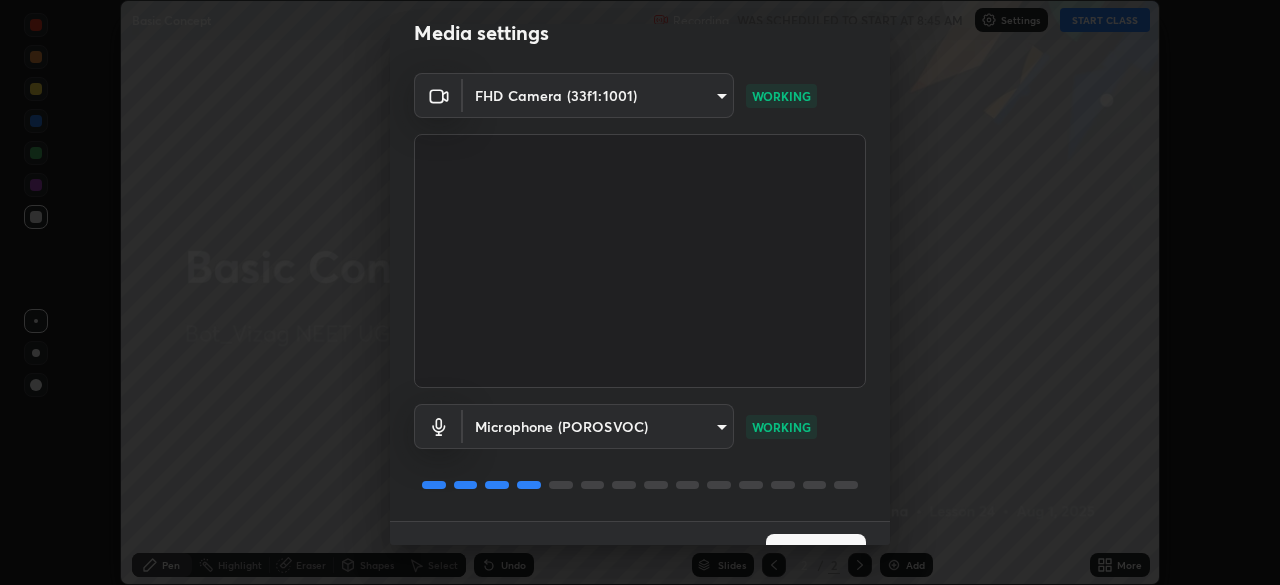 scroll, scrollTop: 71, scrollLeft: 0, axis: vertical 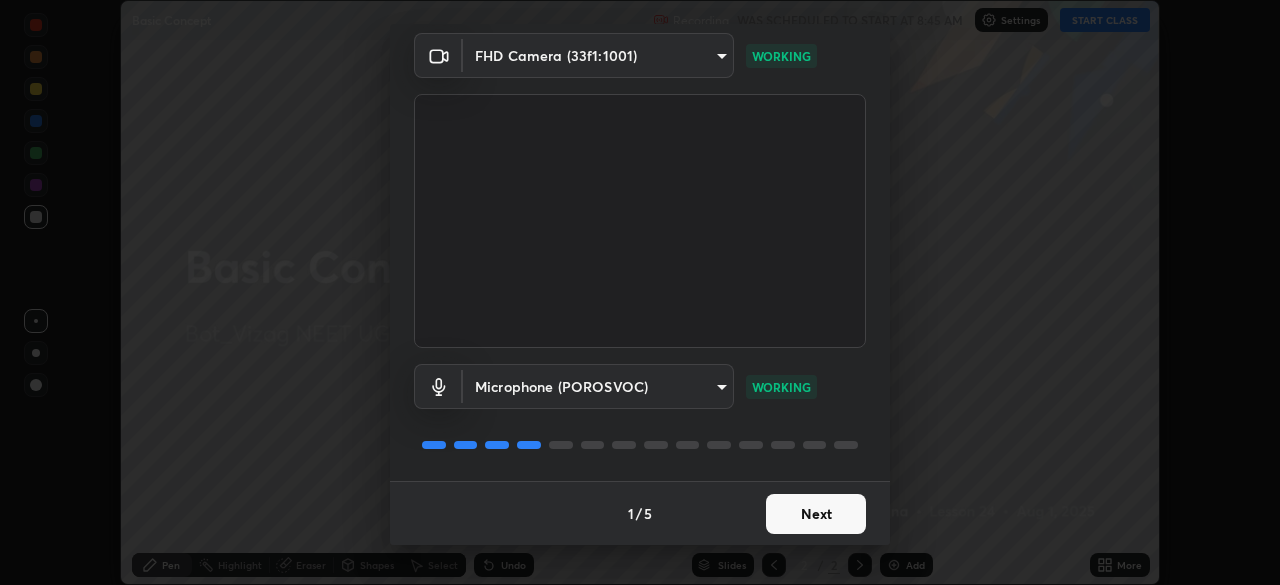 click on "Next" at bounding box center [816, 514] 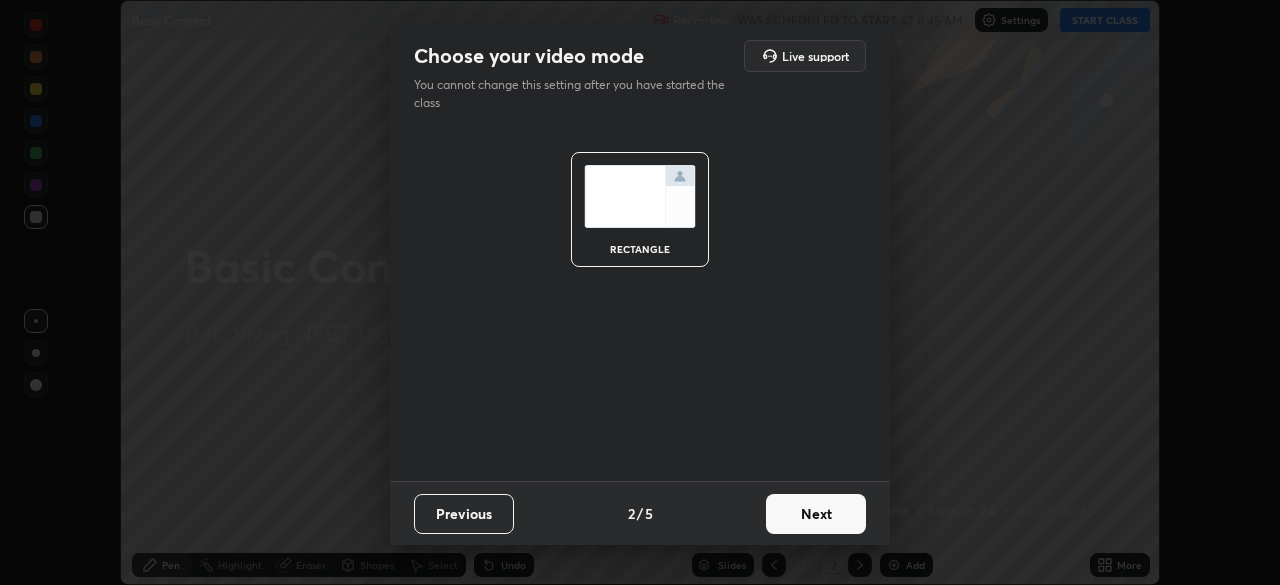 click on "Next" at bounding box center [816, 514] 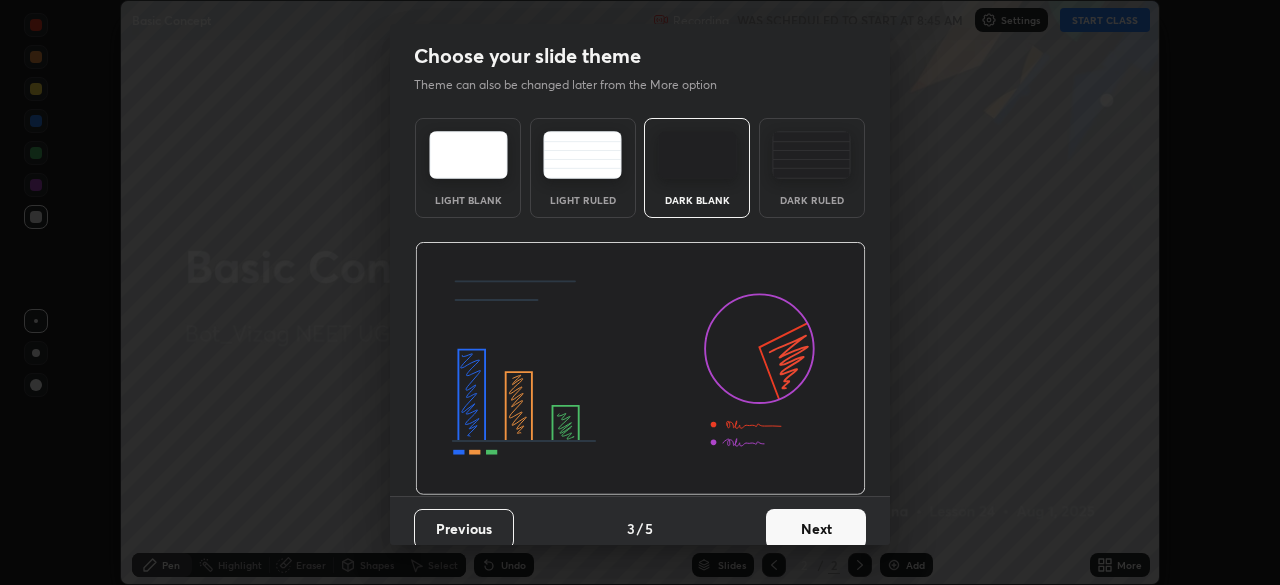 click on "Next" at bounding box center (816, 529) 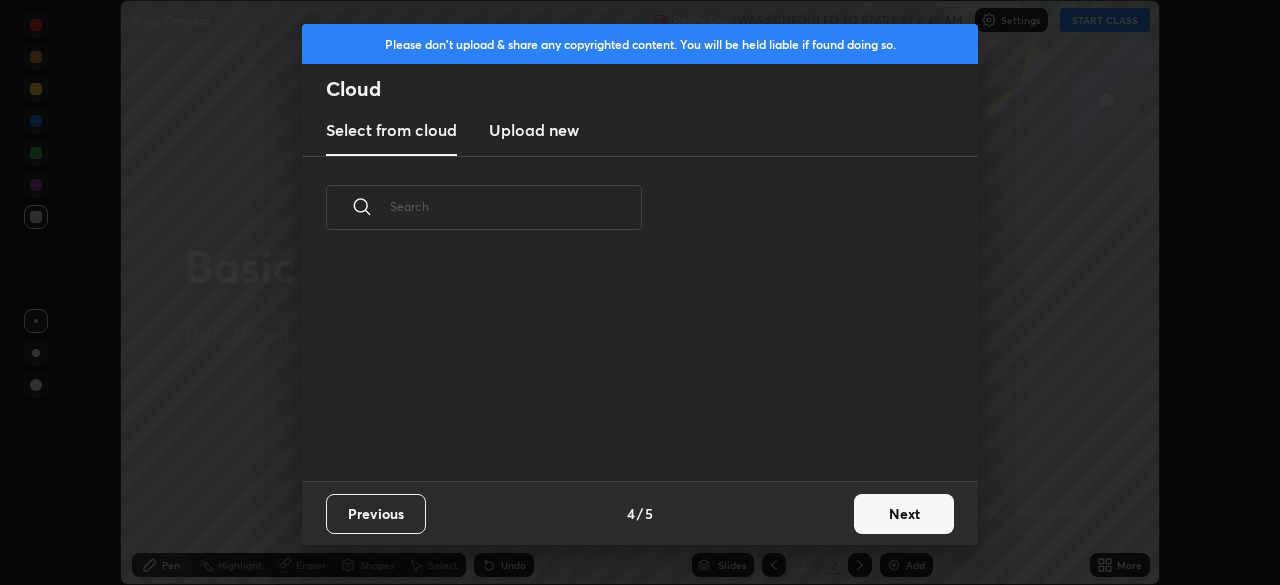 click on "Next" at bounding box center [904, 514] 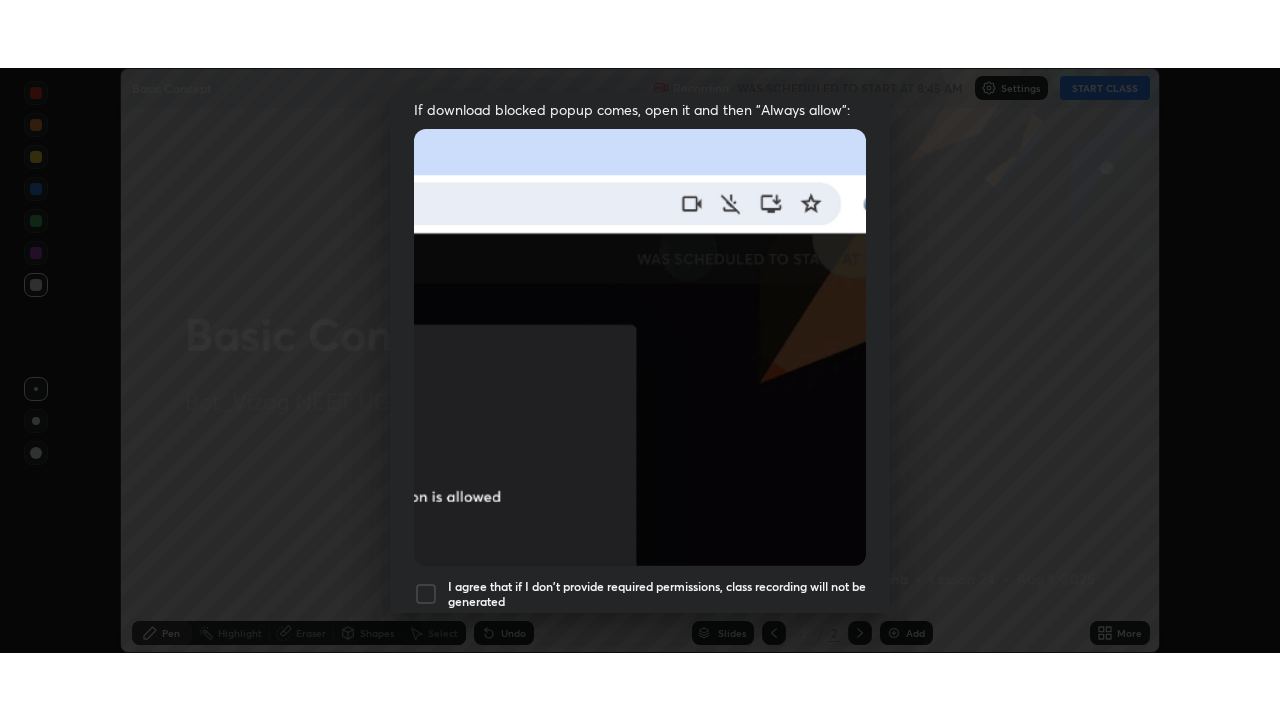 scroll, scrollTop: 479, scrollLeft: 0, axis: vertical 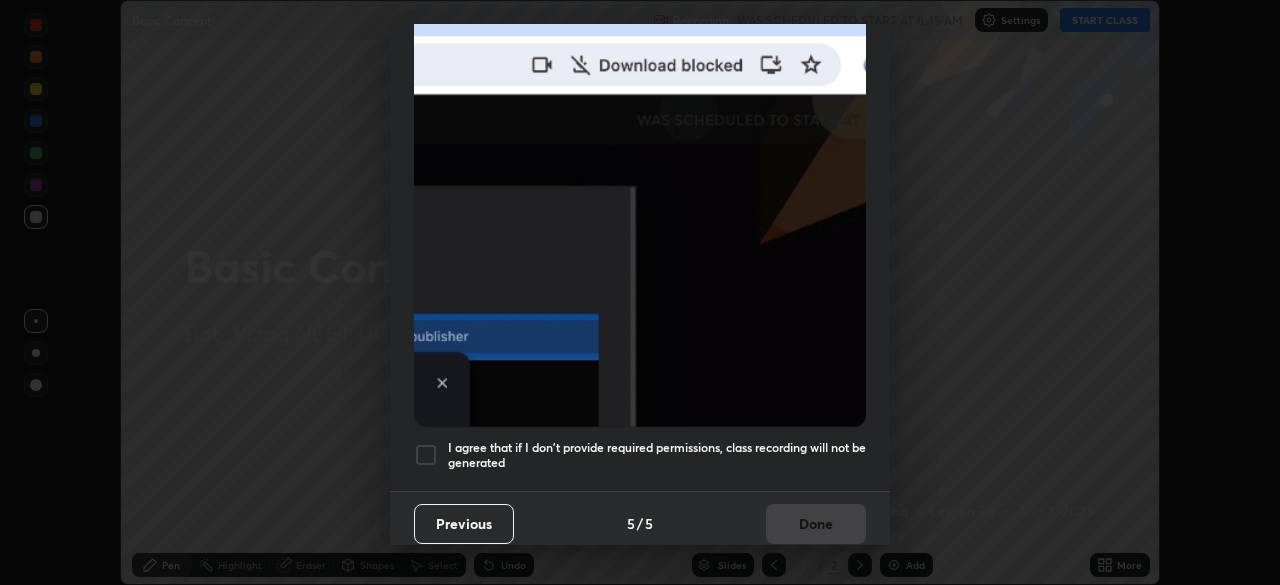 click at bounding box center [426, 455] 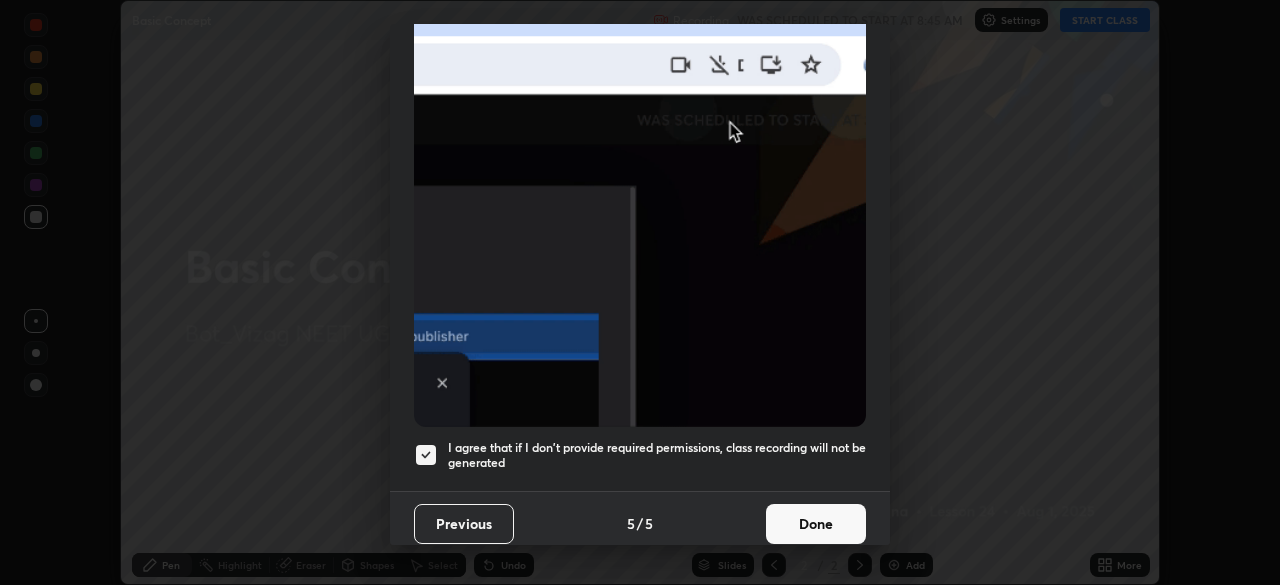 click on "Done" at bounding box center [816, 524] 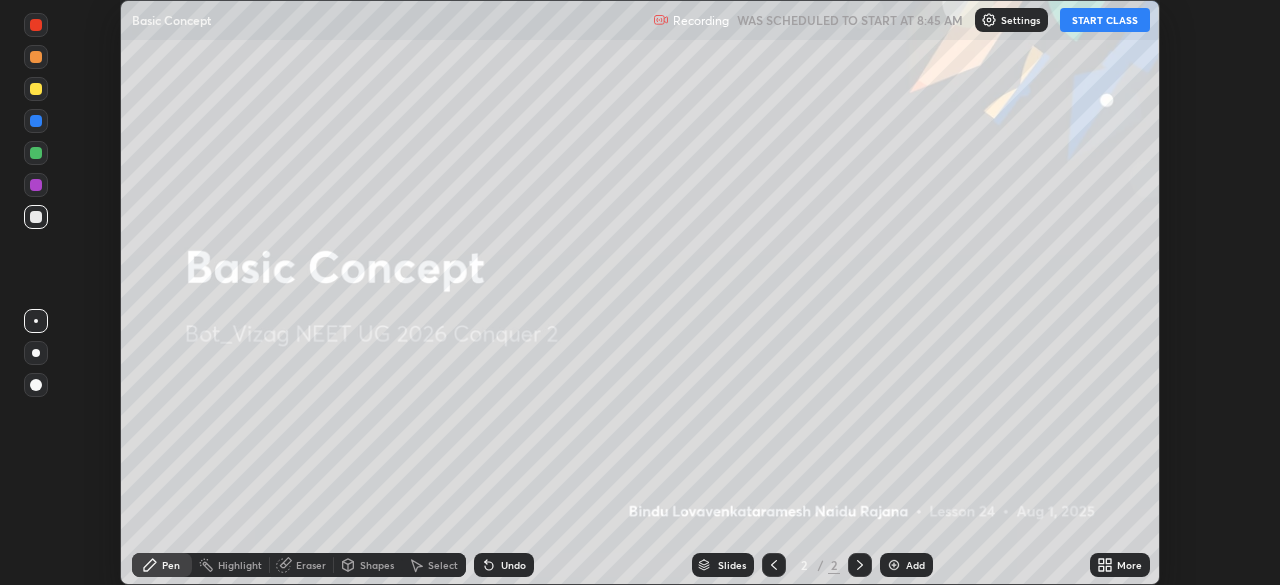 click on "START CLASS" at bounding box center (1105, 20) 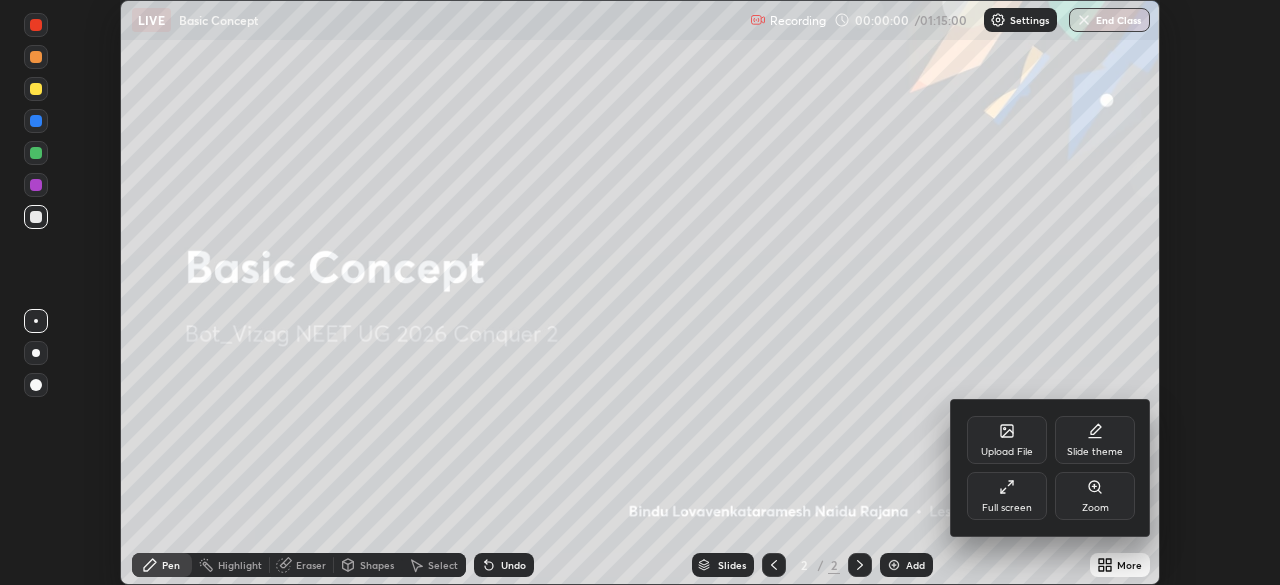 click on "Full screen" at bounding box center (1007, 496) 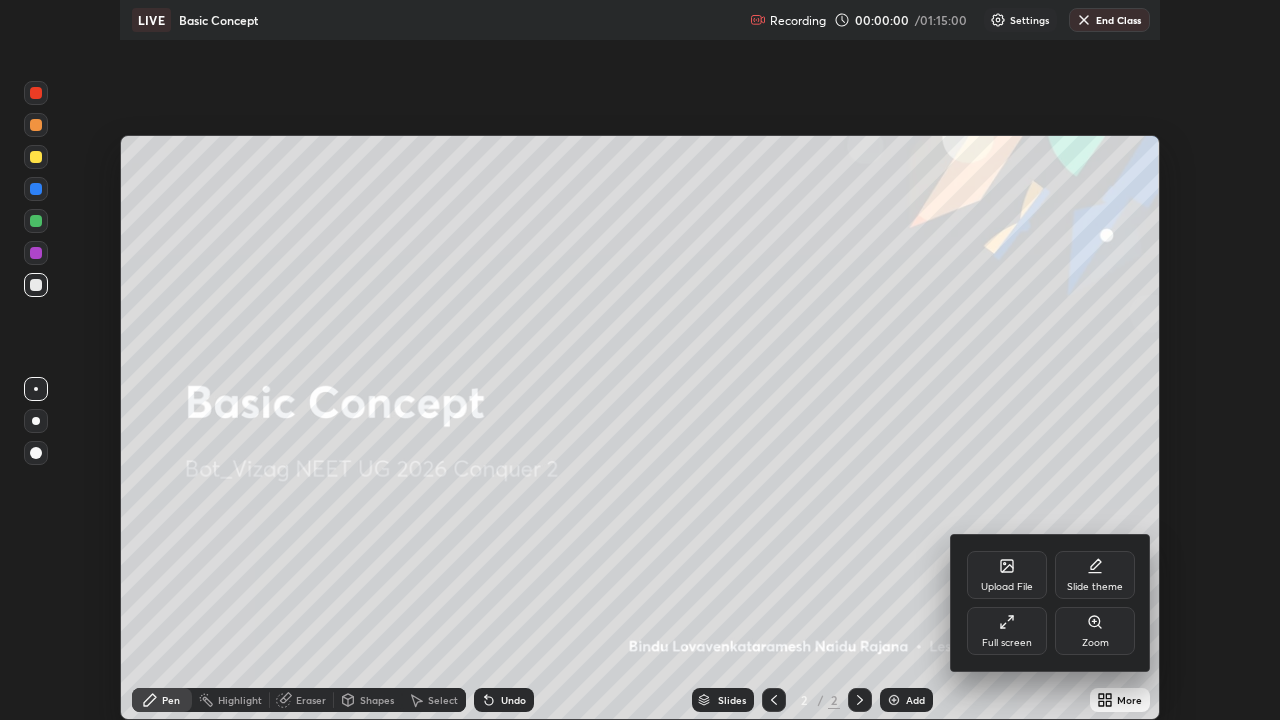scroll, scrollTop: 99280, scrollLeft: 98720, axis: both 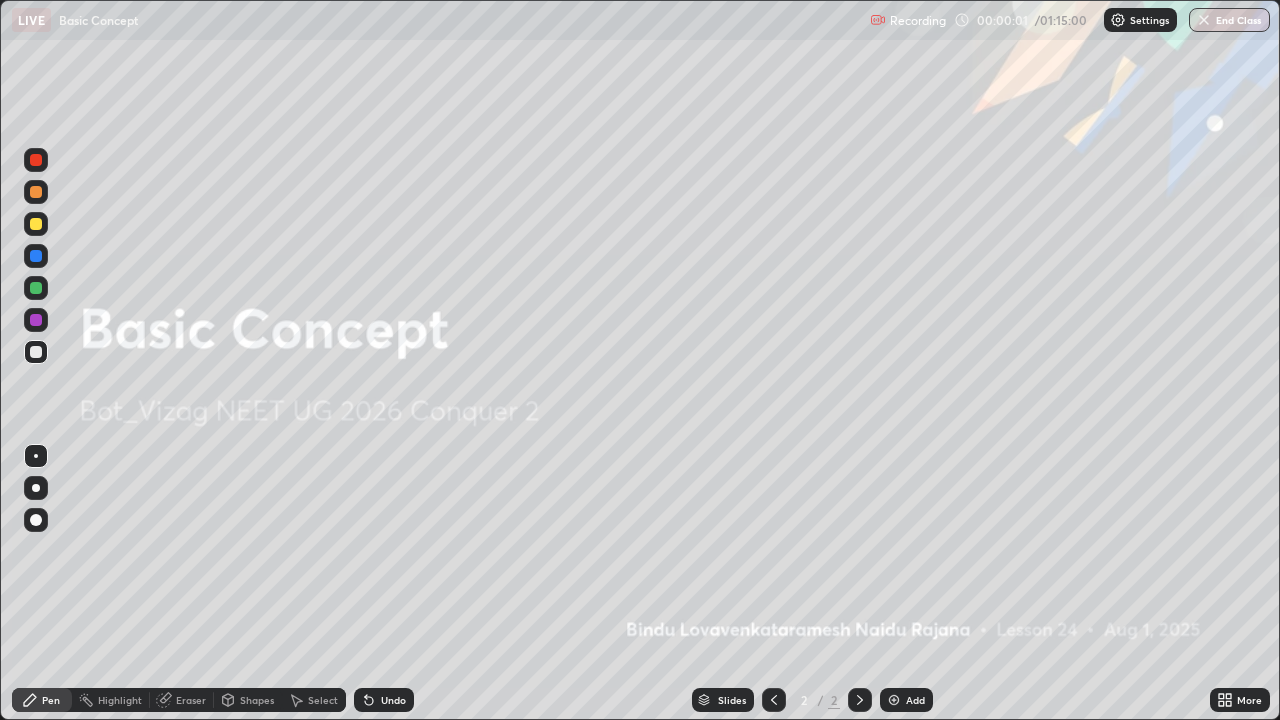 click at bounding box center [894, 700] 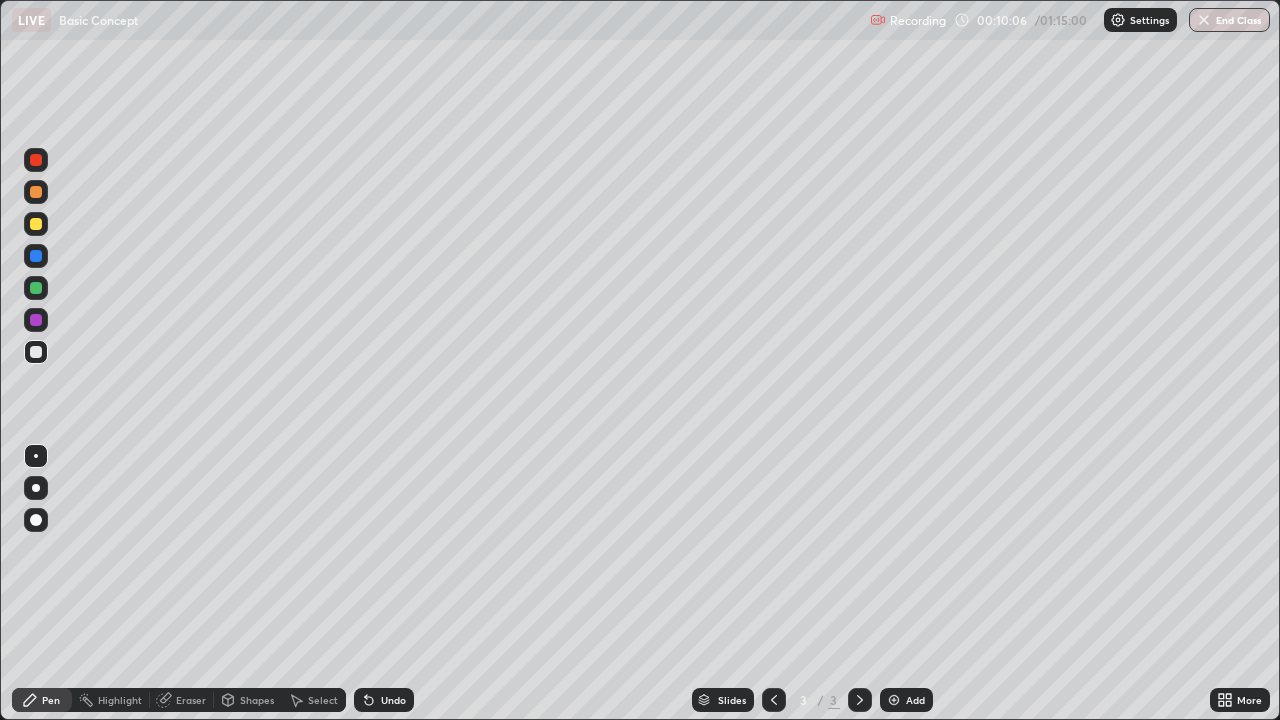 click at bounding box center [36, 488] 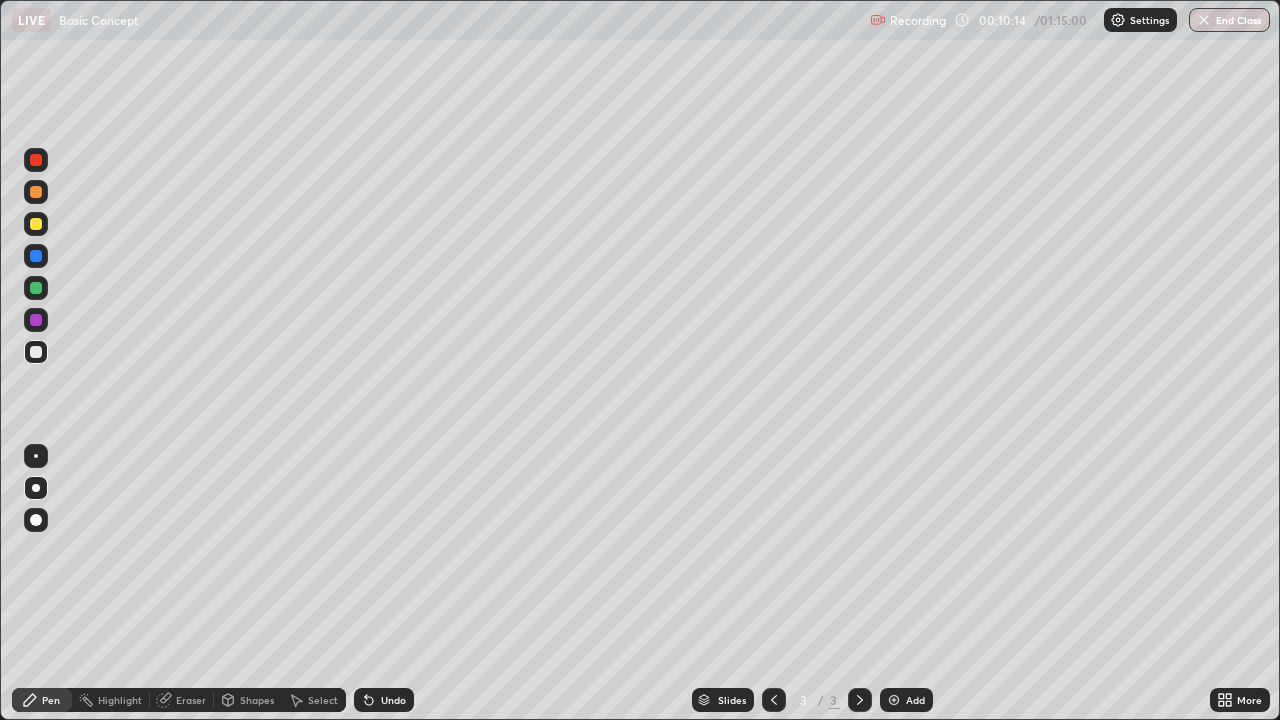 click at bounding box center (36, 192) 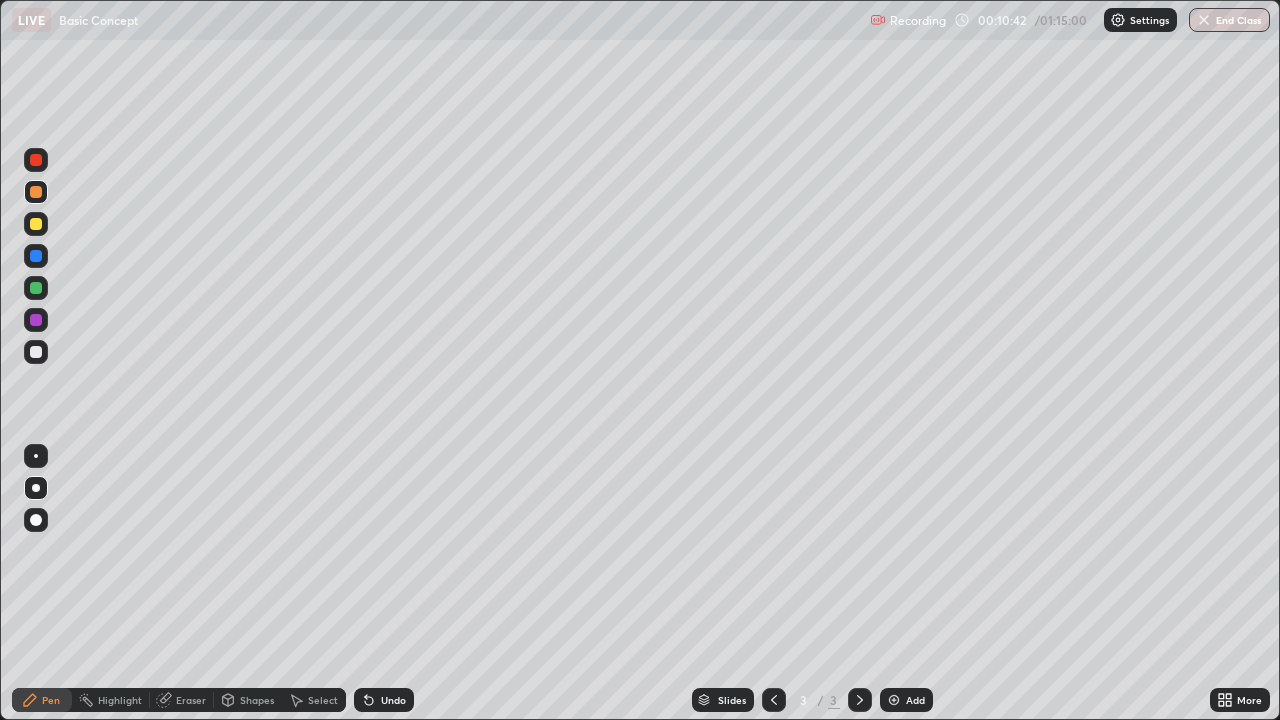 click at bounding box center [36, 224] 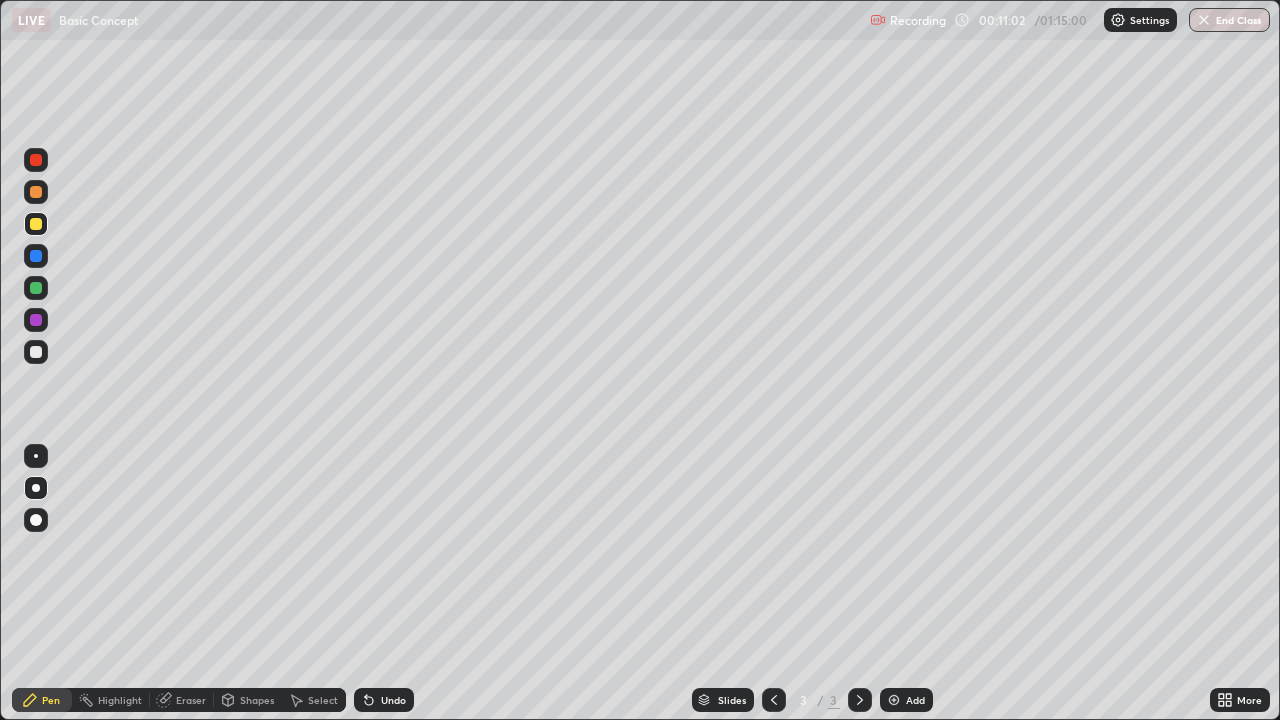 click at bounding box center [36, 352] 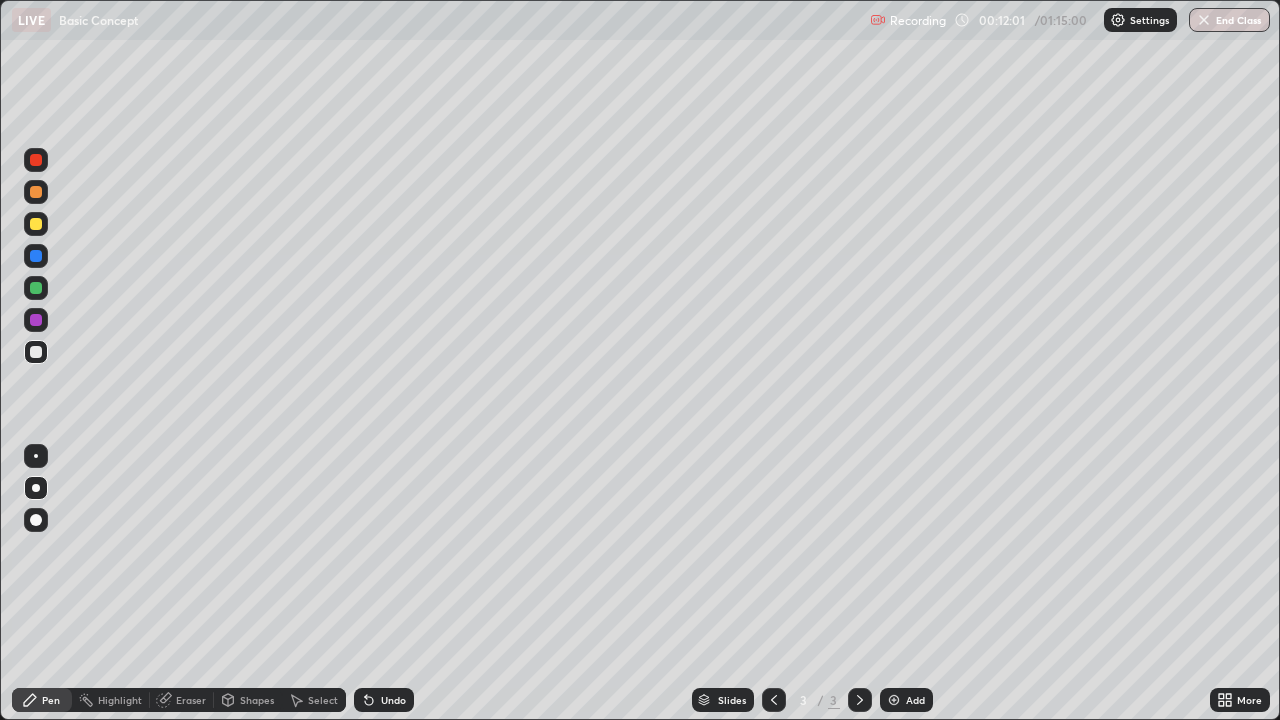 click at bounding box center [36, 160] 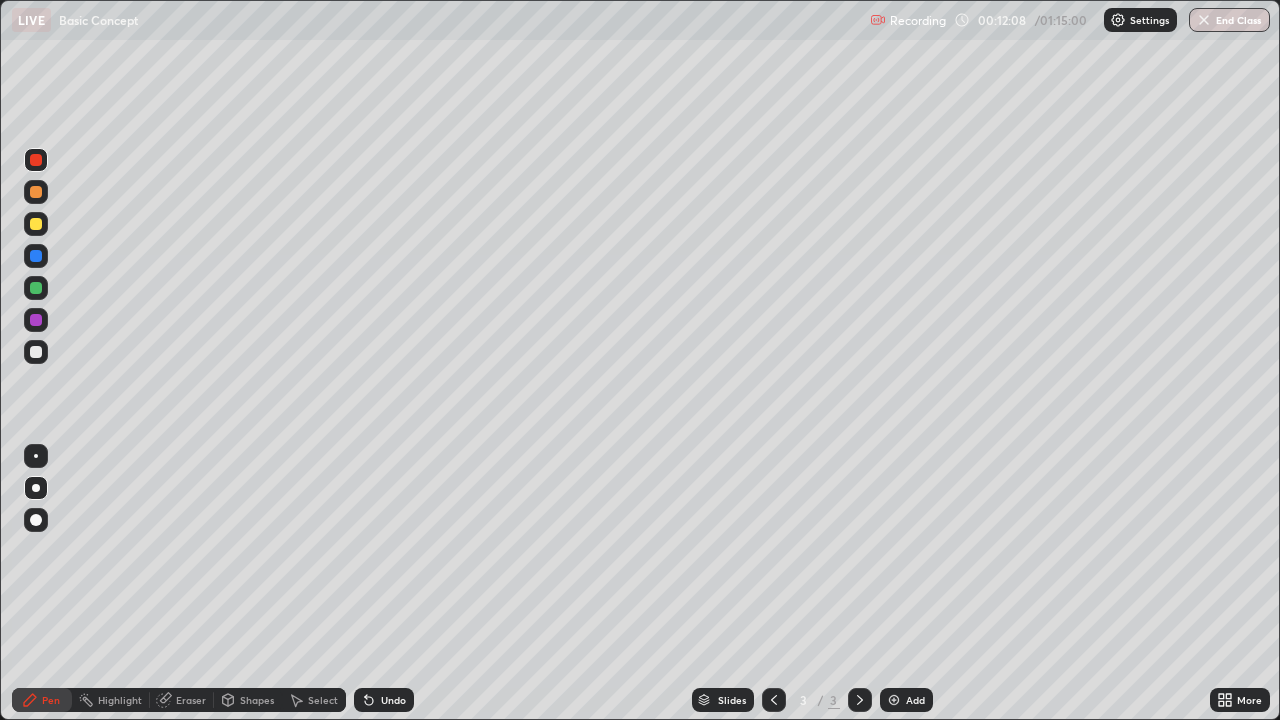 click at bounding box center (36, 352) 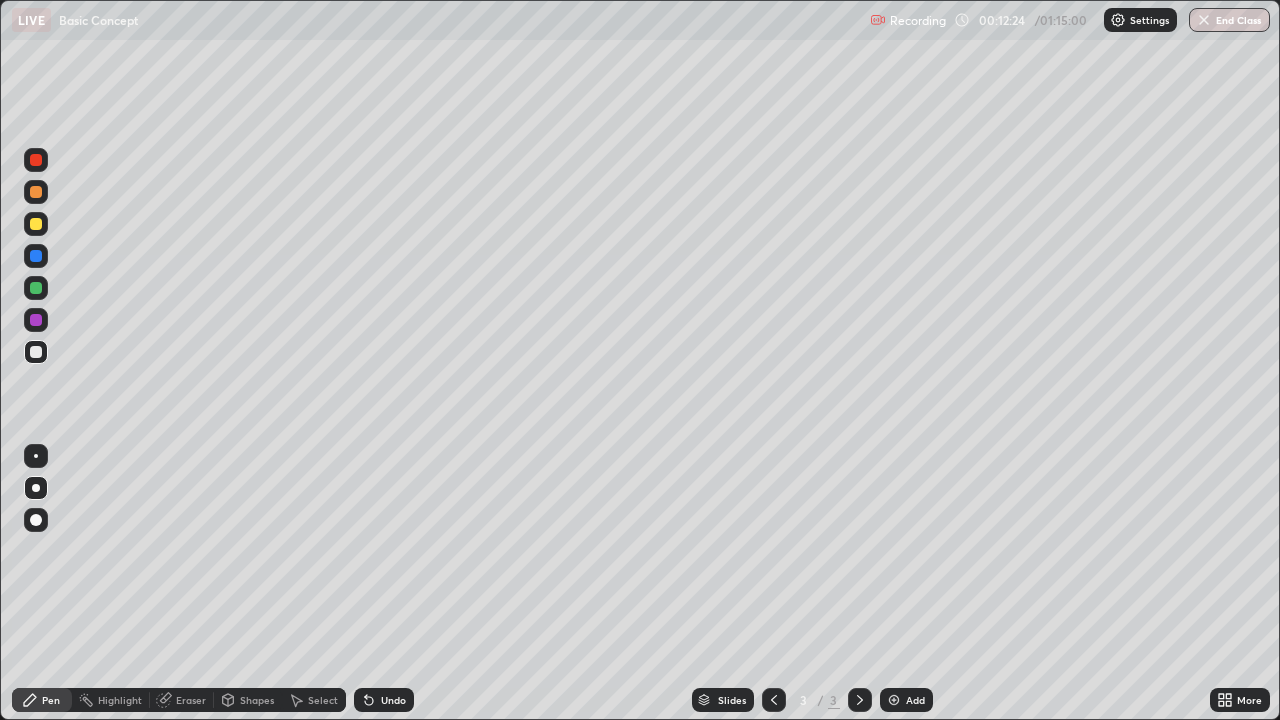 click at bounding box center [36, 288] 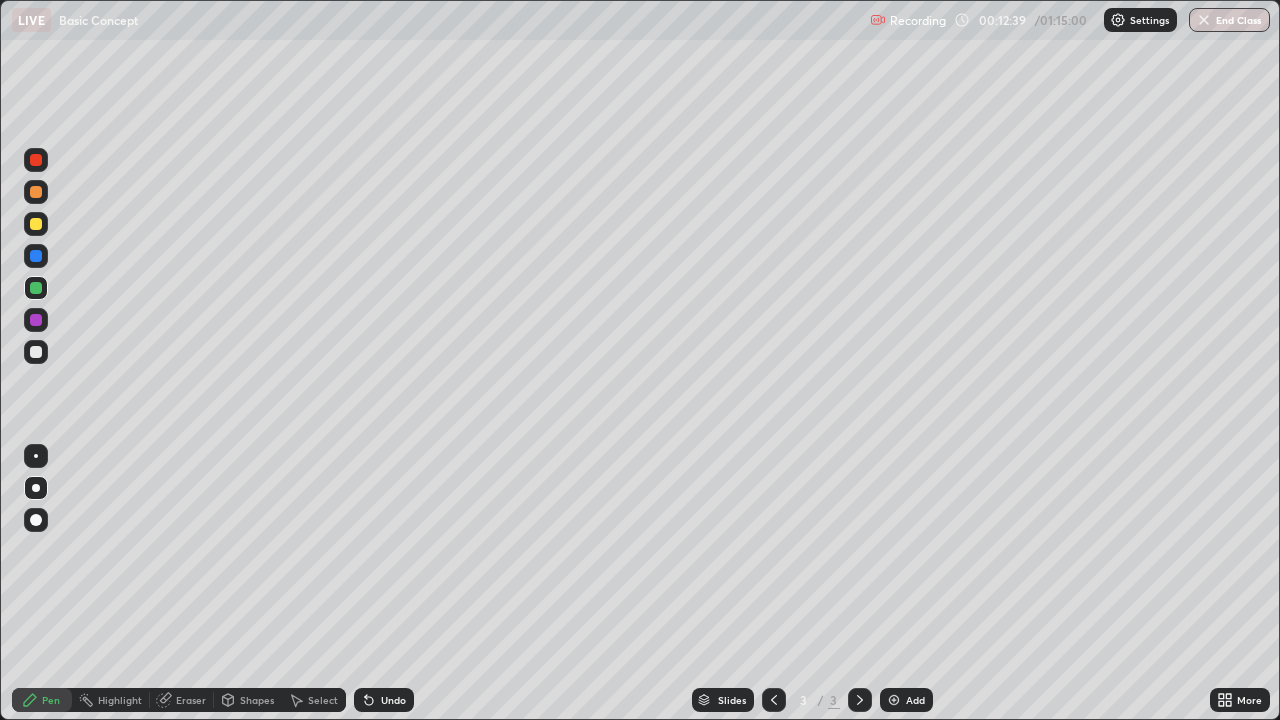 click at bounding box center [36, 352] 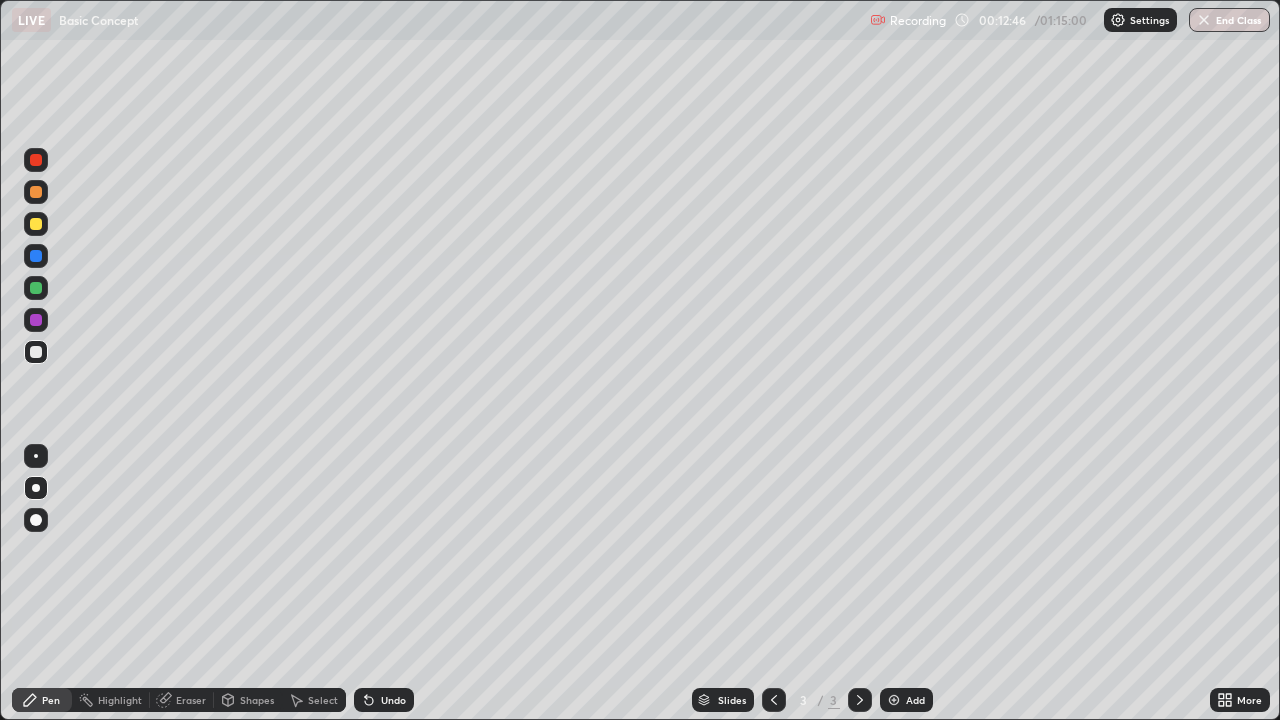 click at bounding box center [36, 288] 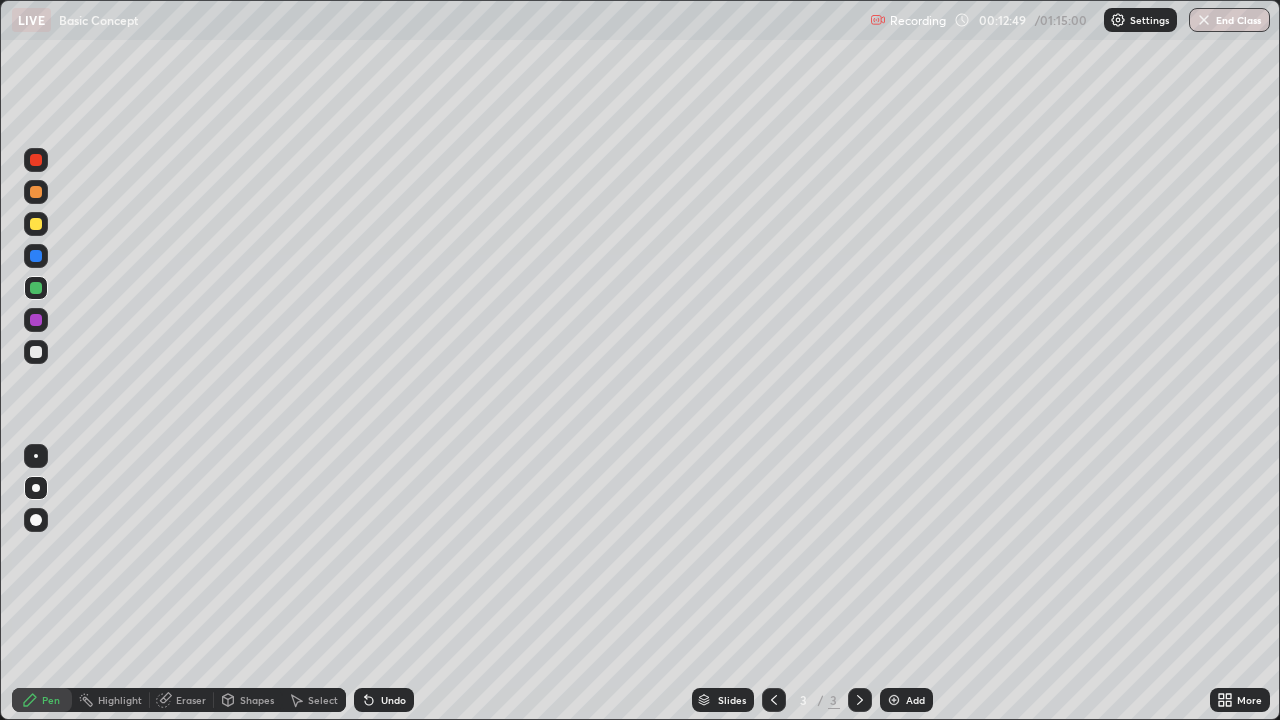 click at bounding box center (36, 224) 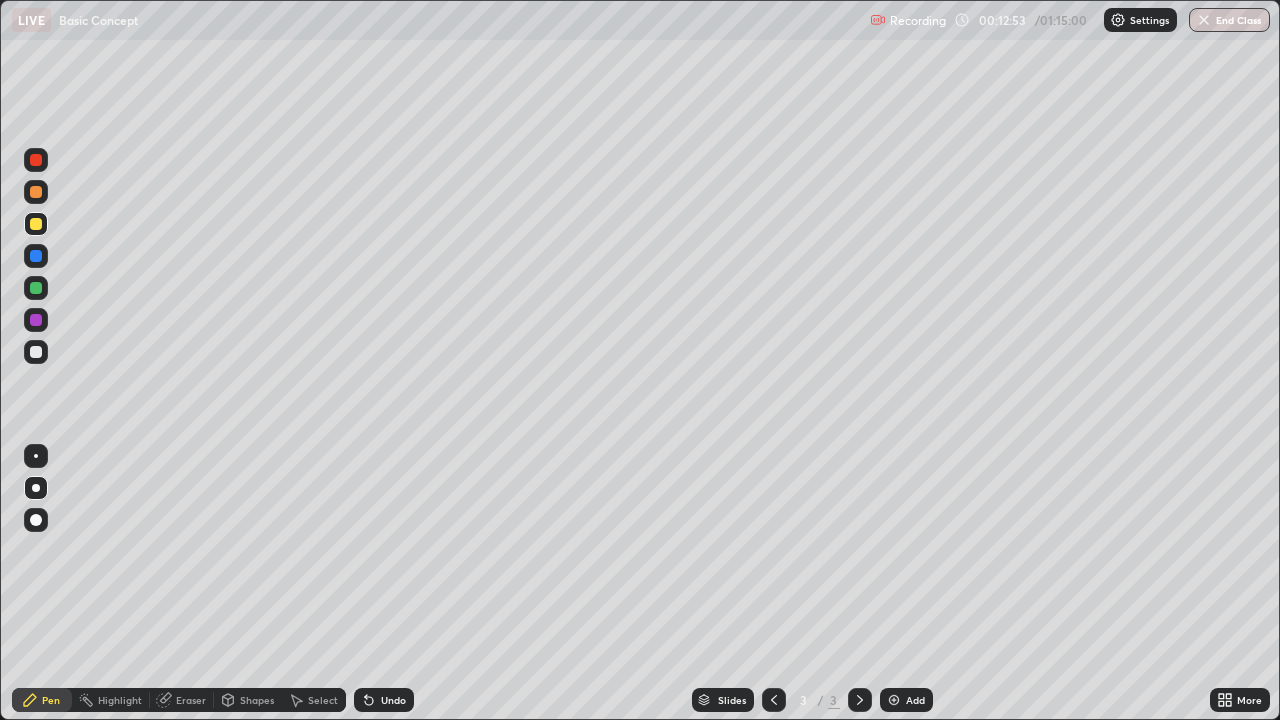 click at bounding box center (36, 320) 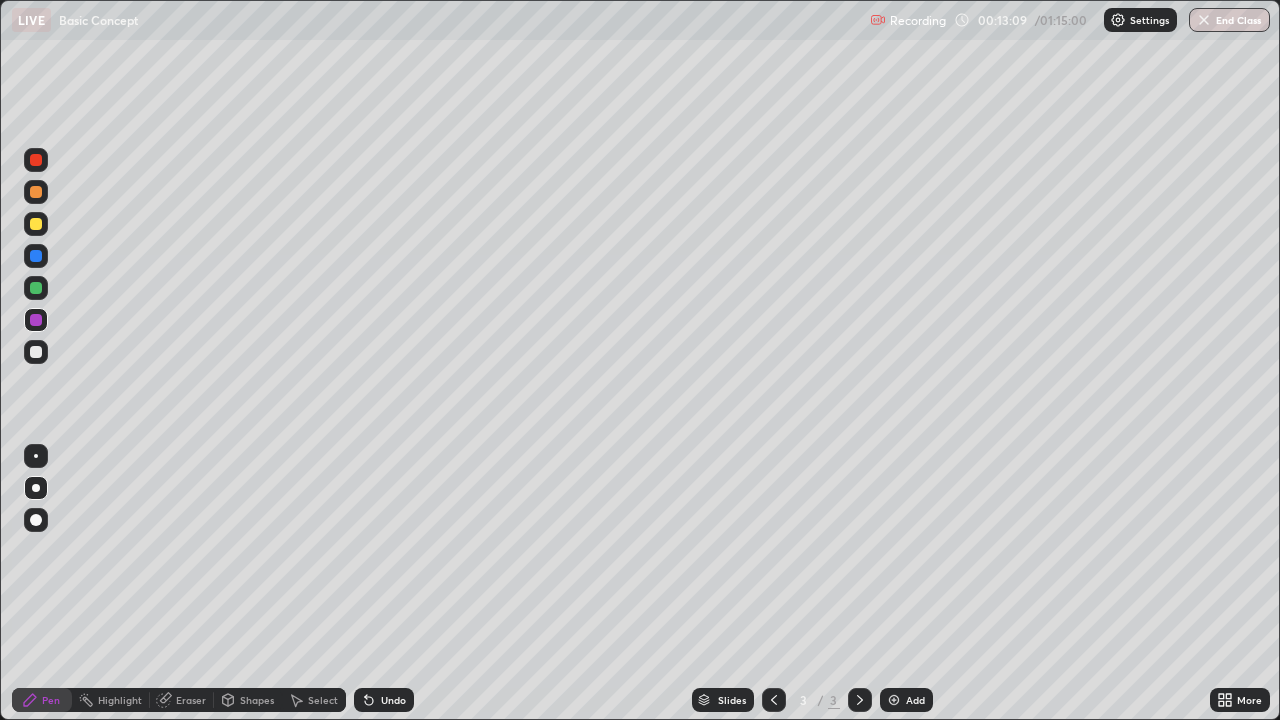 click at bounding box center [894, 700] 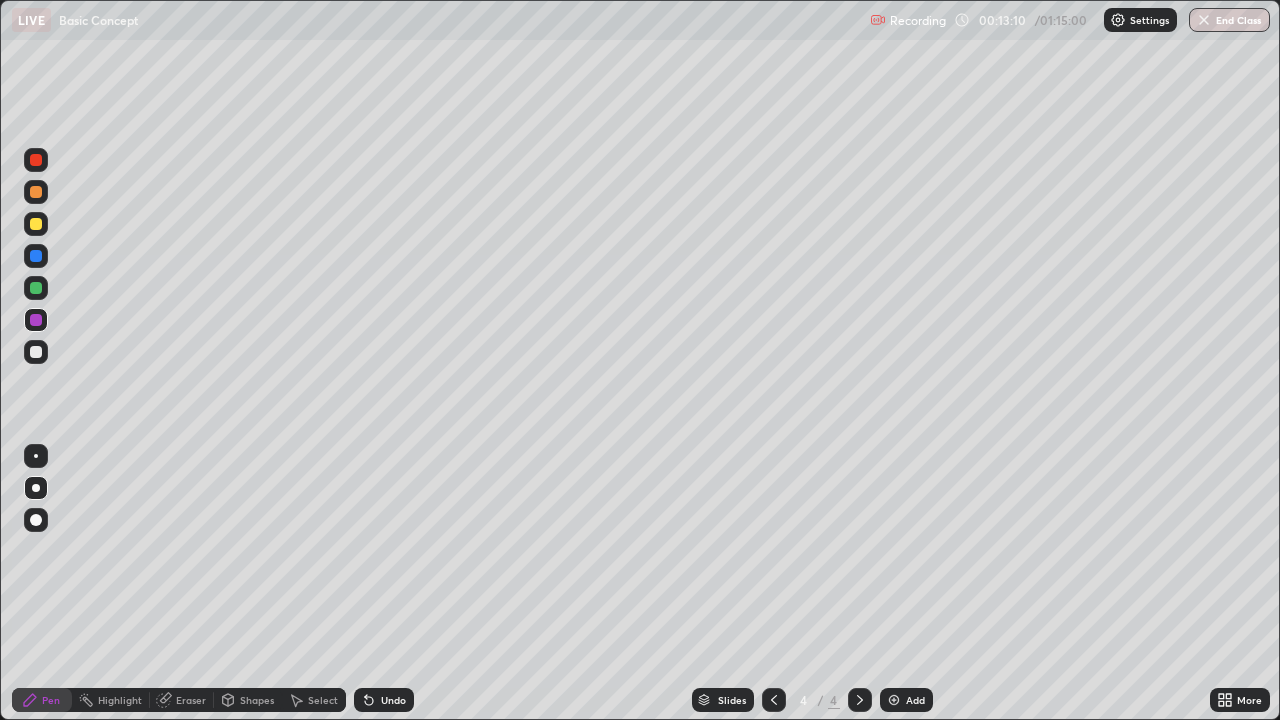 click at bounding box center (36, 352) 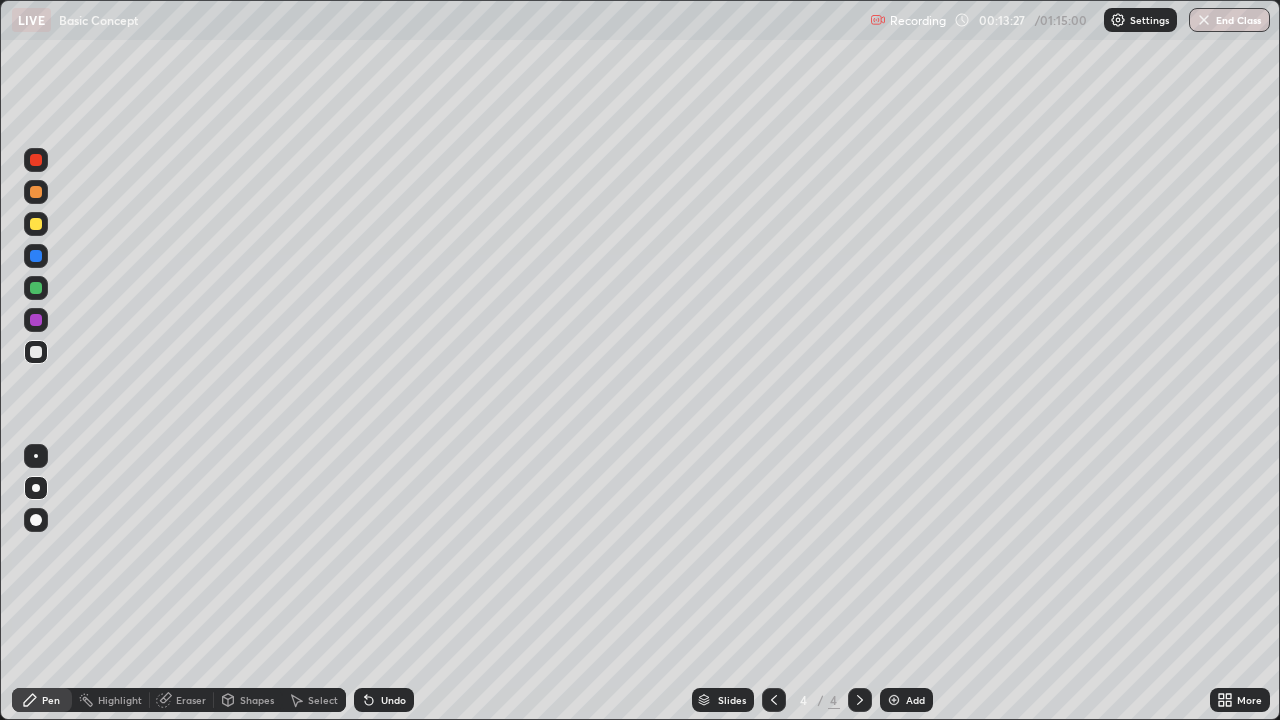 click at bounding box center [36, 224] 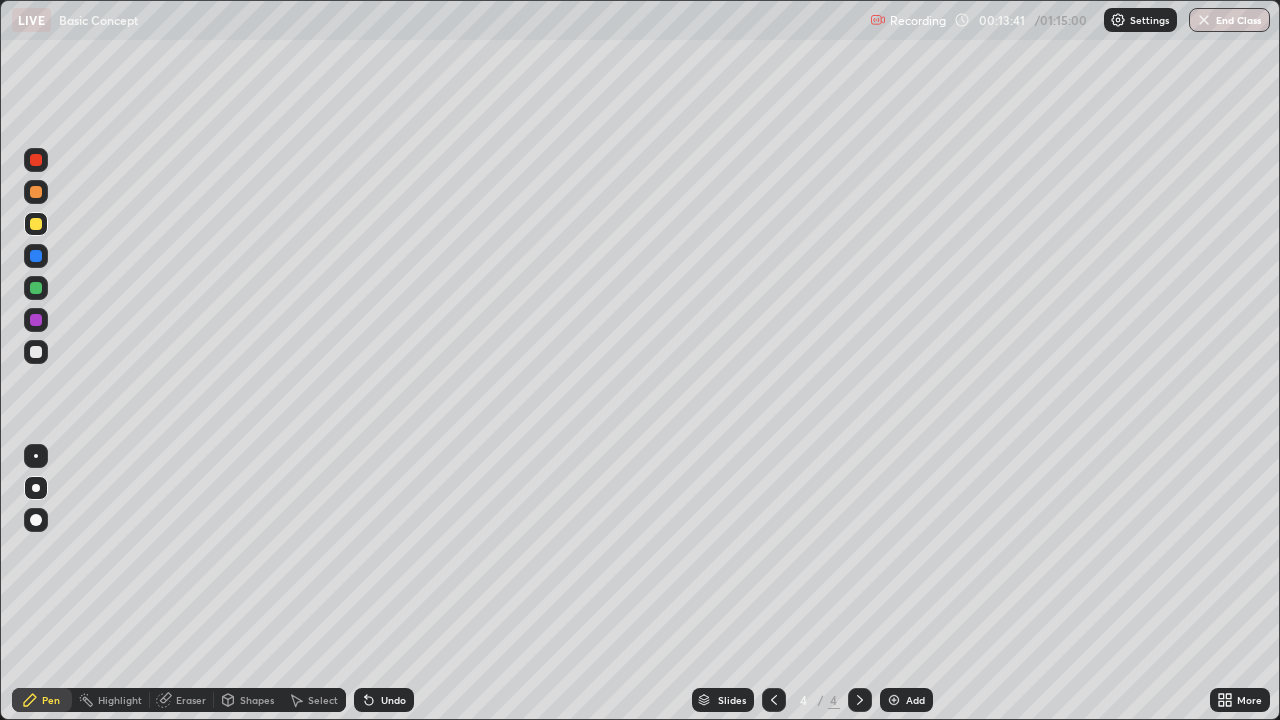 click at bounding box center [36, 192] 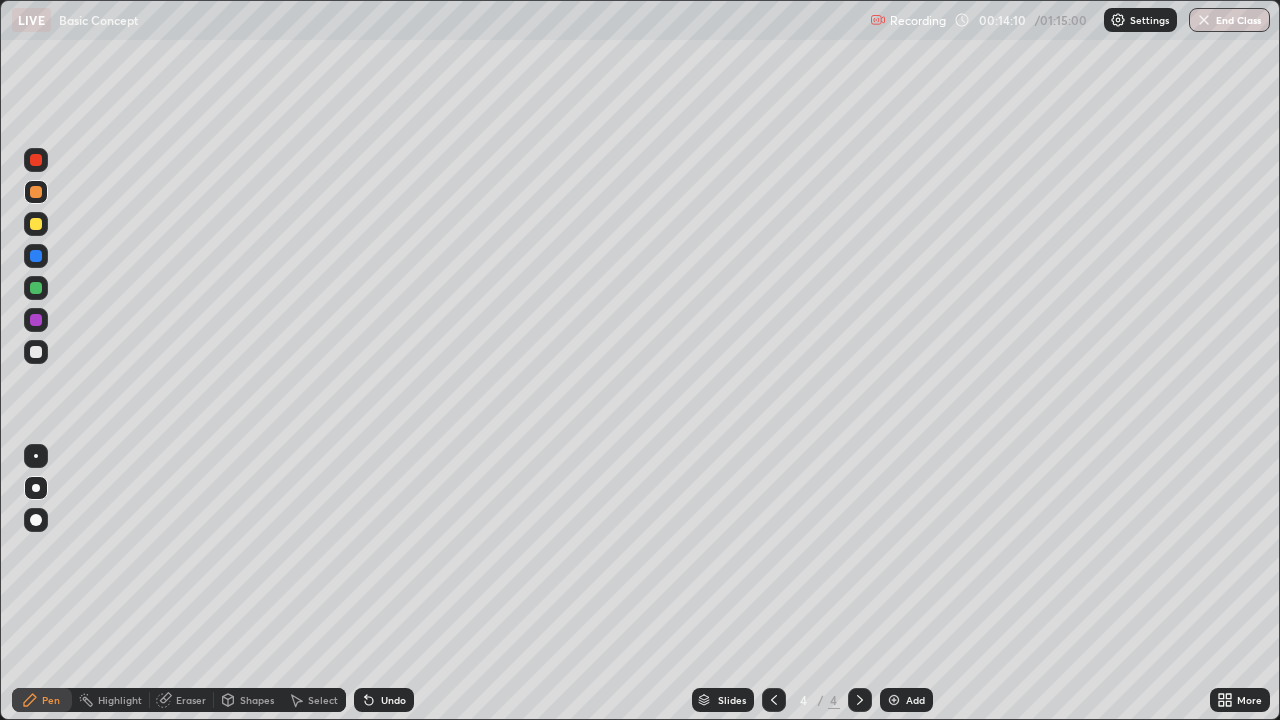 click at bounding box center [36, 352] 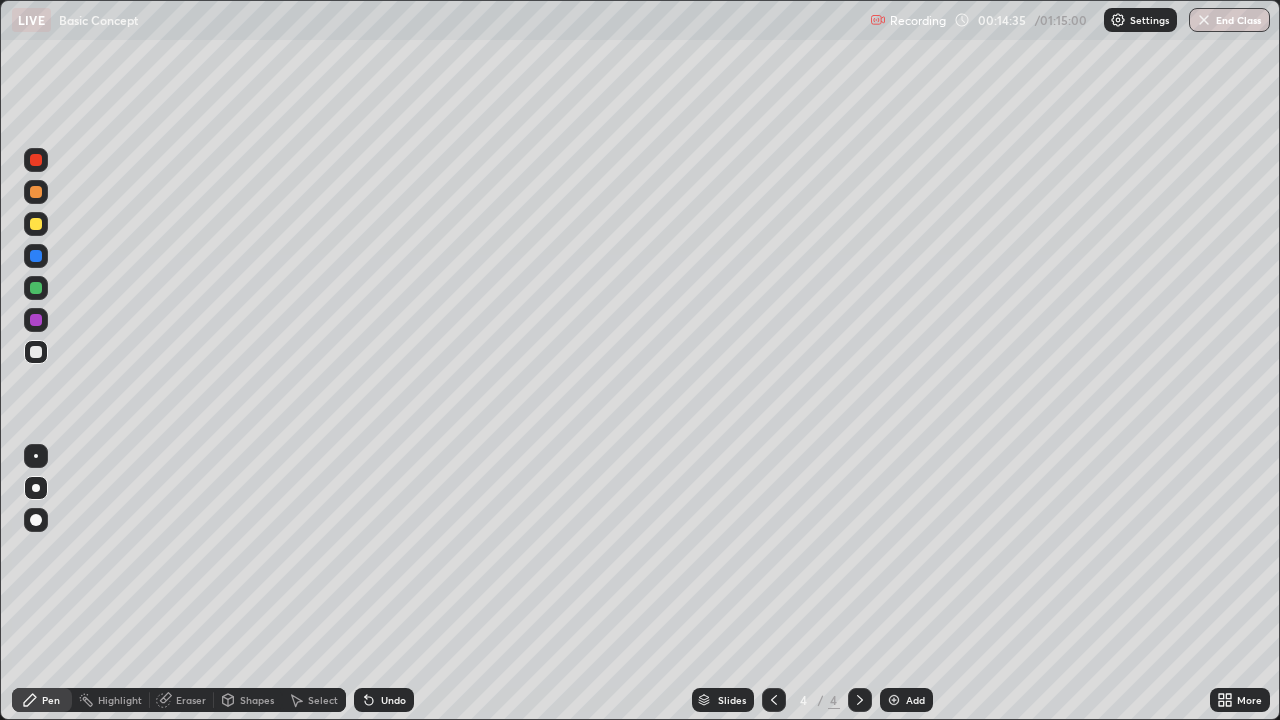 click at bounding box center (36, 224) 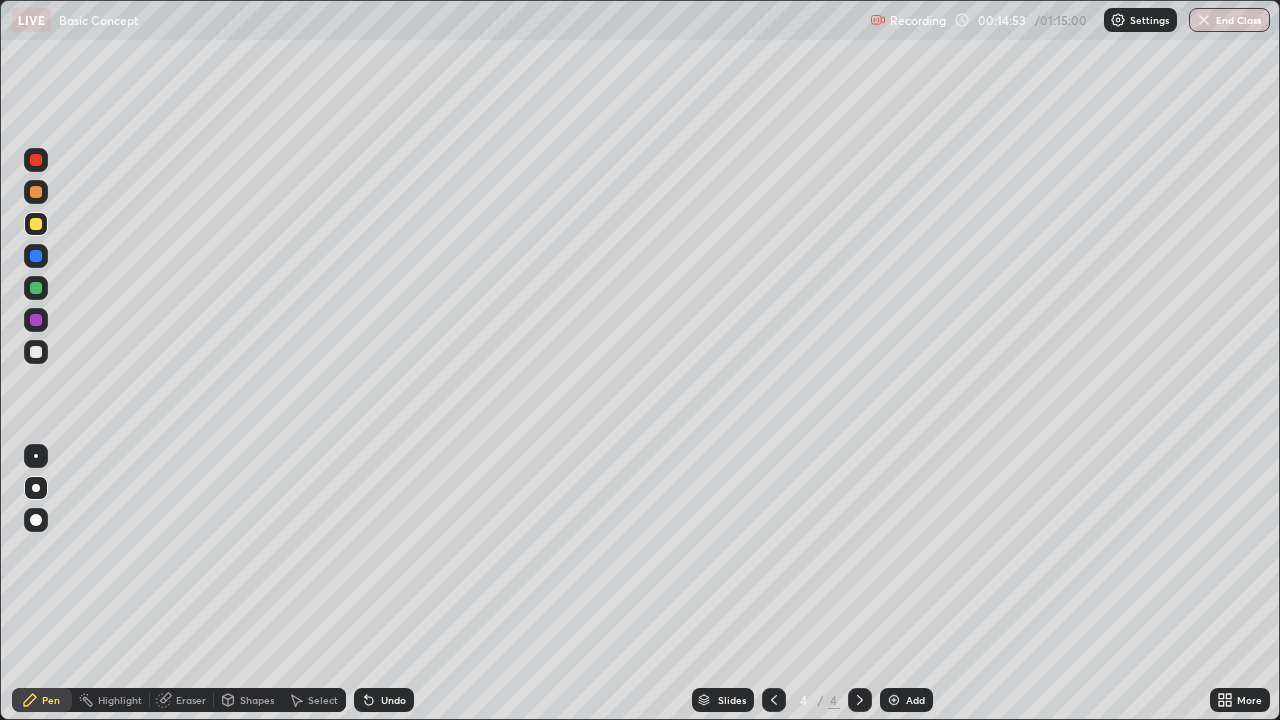 click at bounding box center [36, 192] 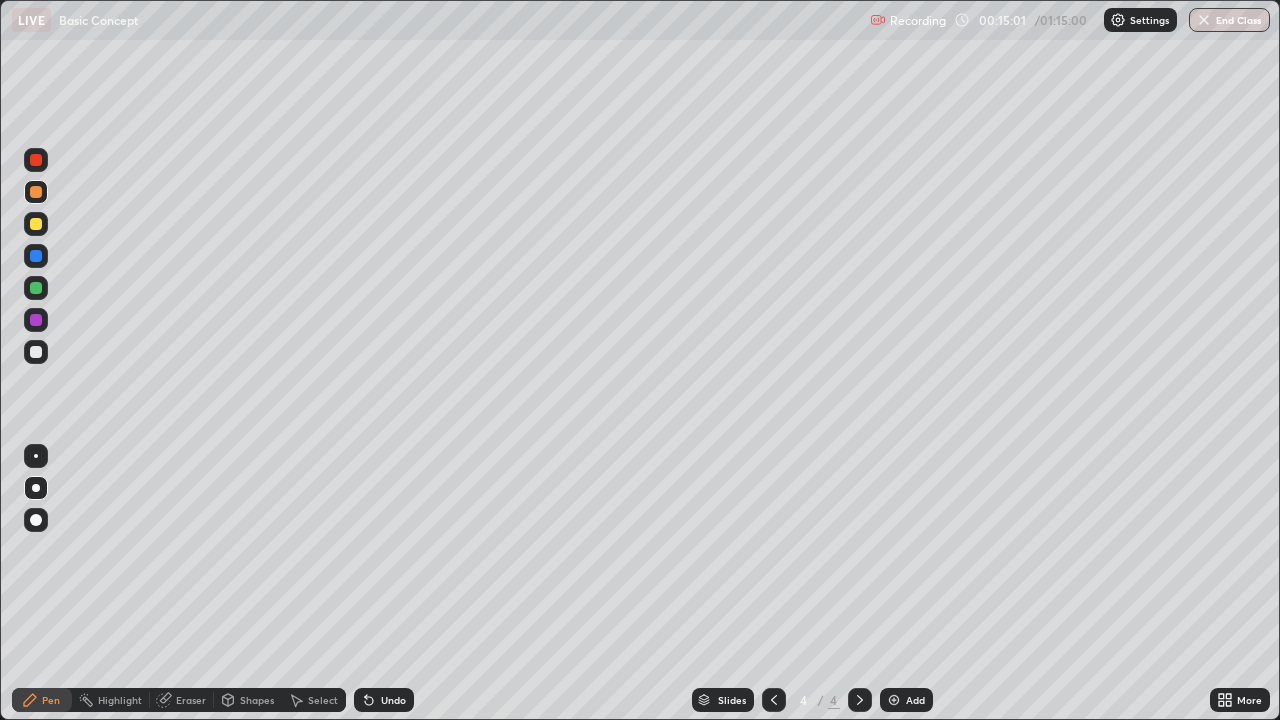 click at bounding box center [36, 352] 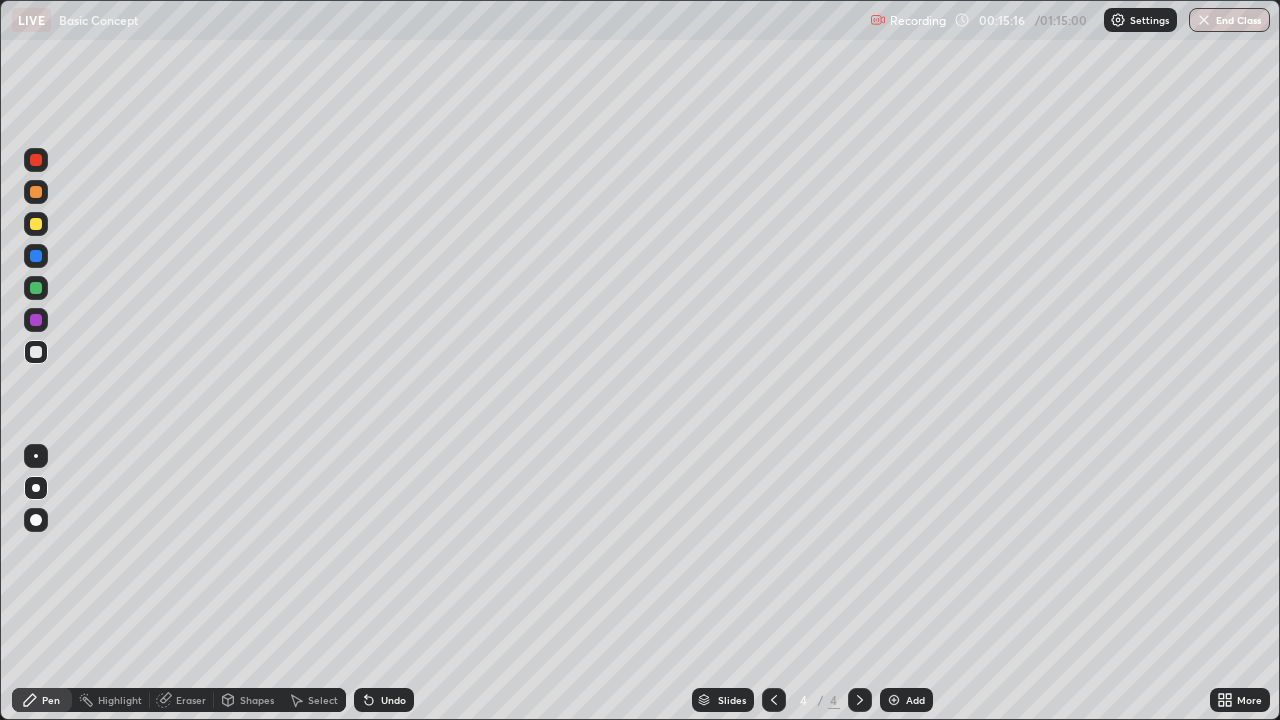 click at bounding box center [36, 192] 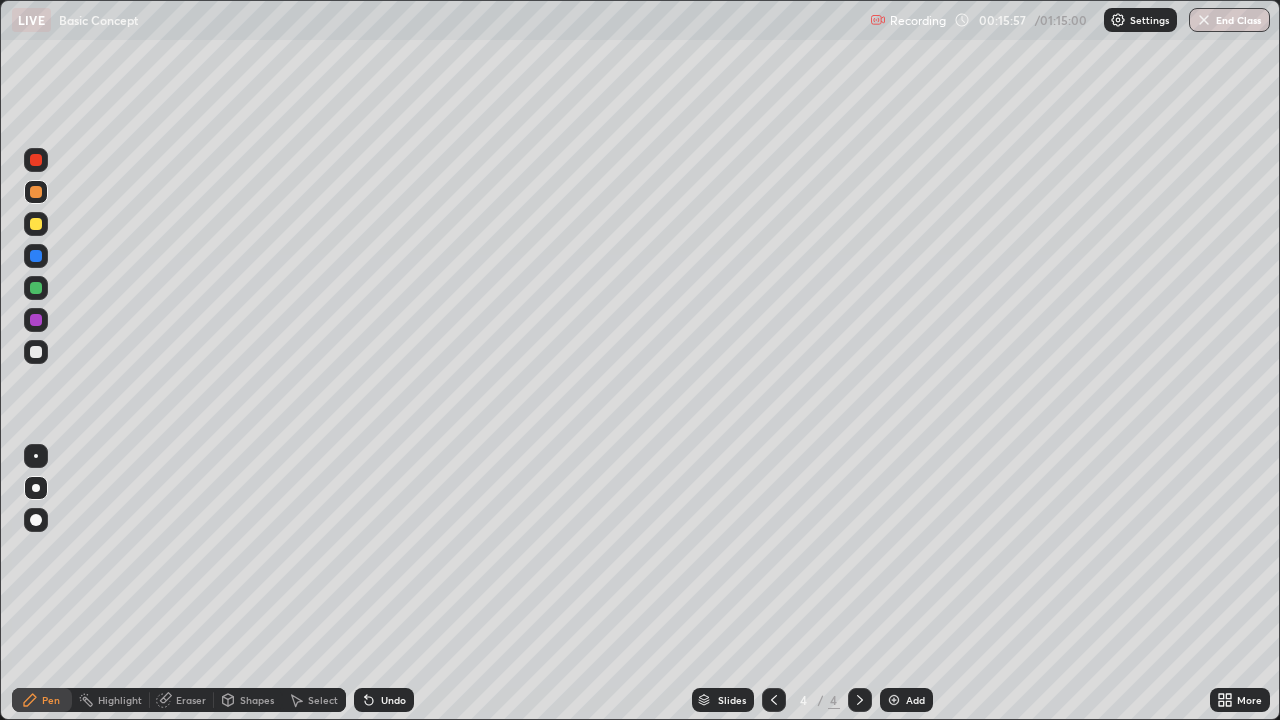 click at bounding box center (36, 352) 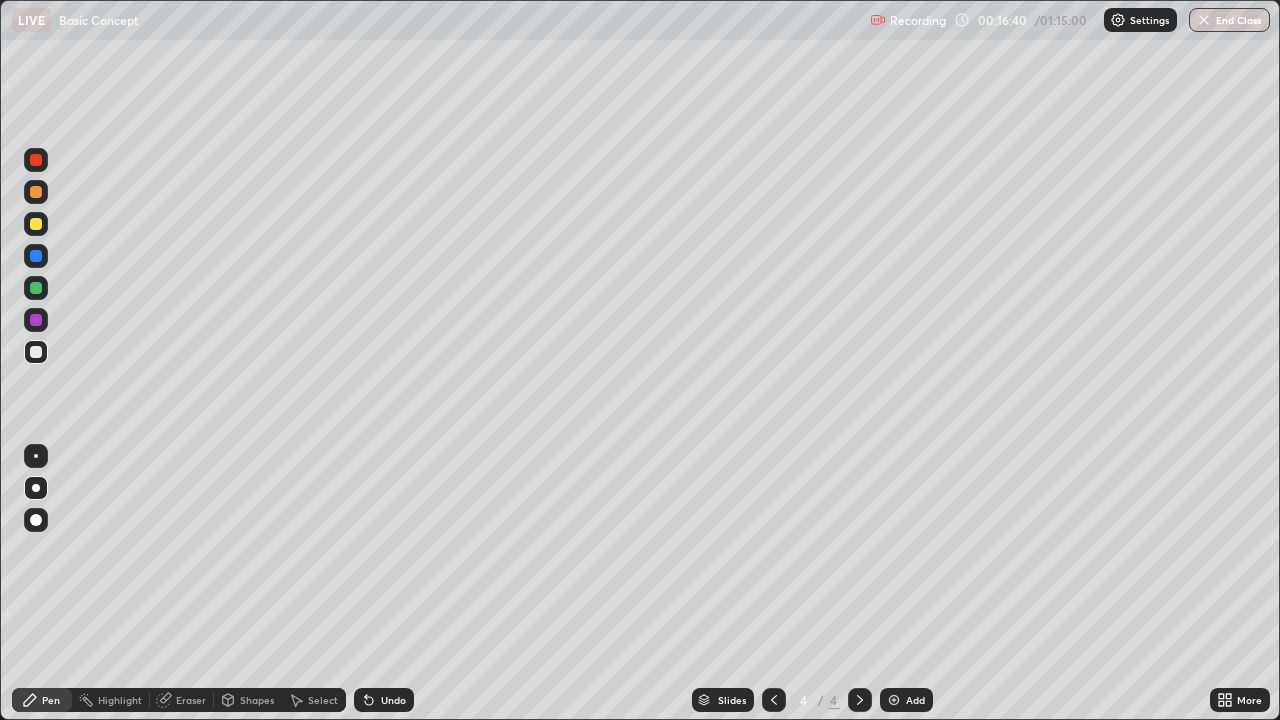 click at bounding box center (894, 700) 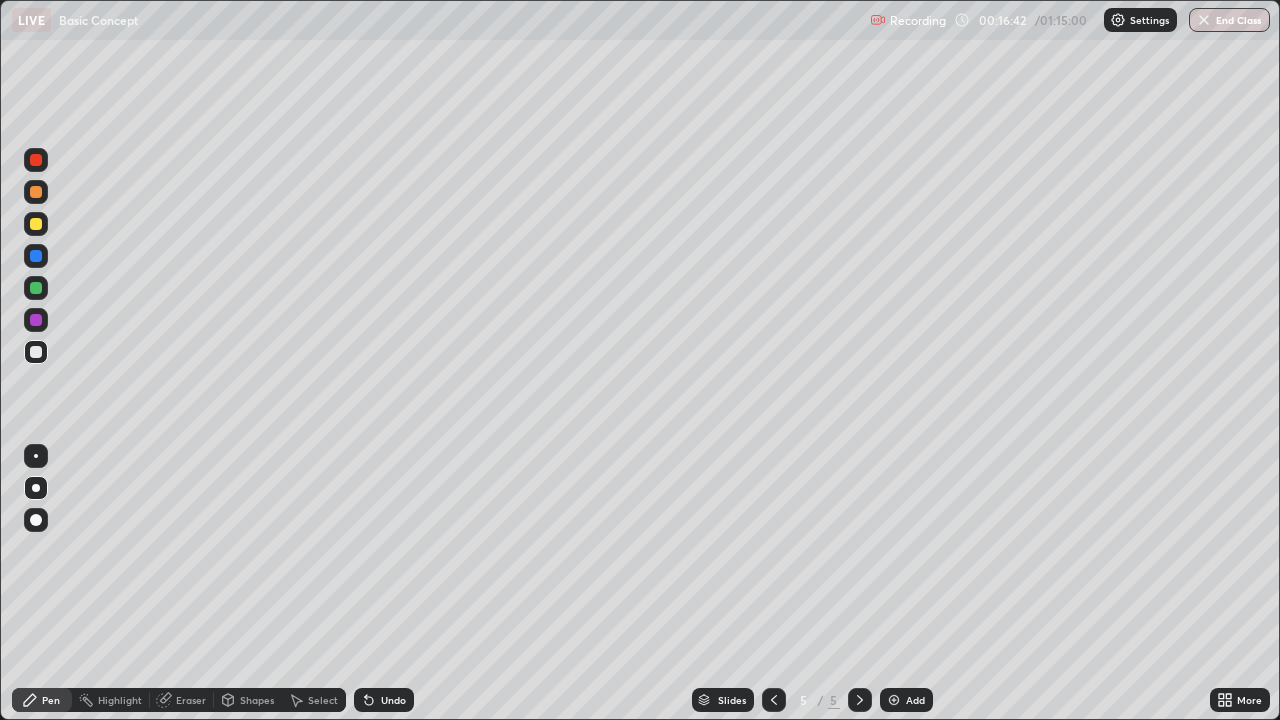 click at bounding box center [36, 224] 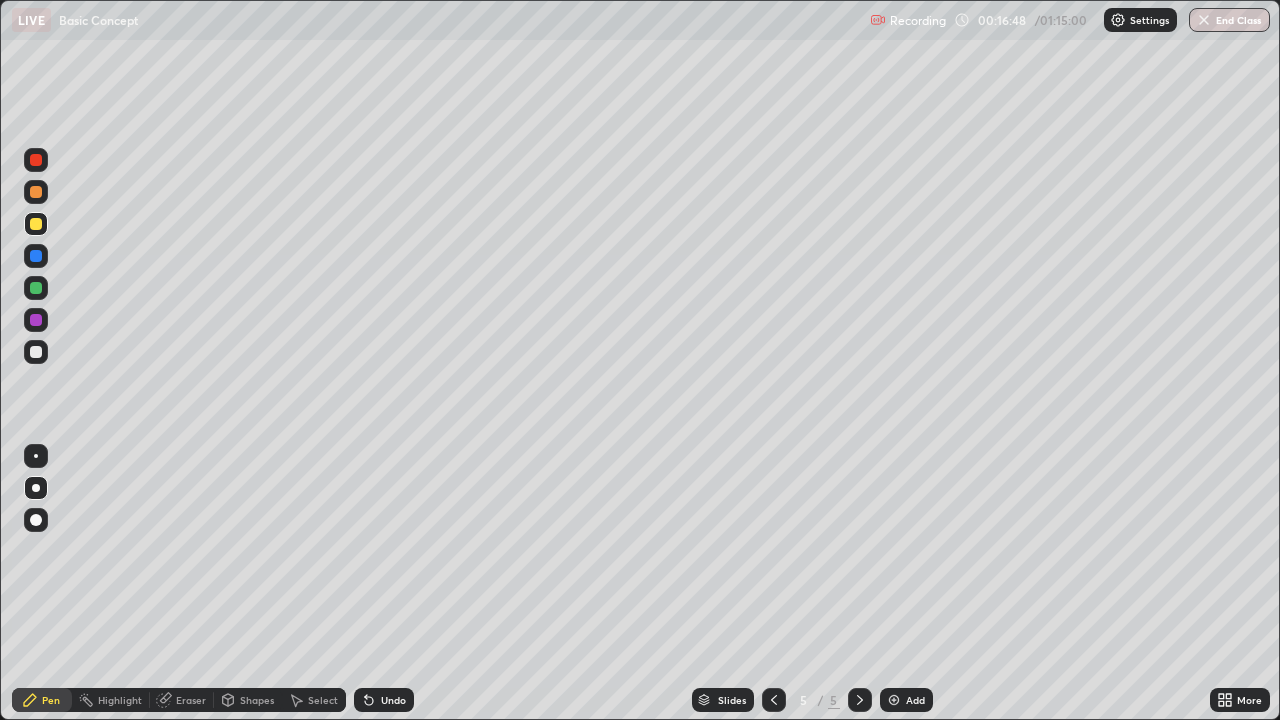 click at bounding box center (36, 352) 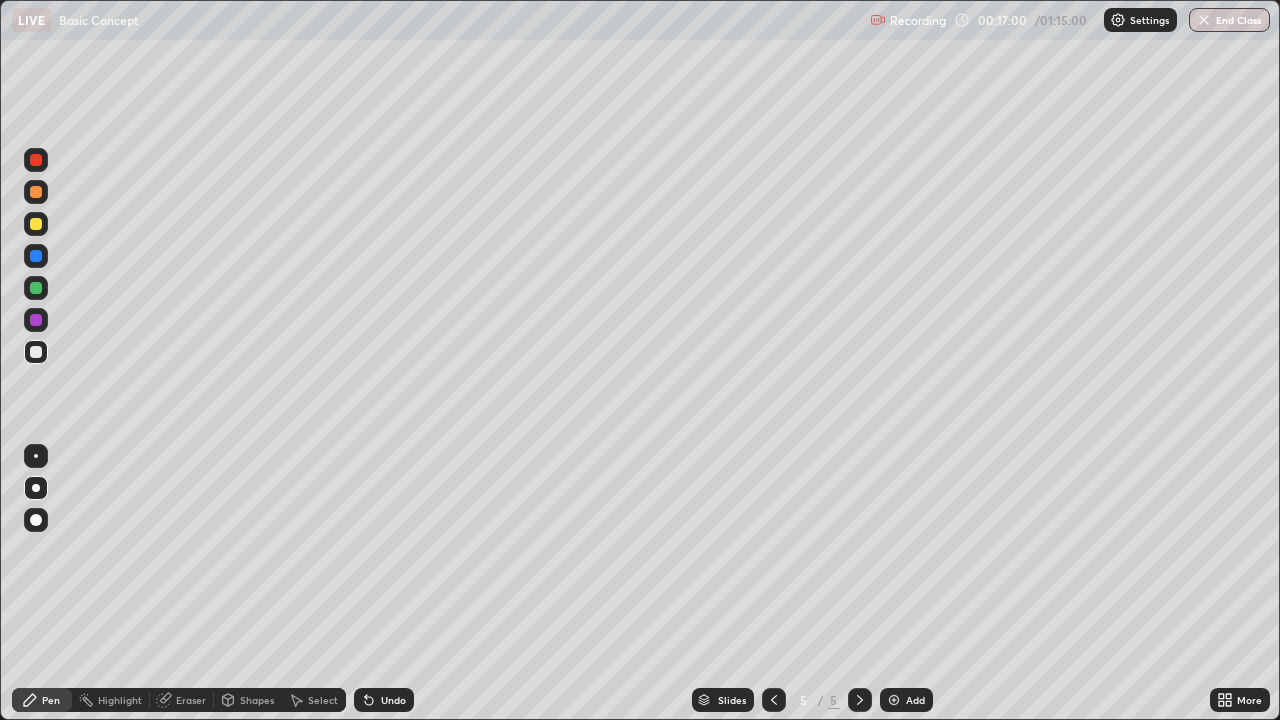click 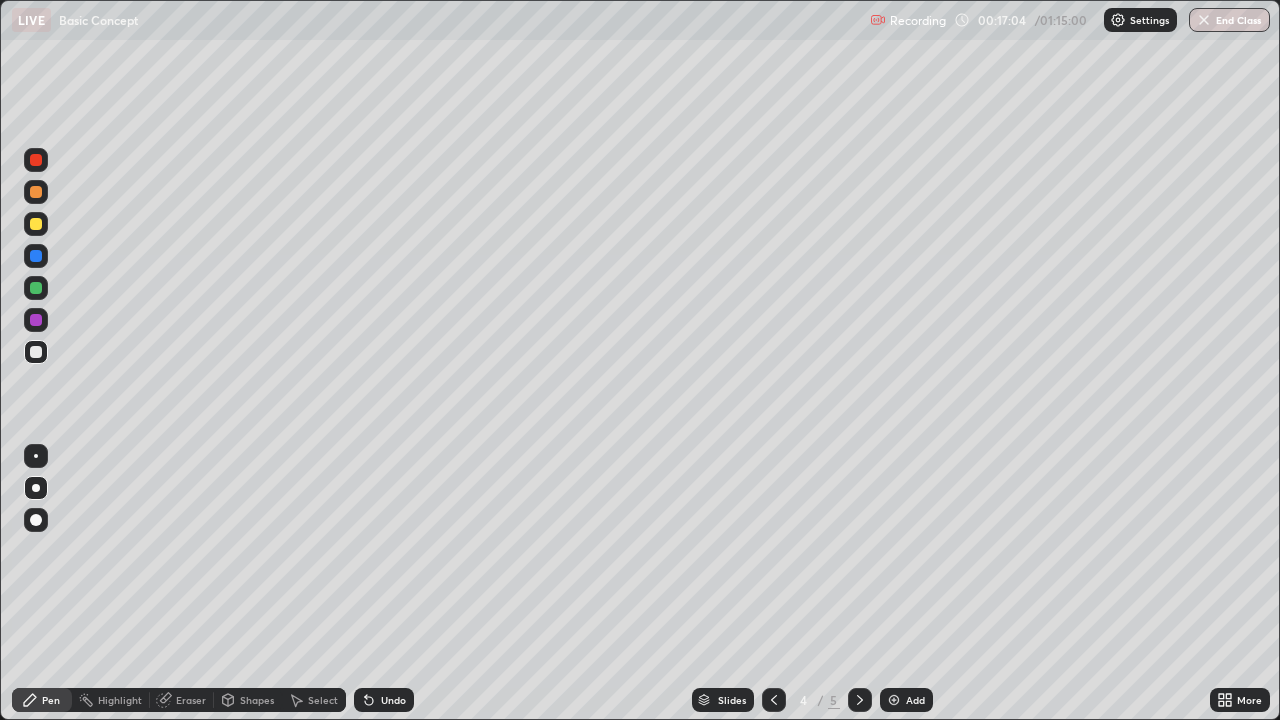 click at bounding box center (36, 192) 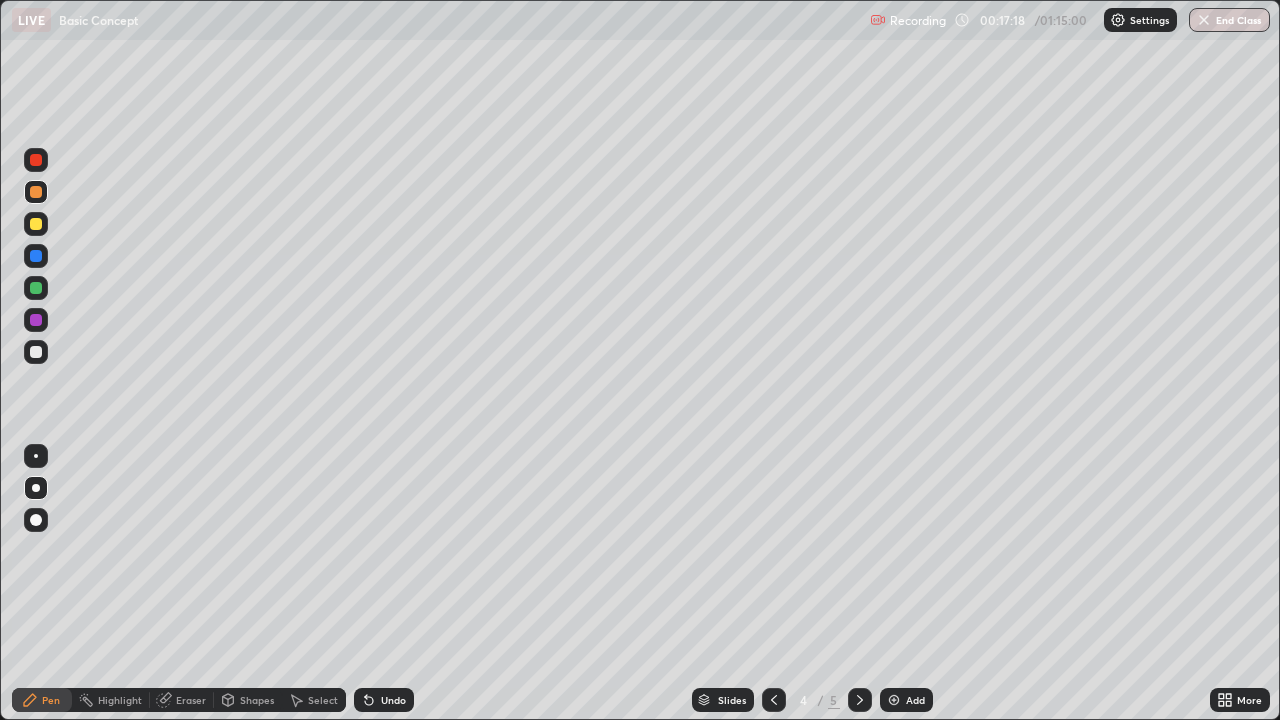 click at bounding box center (36, 224) 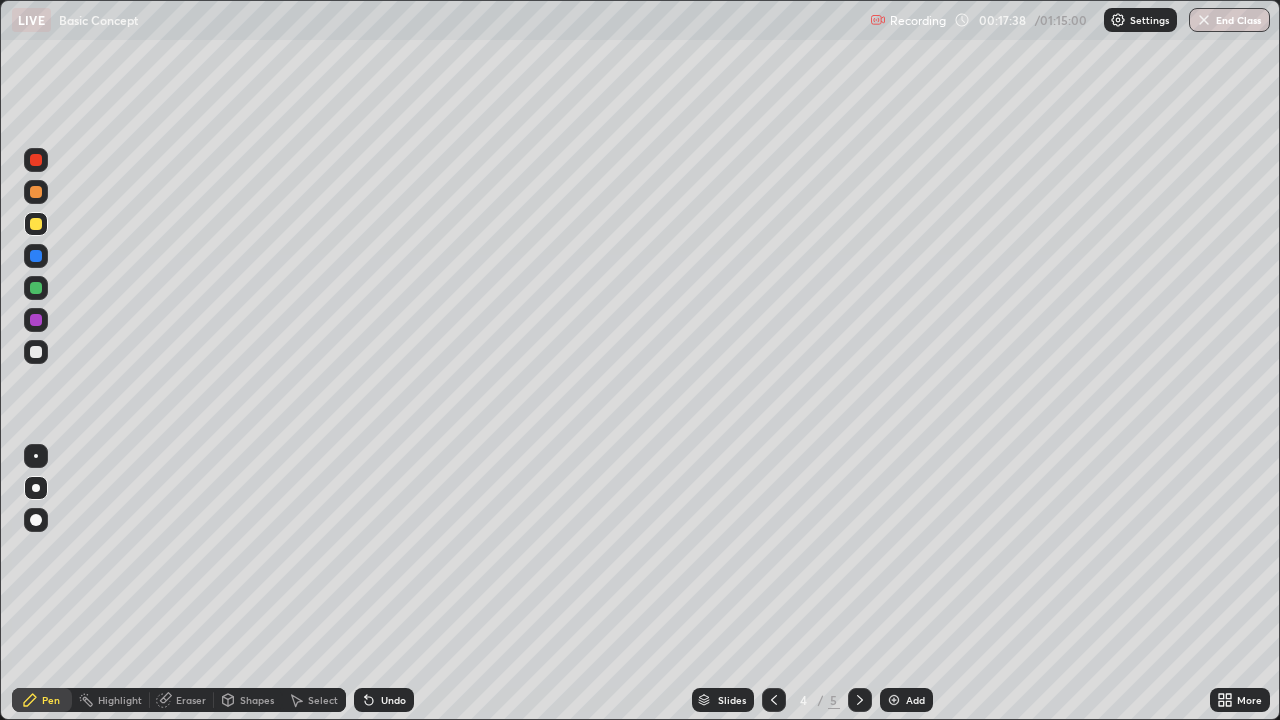 click at bounding box center (36, 352) 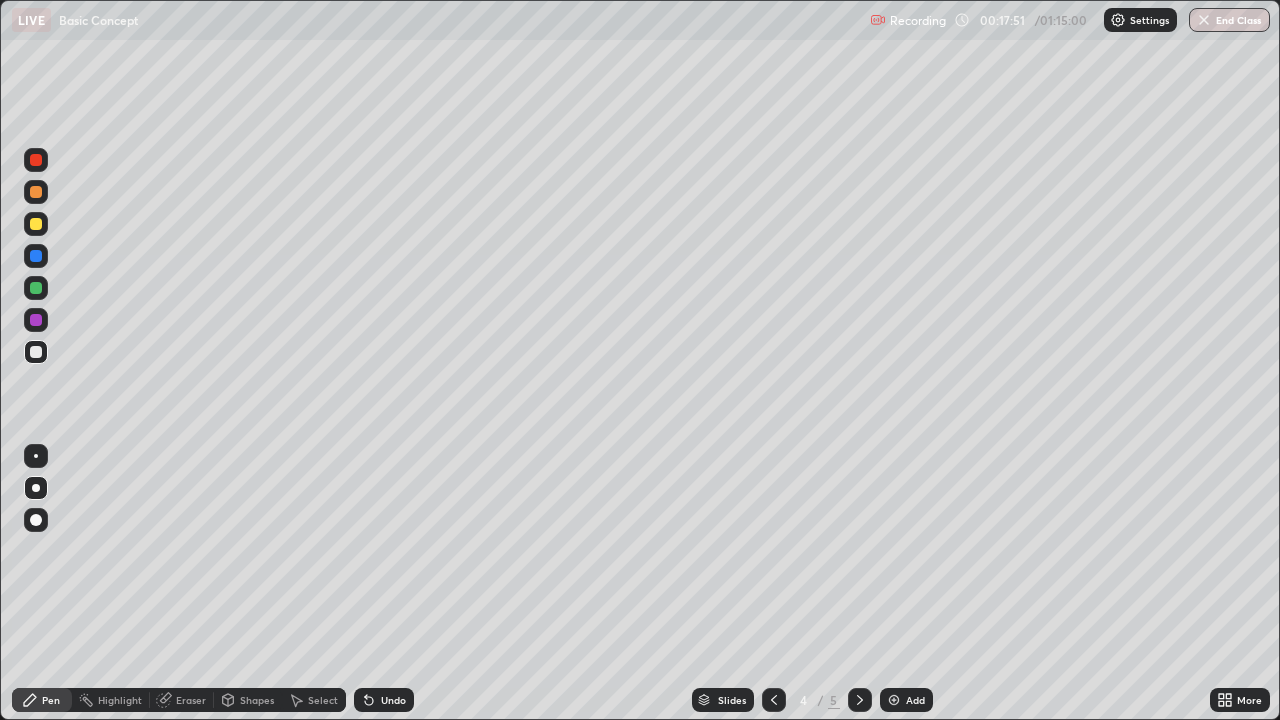 click at bounding box center [36, 320] 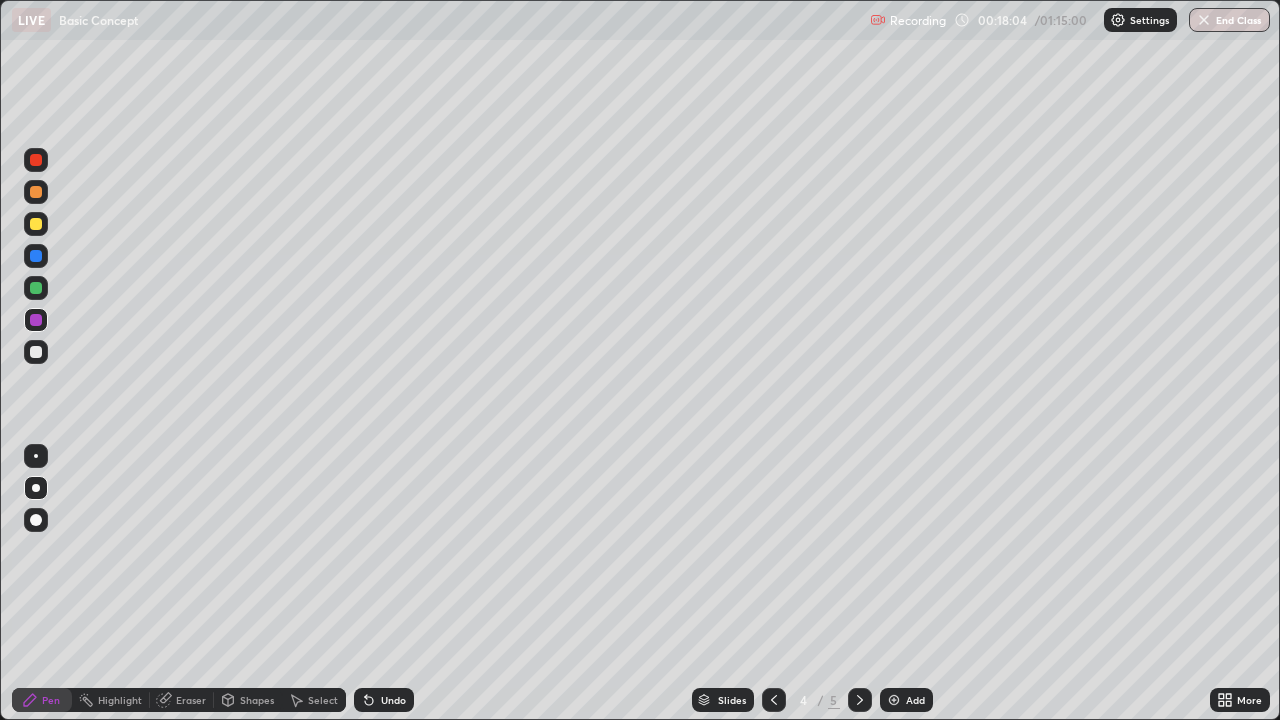 click at bounding box center (36, 224) 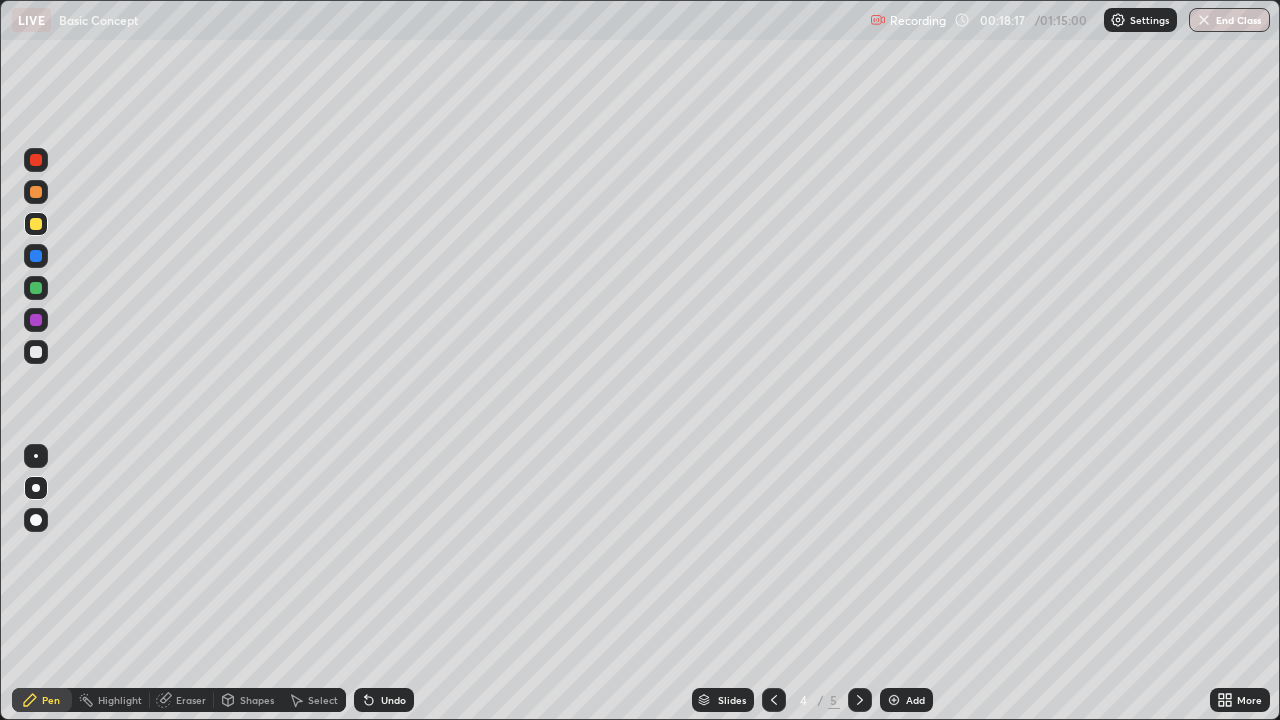 click at bounding box center [36, 256] 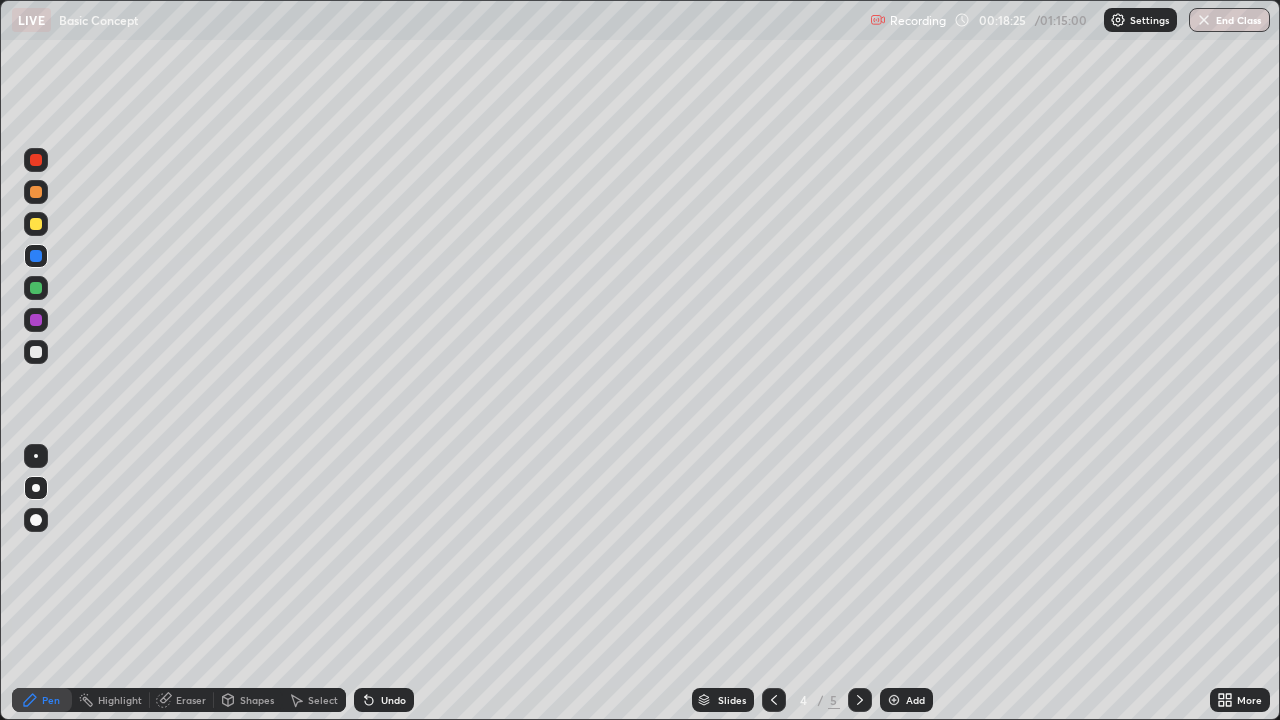 click at bounding box center [36, 320] 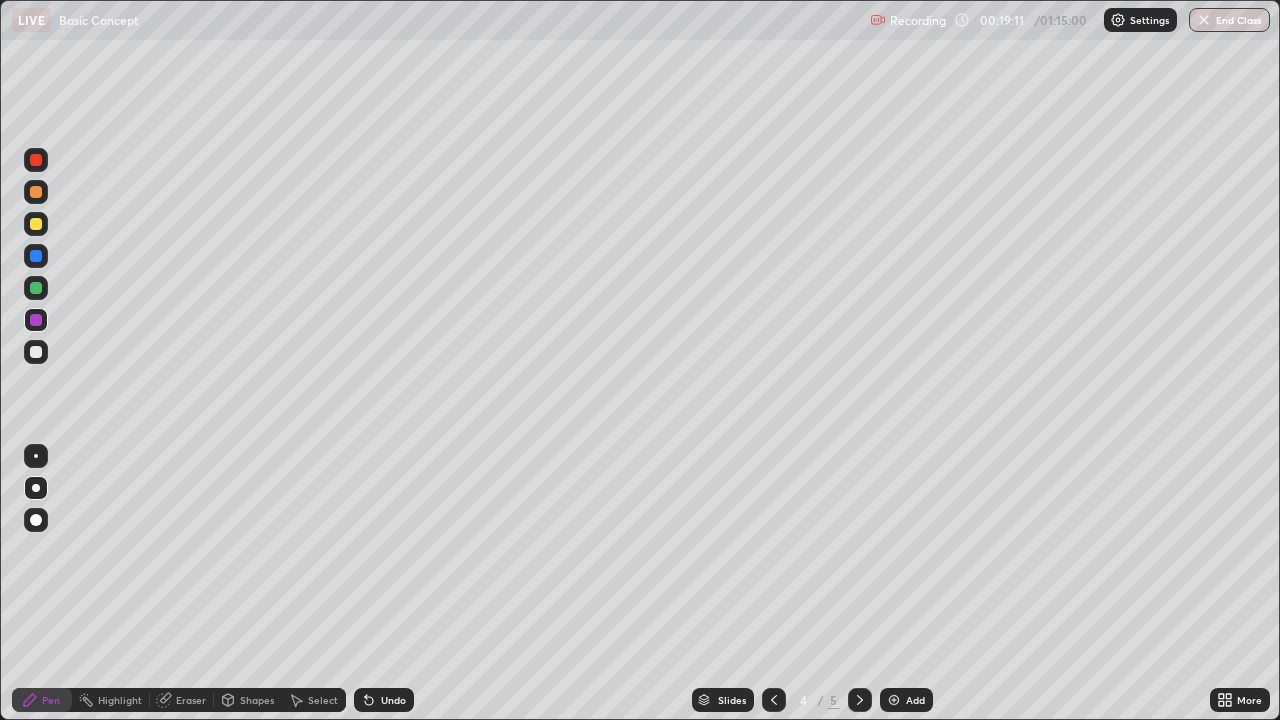 click 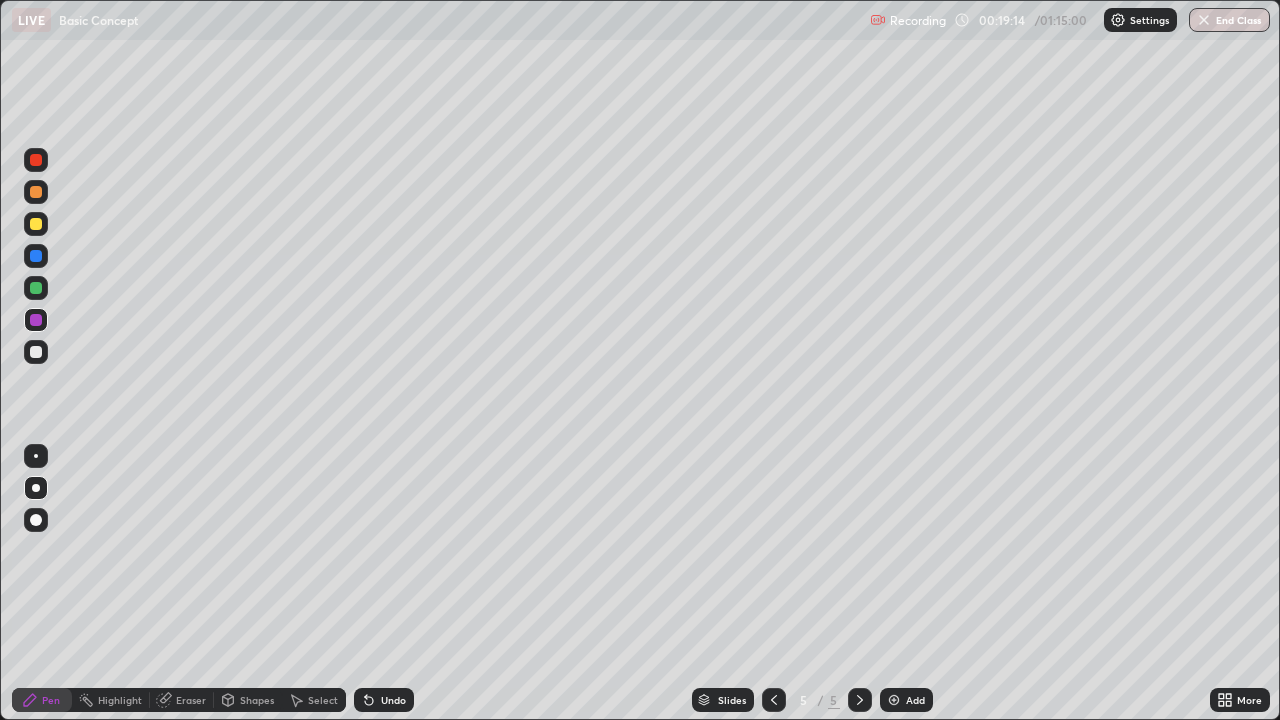 click at bounding box center (36, 352) 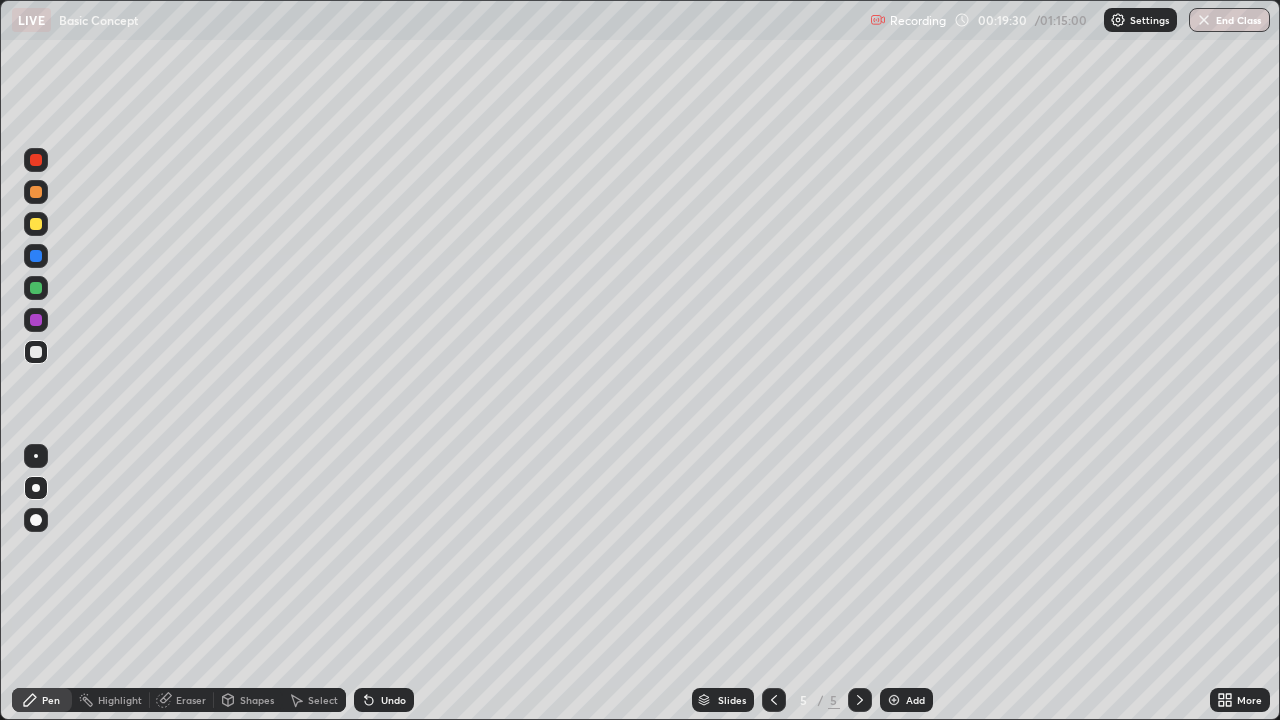 click at bounding box center (36, 224) 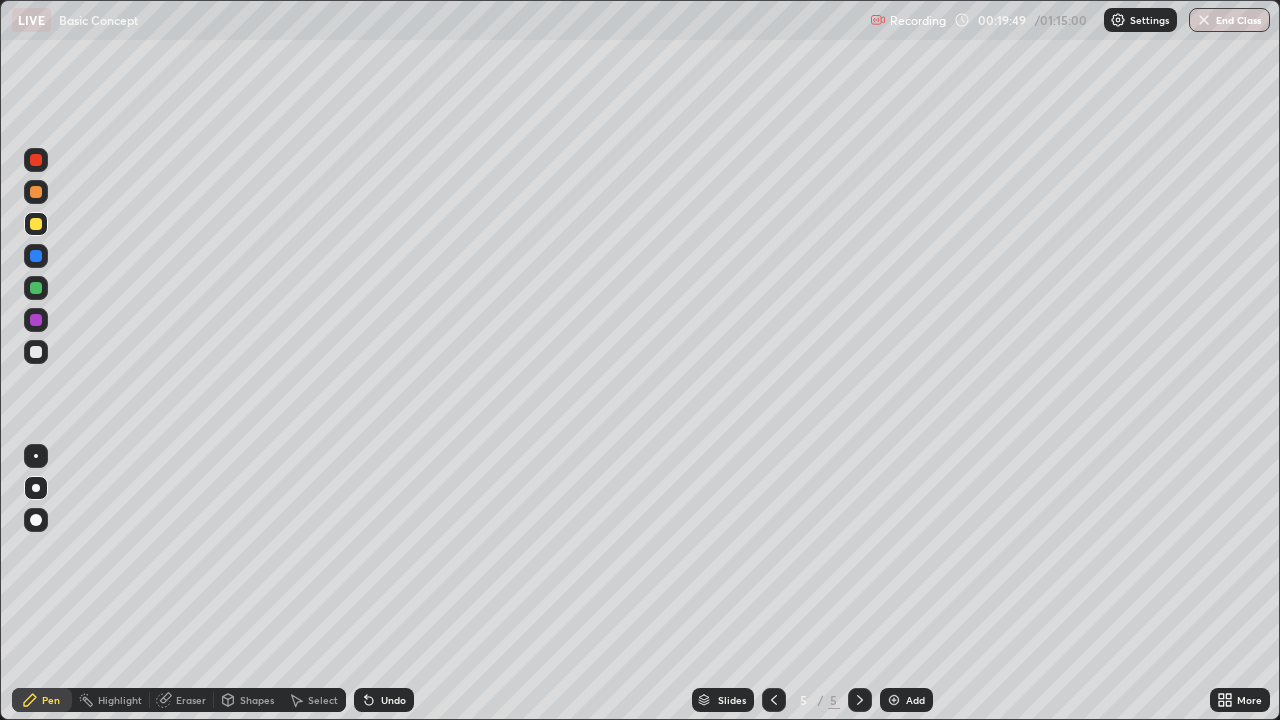 click at bounding box center [36, 352] 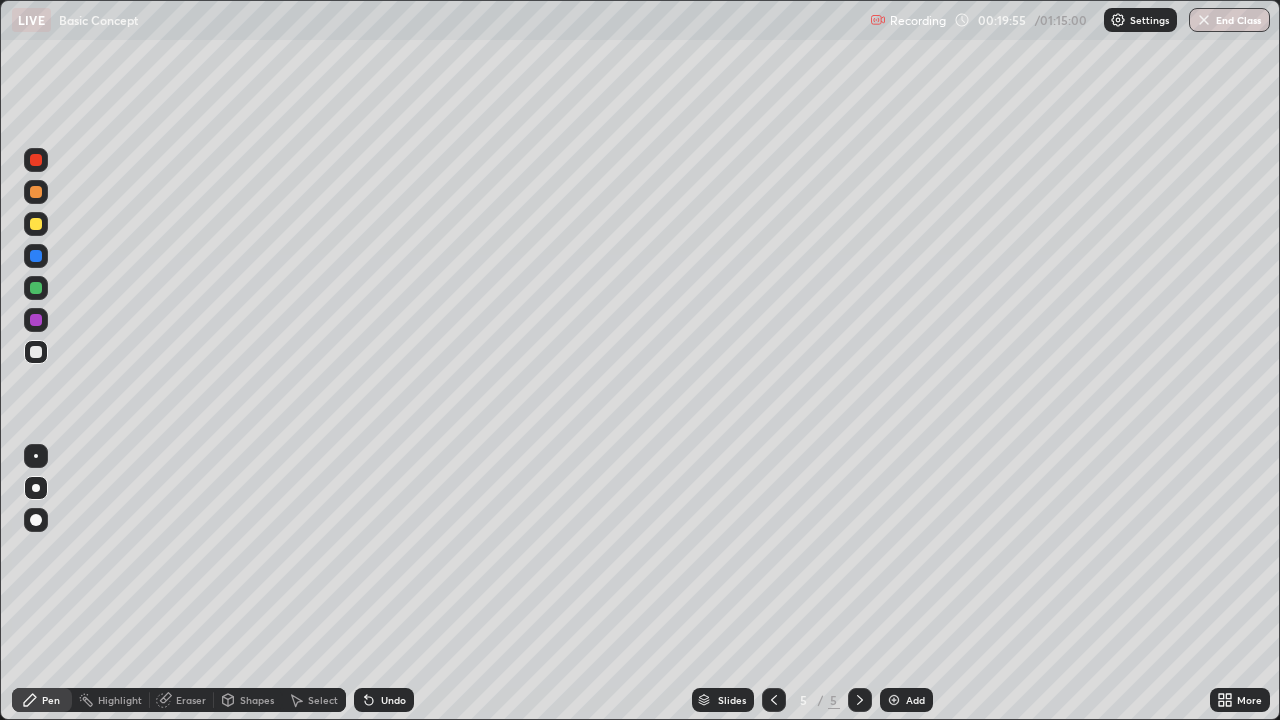 click at bounding box center [36, 224] 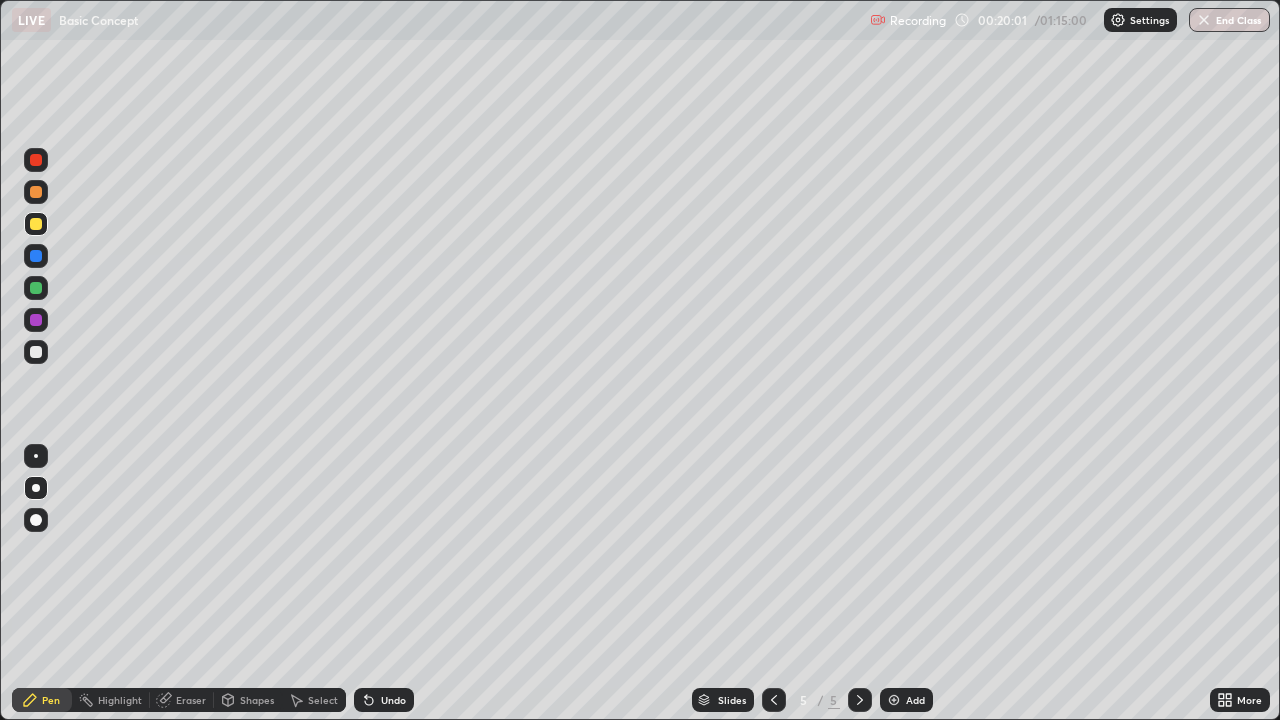 click at bounding box center [36, 352] 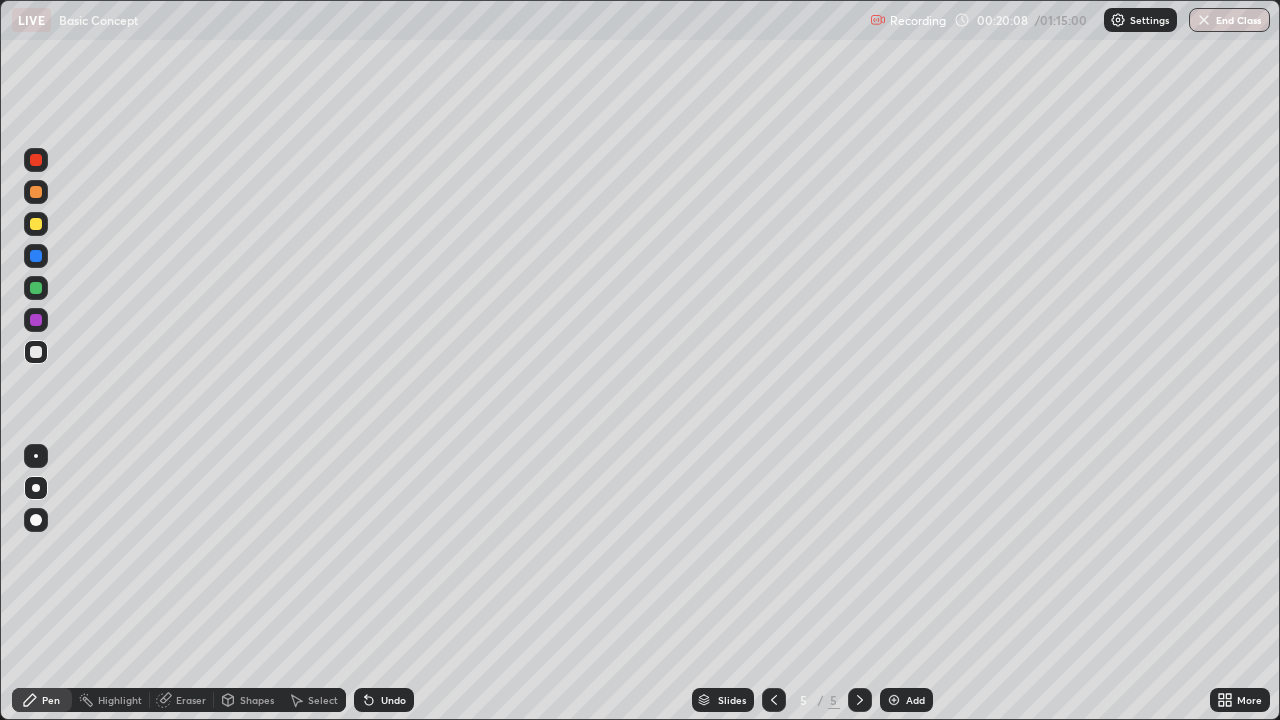 click at bounding box center [36, 224] 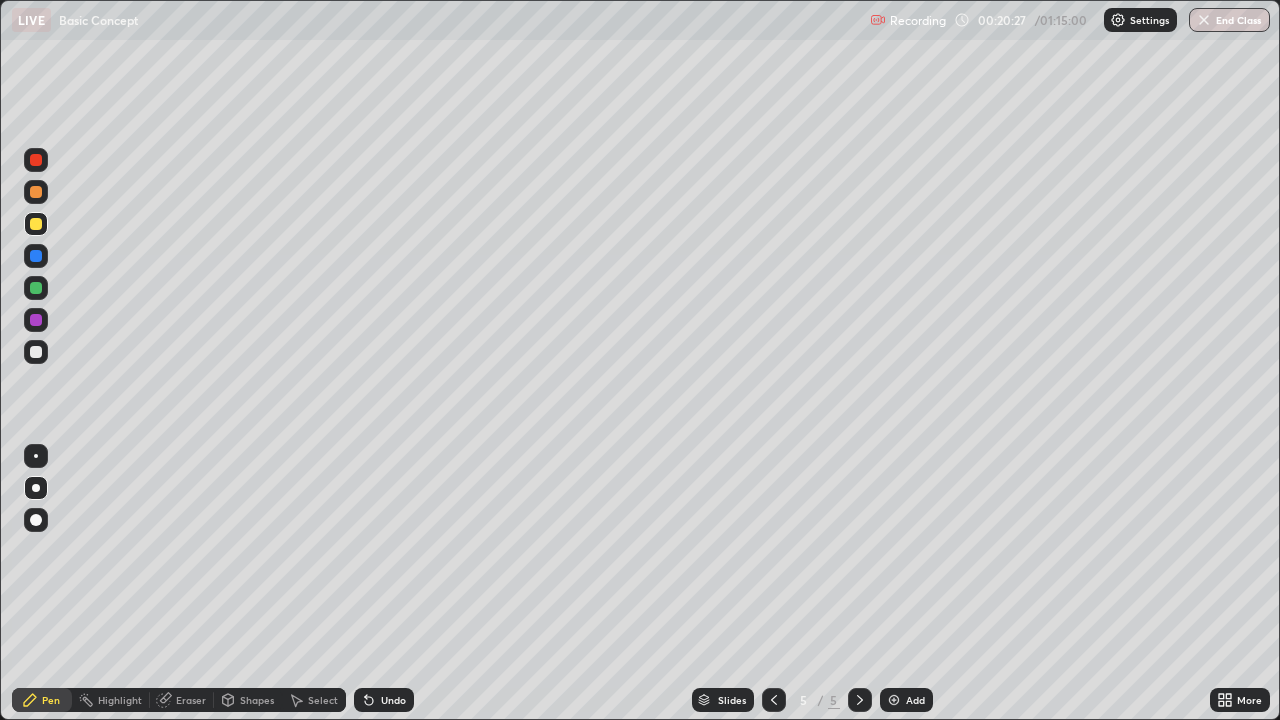 click at bounding box center [36, 352] 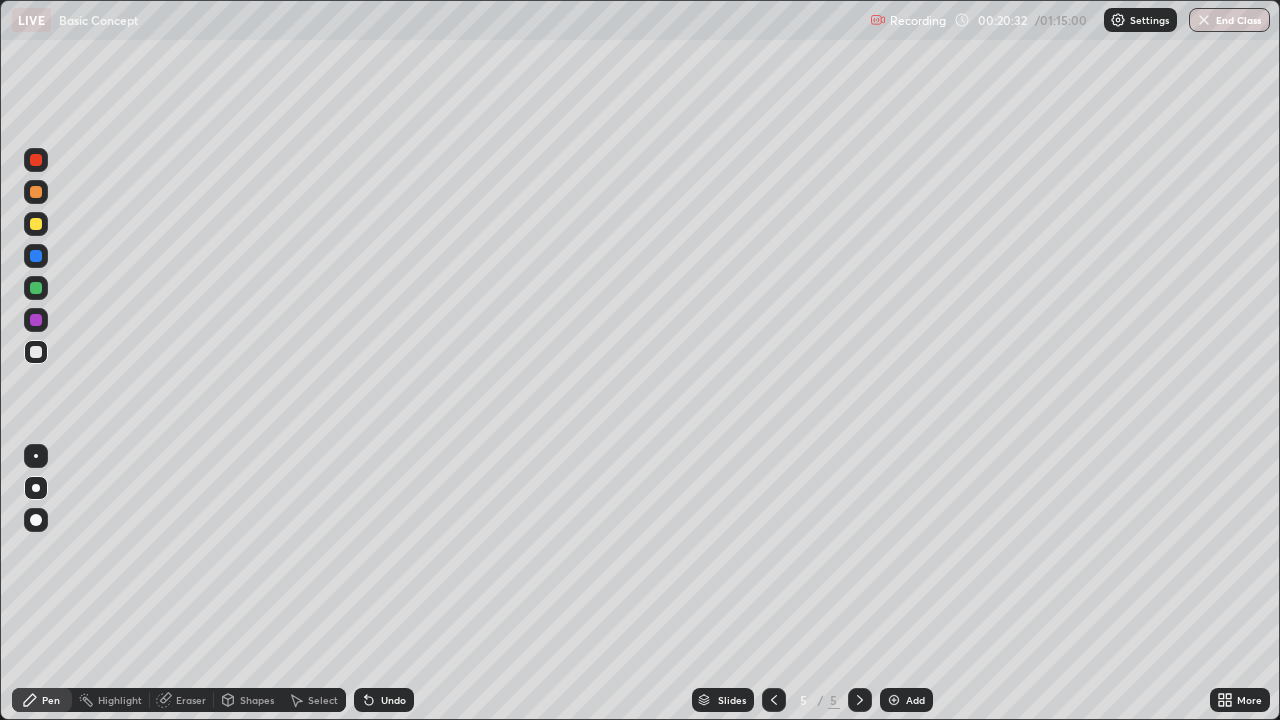 click at bounding box center [36, 192] 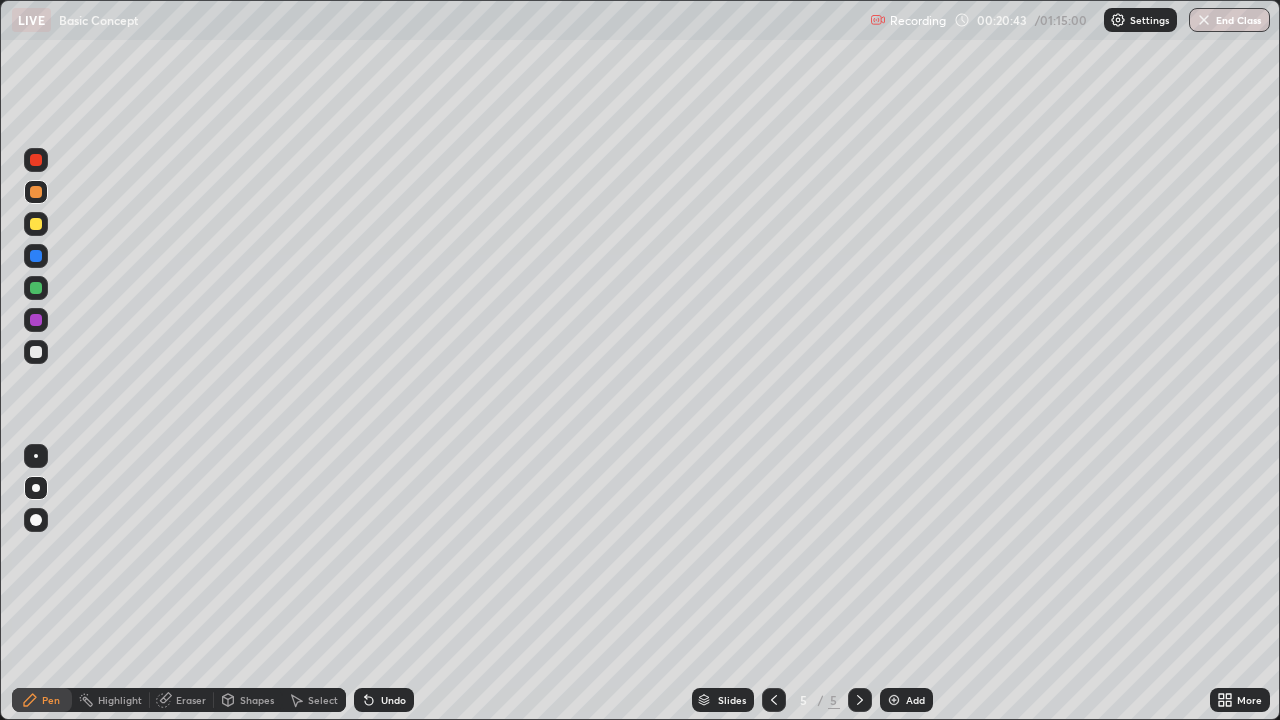 click at bounding box center [36, 352] 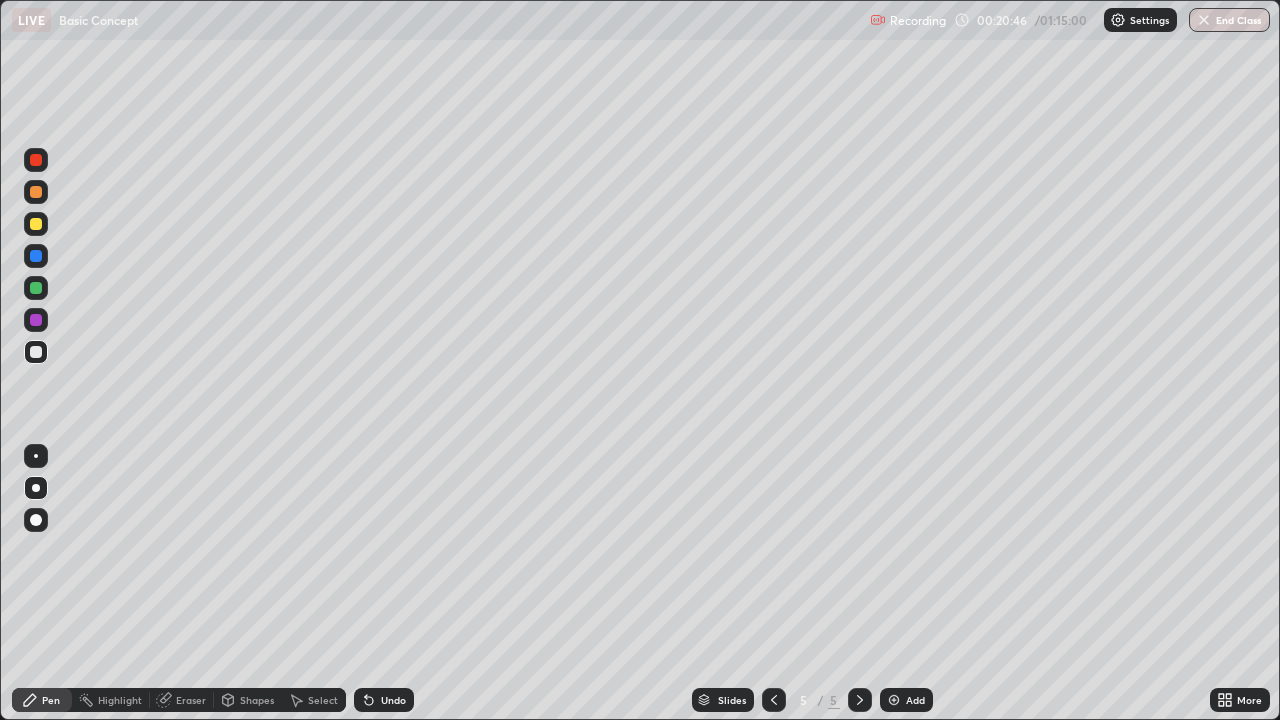 click at bounding box center (36, 192) 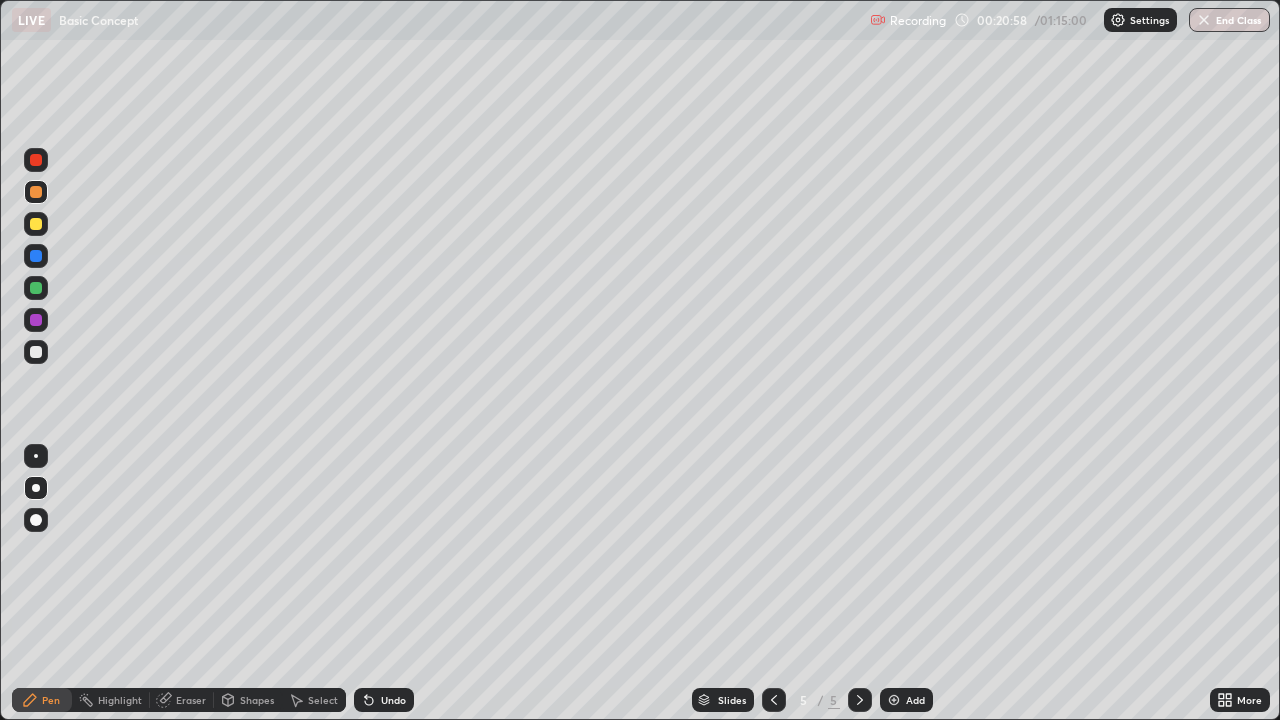 click at bounding box center [36, 320] 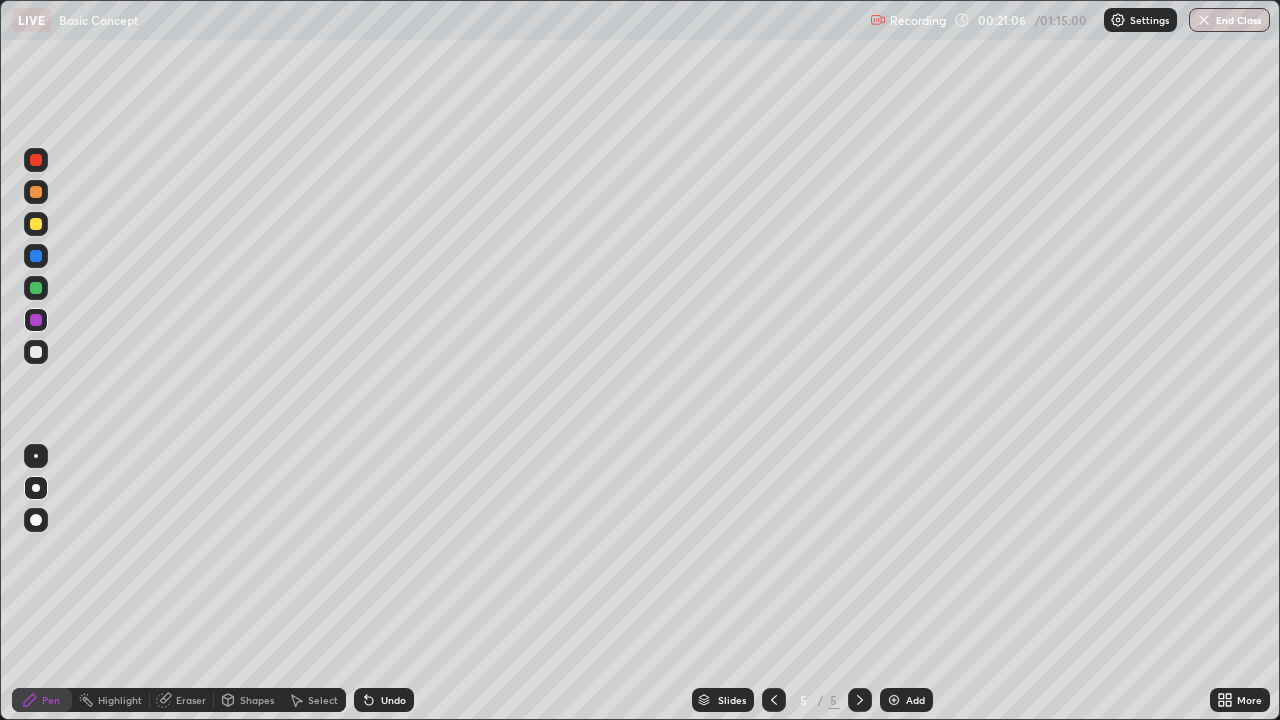 click at bounding box center [36, 352] 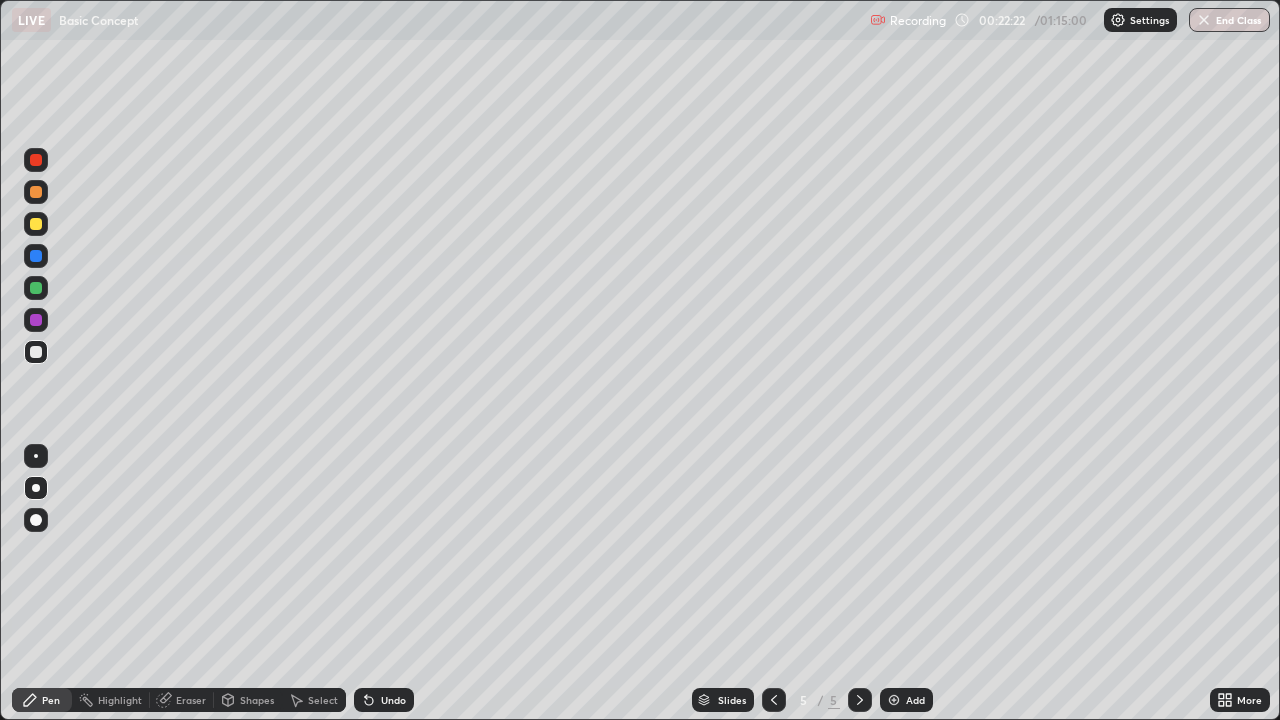 click at bounding box center [36, 352] 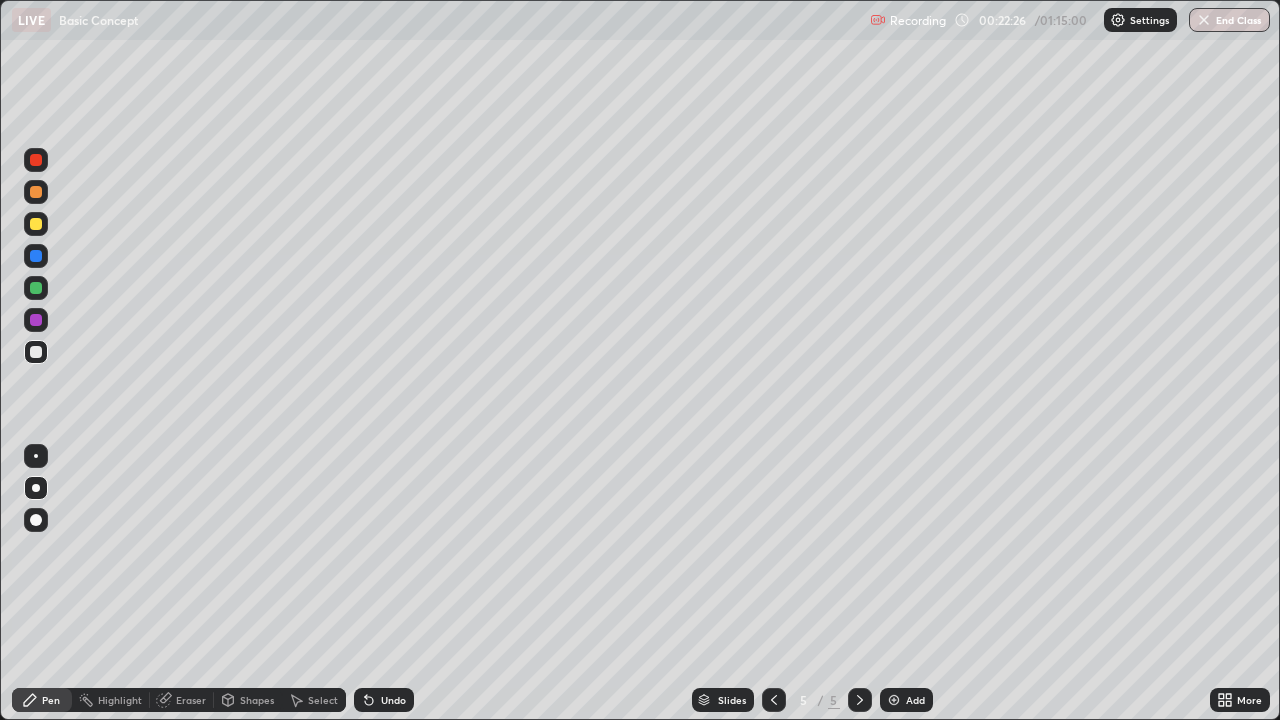 click at bounding box center (36, 256) 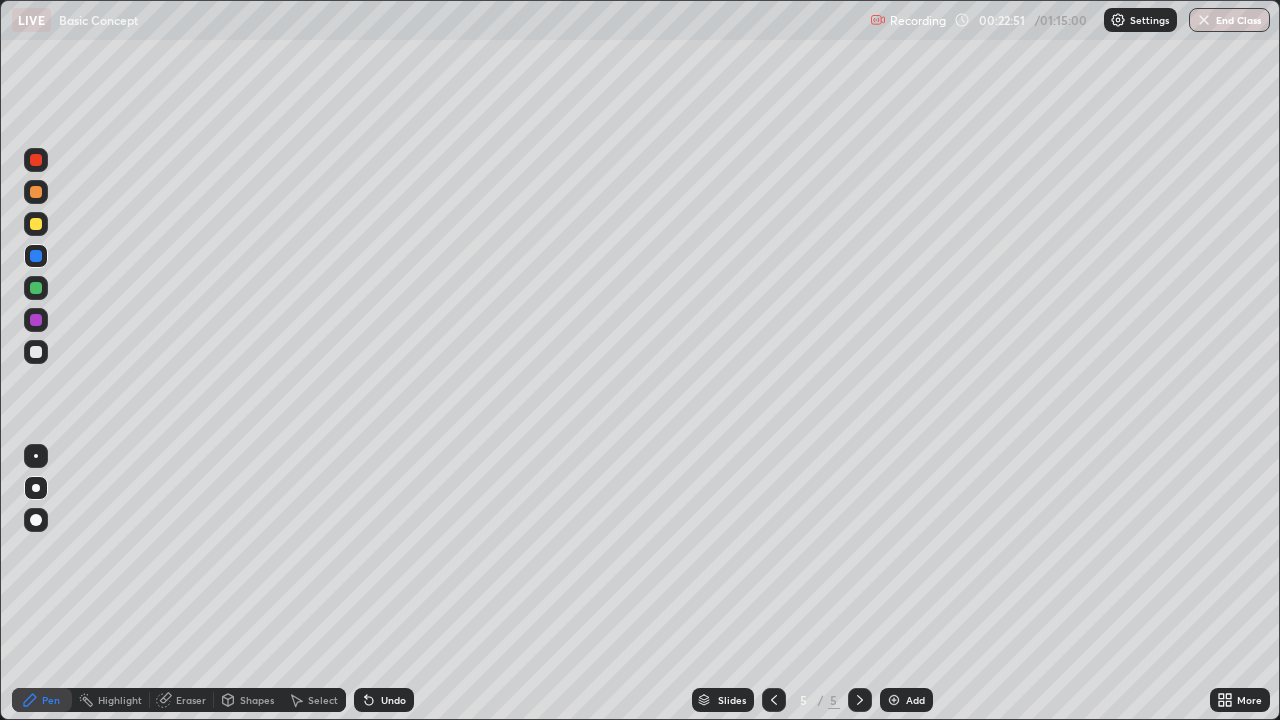 click at bounding box center [36, 320] 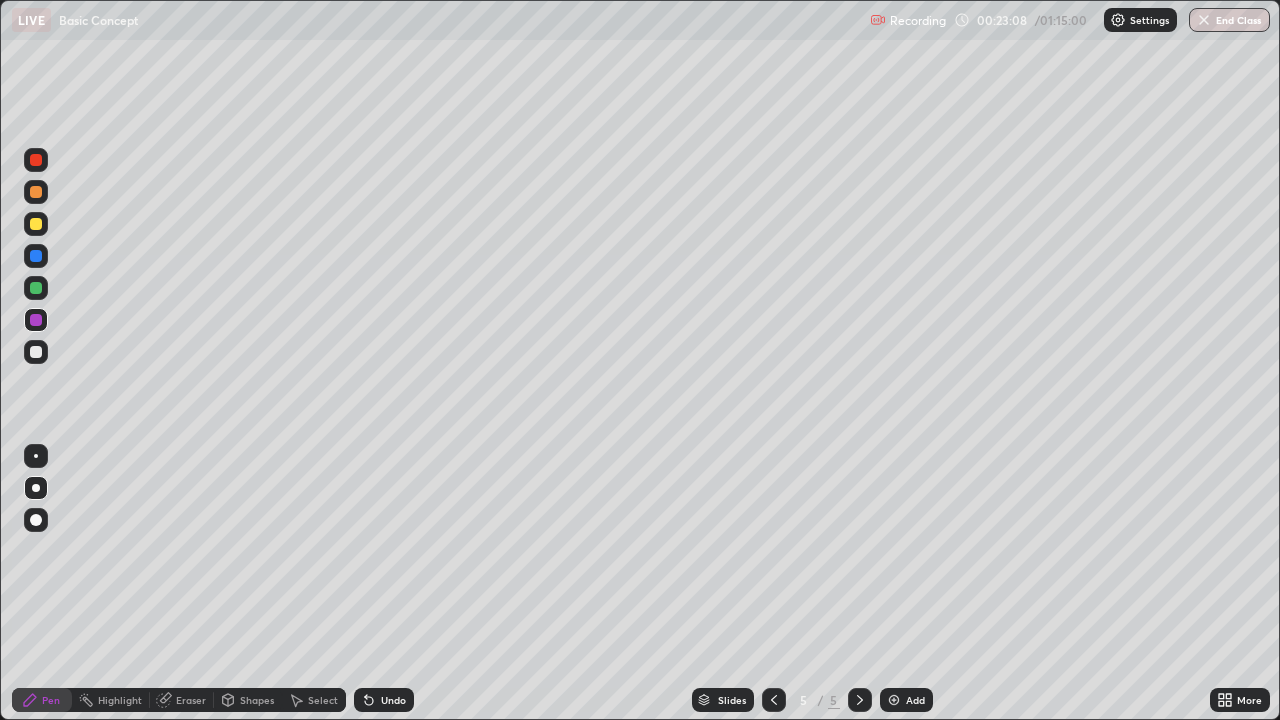 click at bounding box center (36, 352) 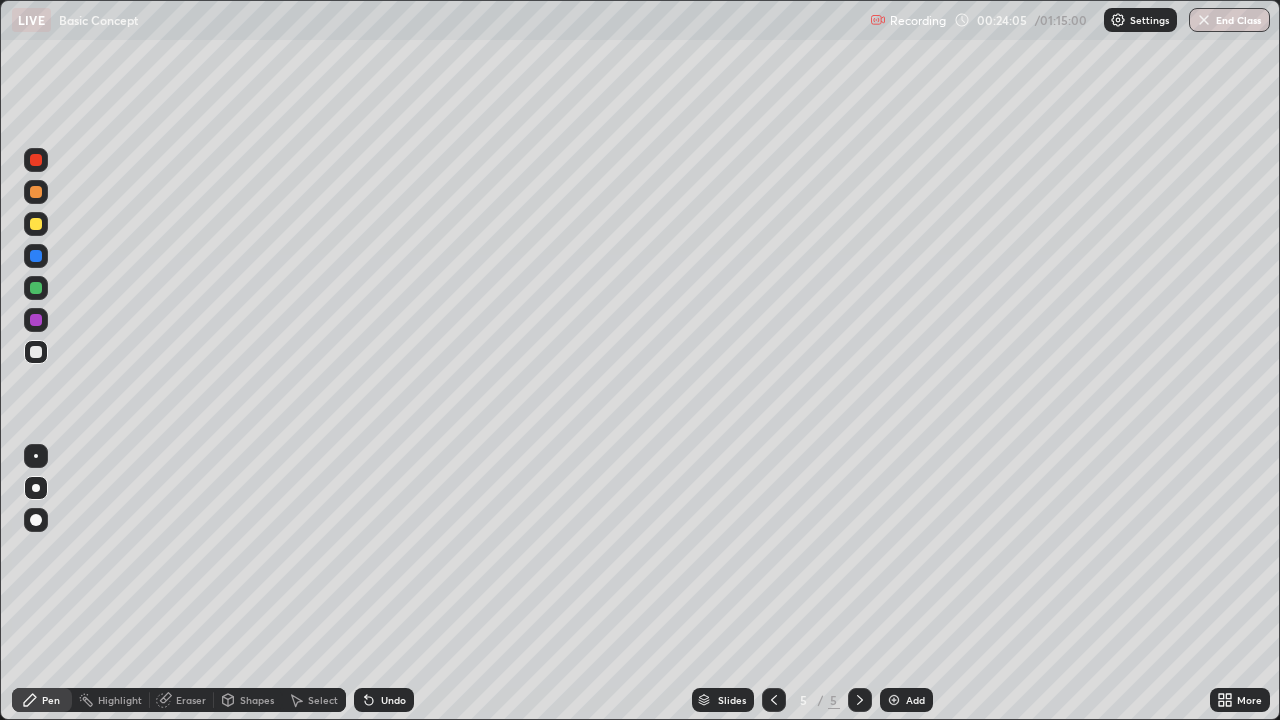 click at bounding box center [36, 192] 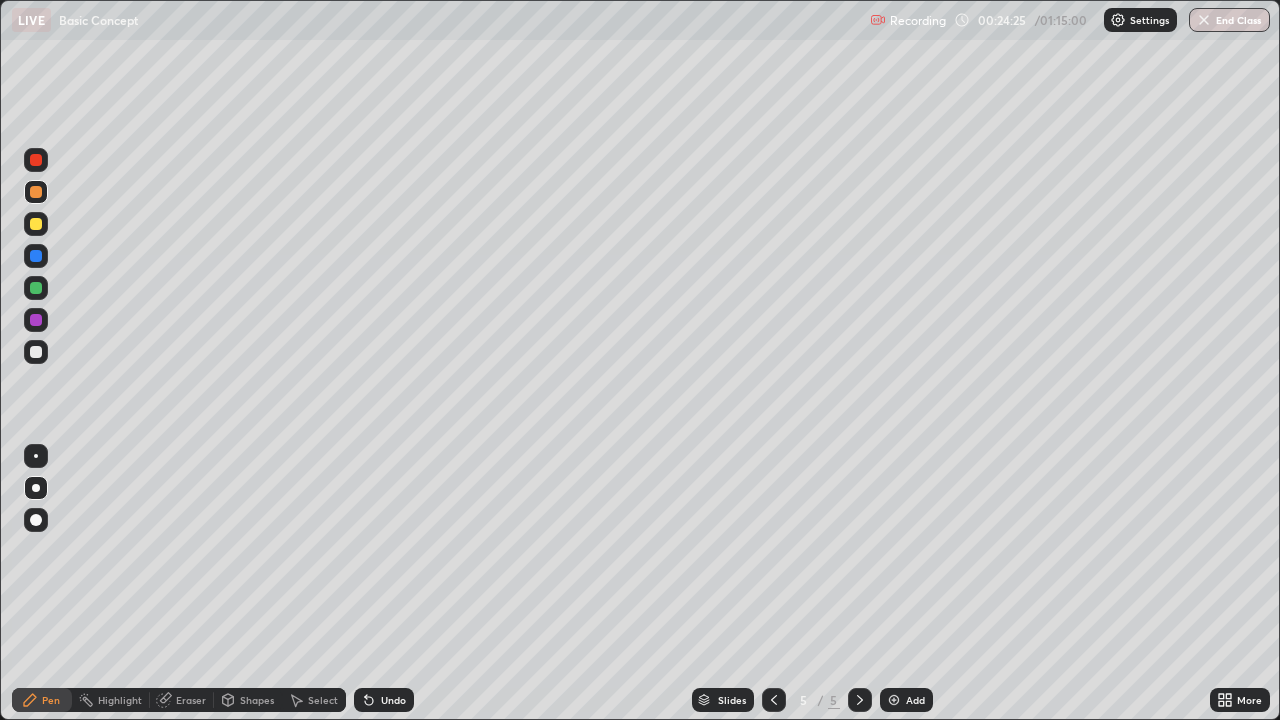 click at bounding box center [36, 352] 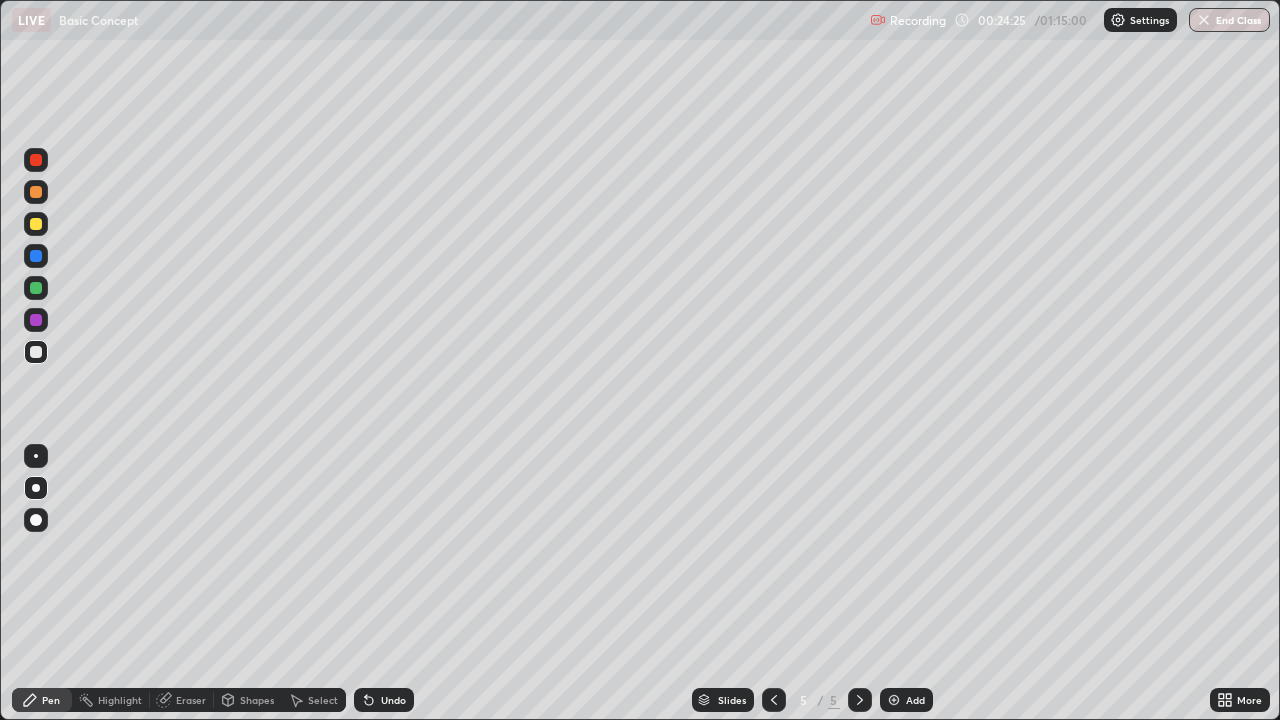 click at bounding box center (36, 320) 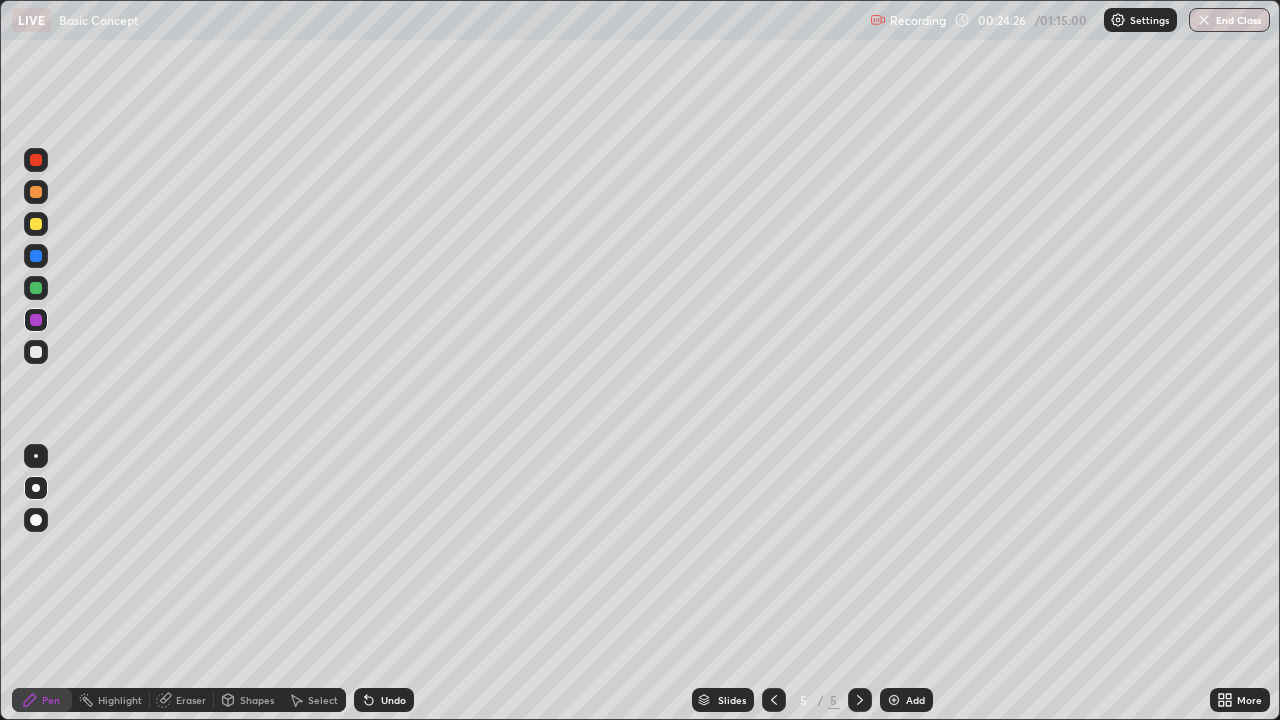 click at bounding box center (36, 192) 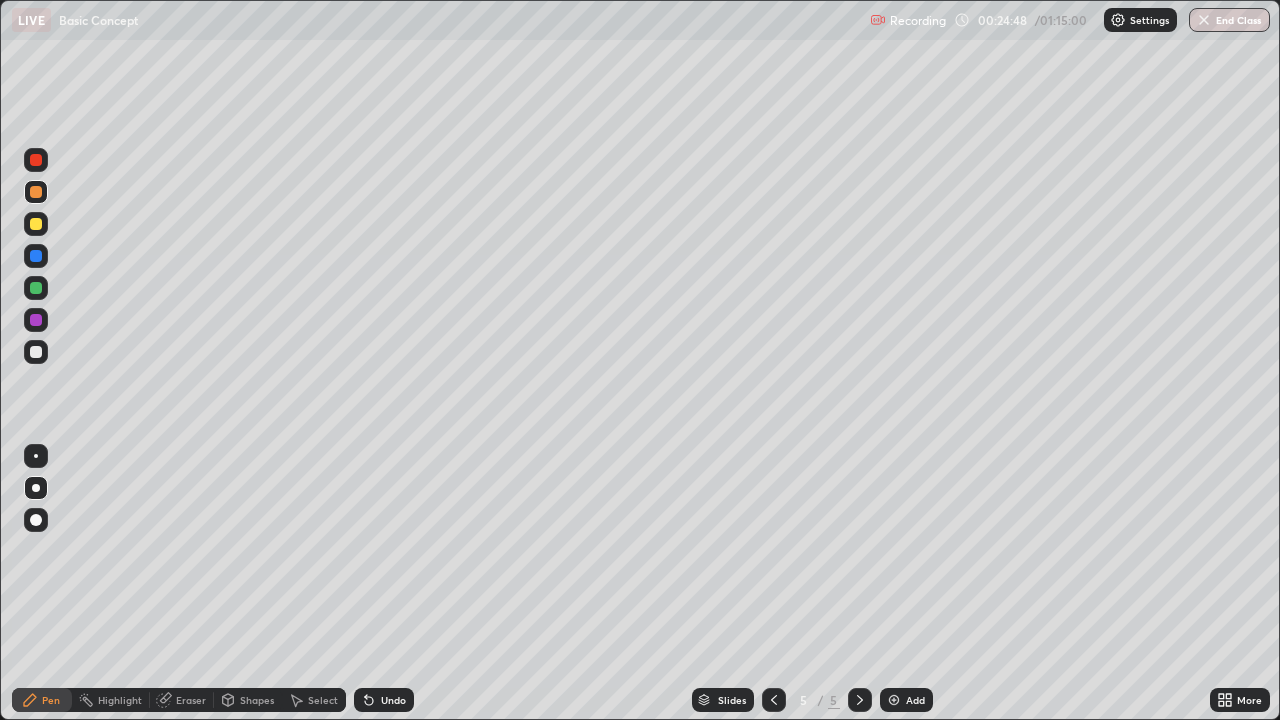 click at bounding box center [36, 192] 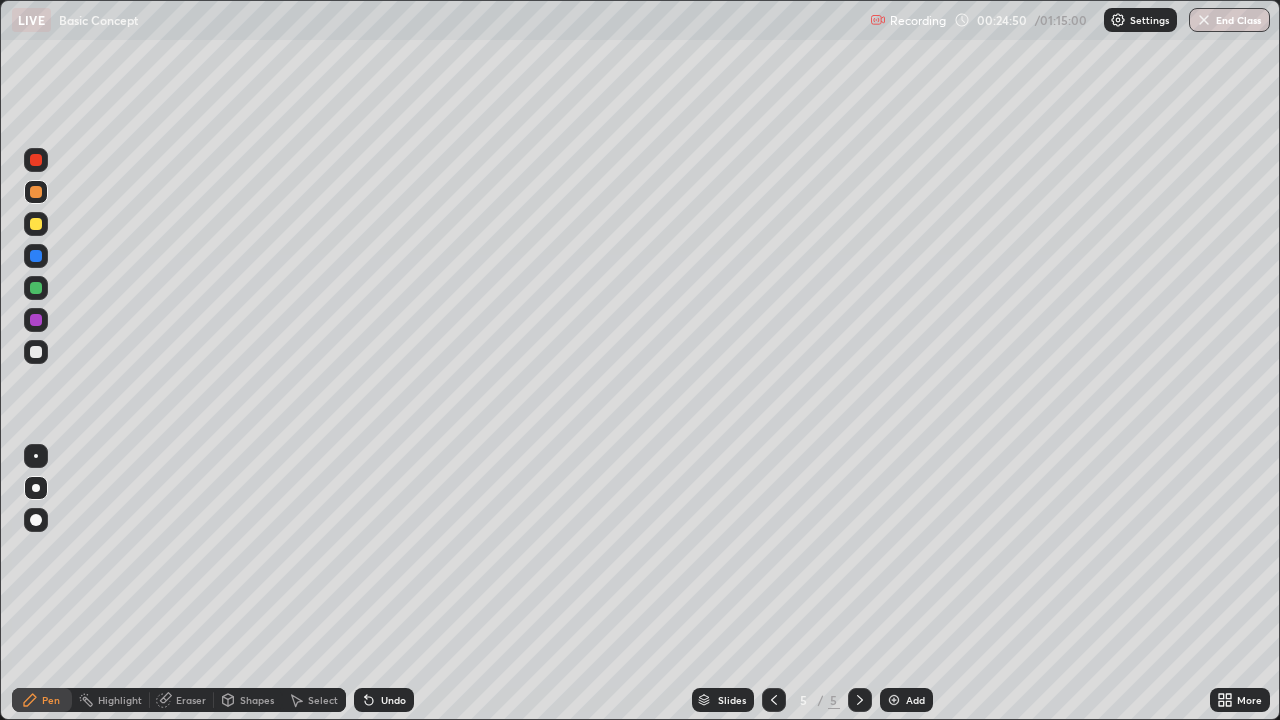 click at bounding box center [36, 160] 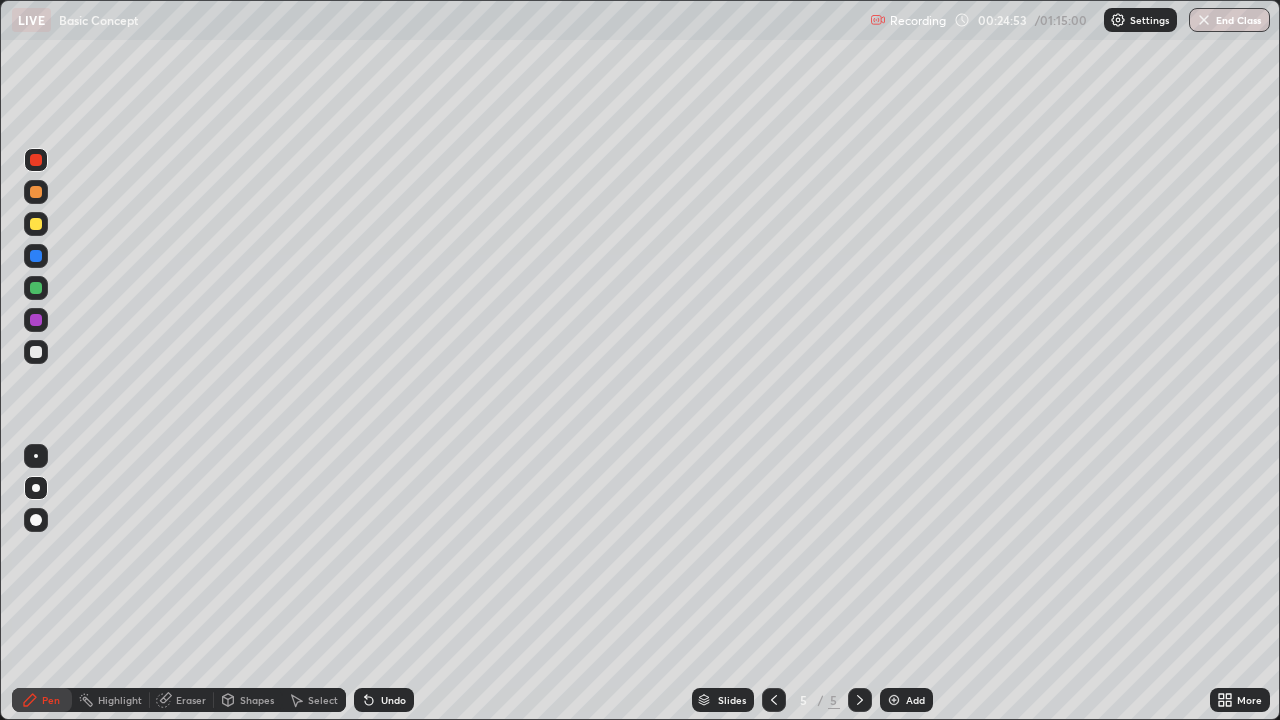 click at bounding box center (36, 352) 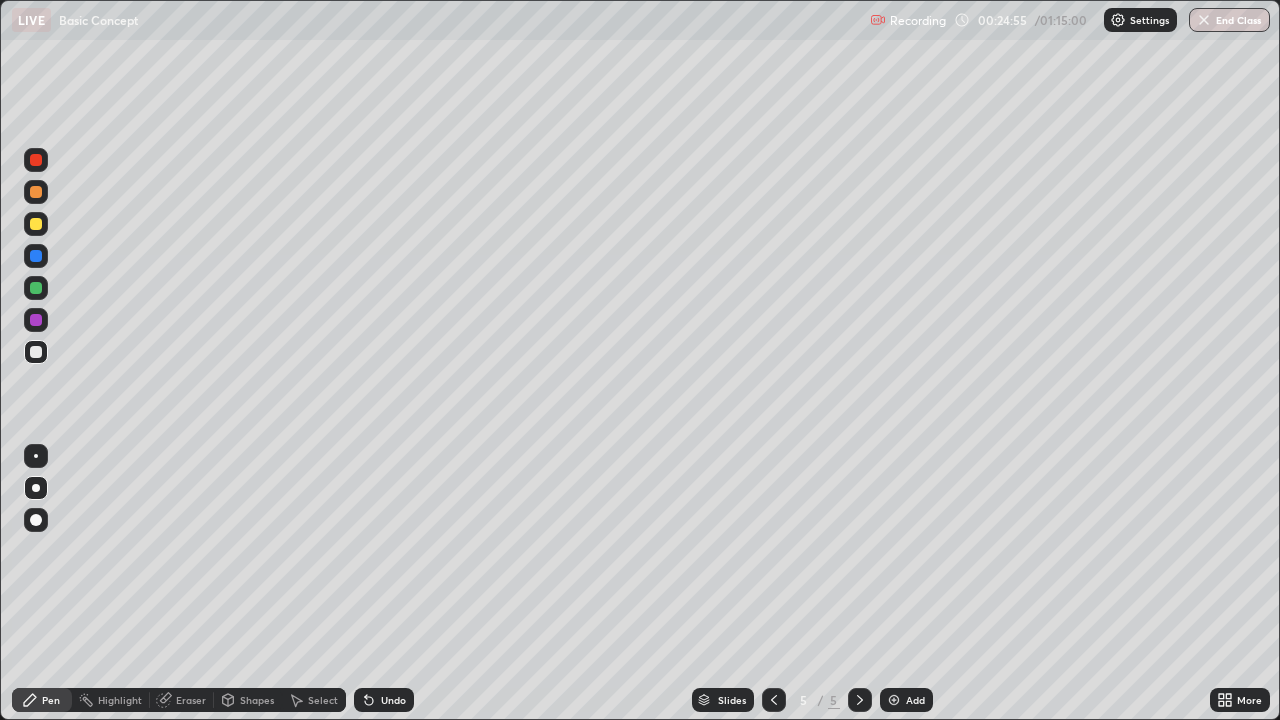 click at bounding box center [36, 160] 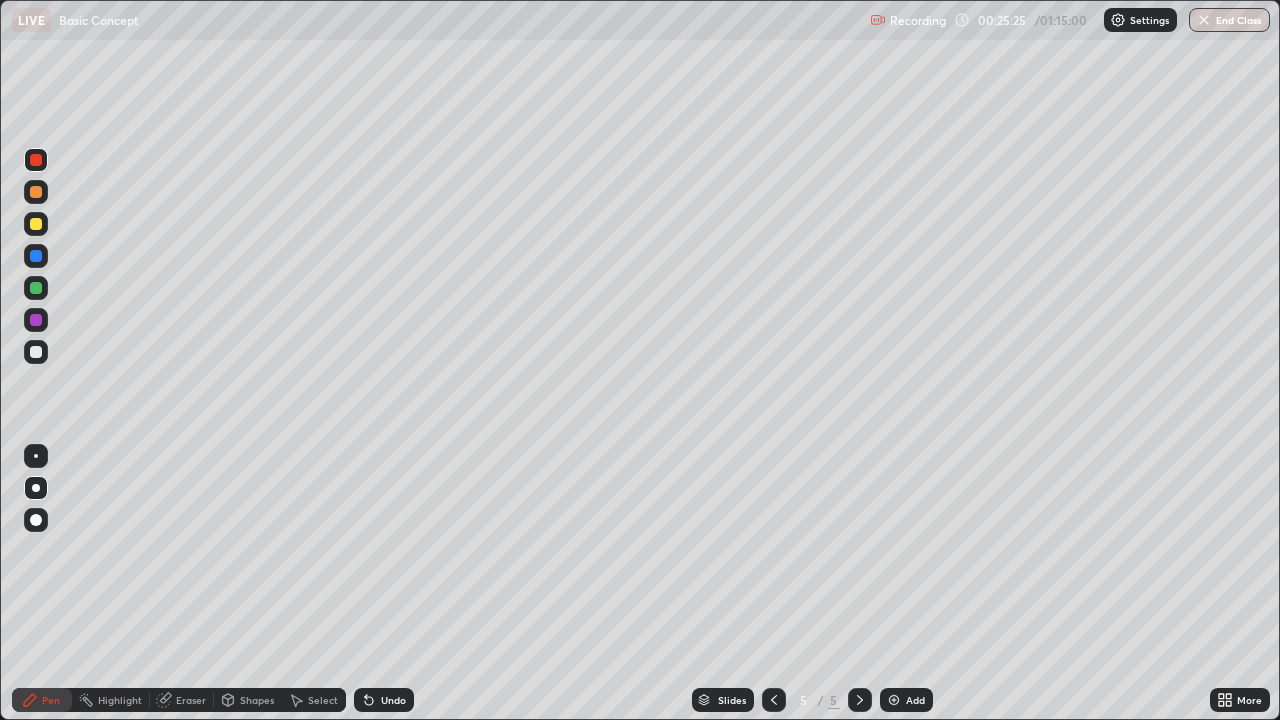 click at bounding box center [894, 700] 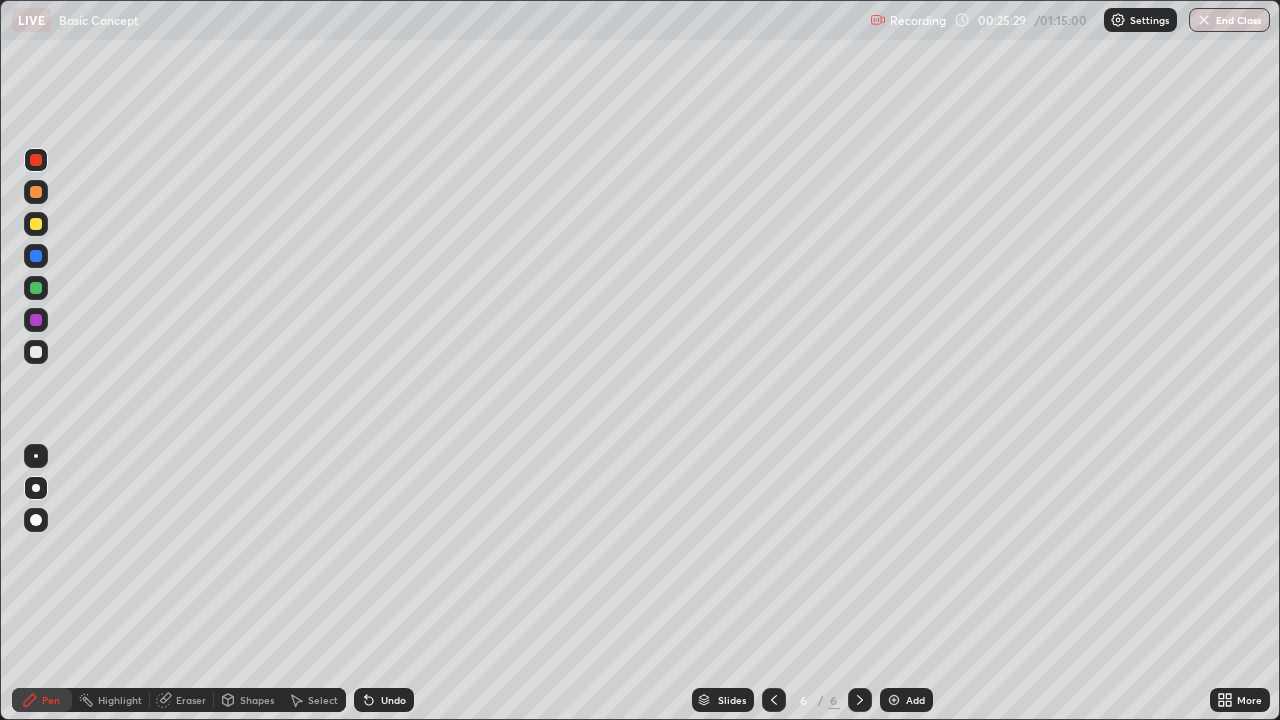 click 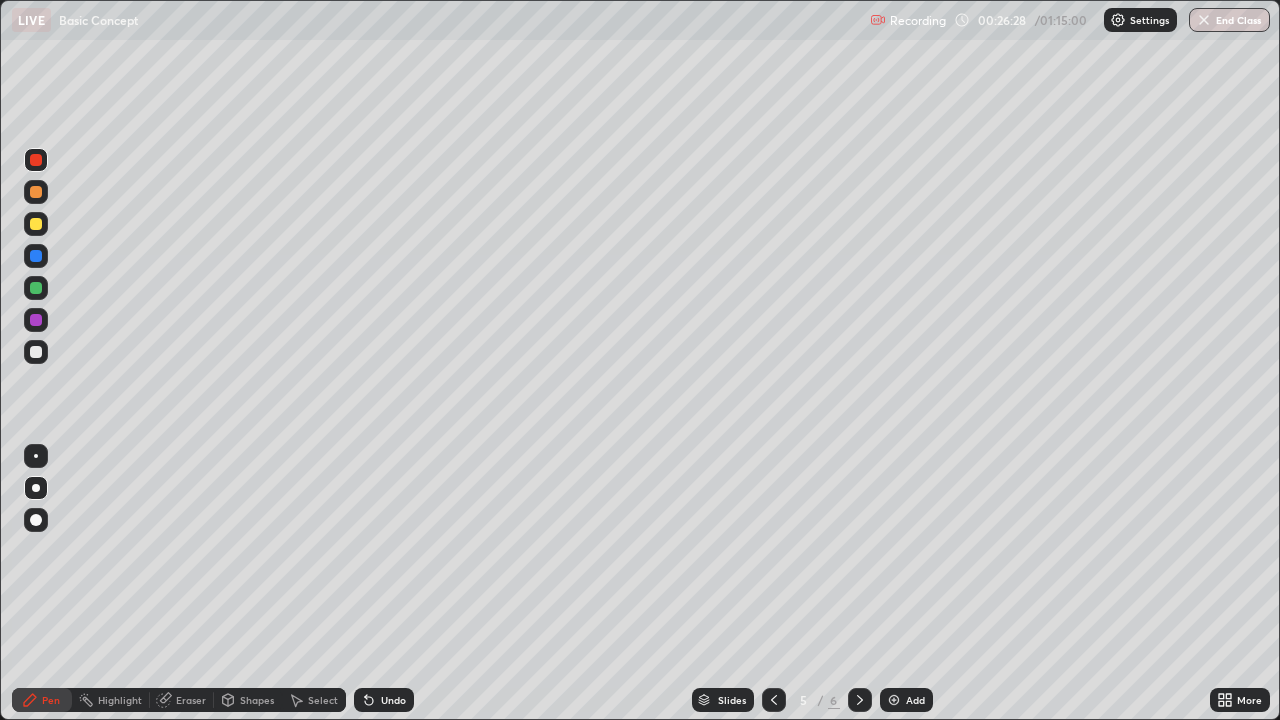 click 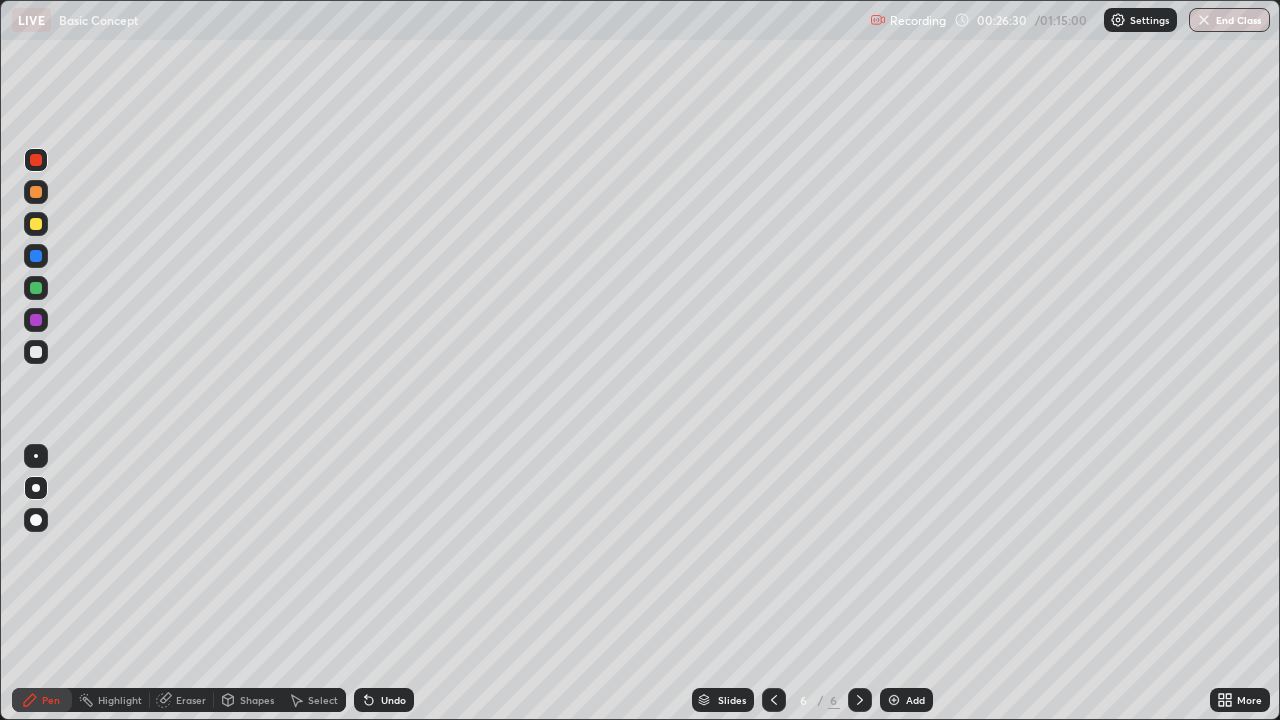 click at bounding box center (36, 352) 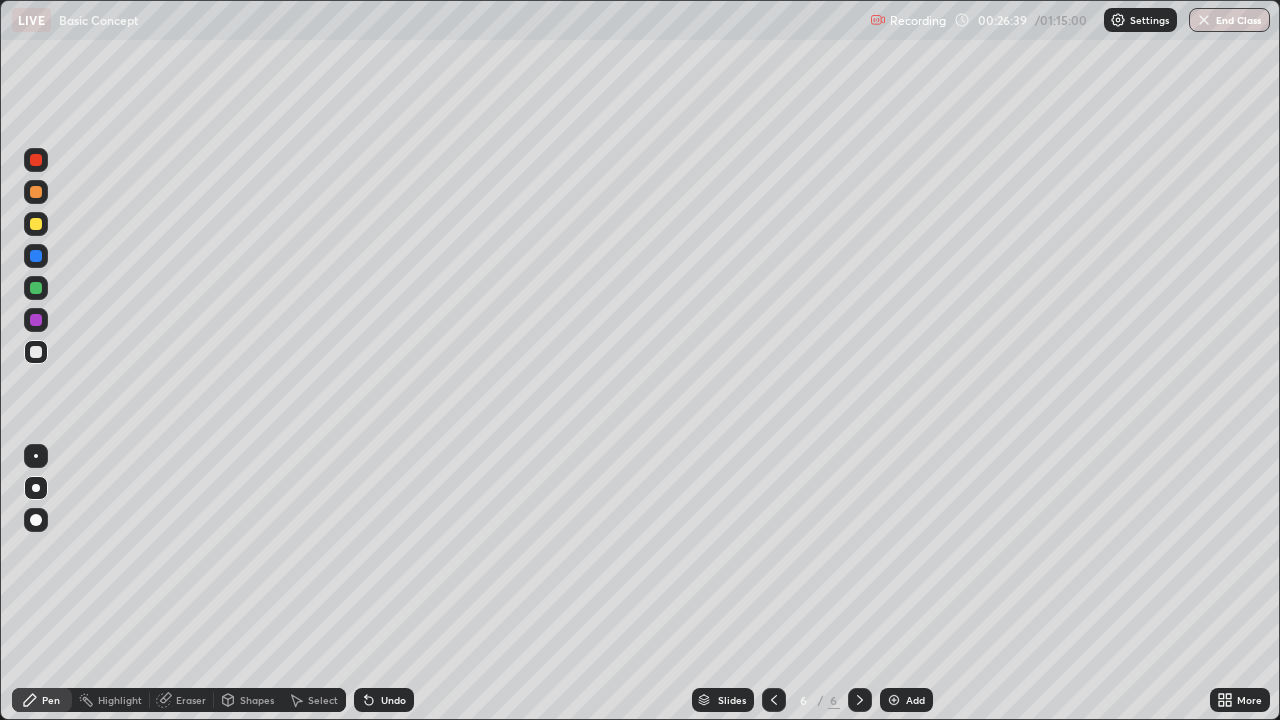 click at bounding box center (36, 224) 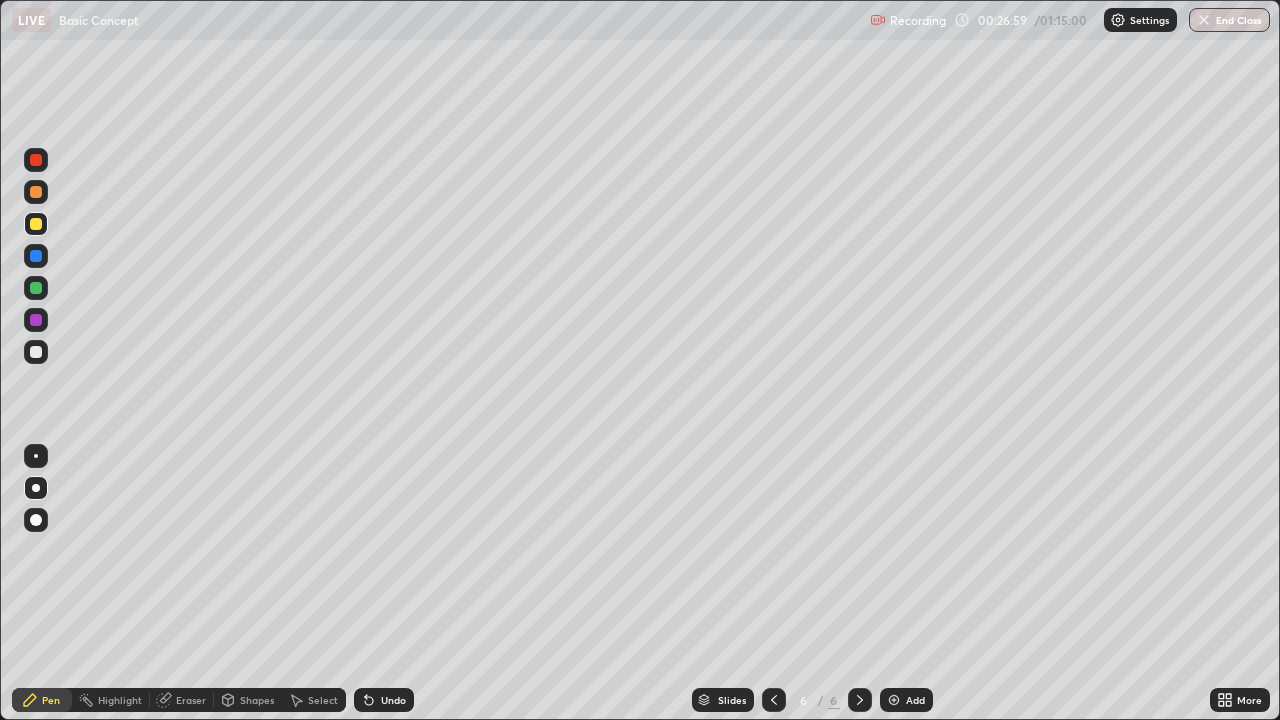 click at bounding box center [36, 320] 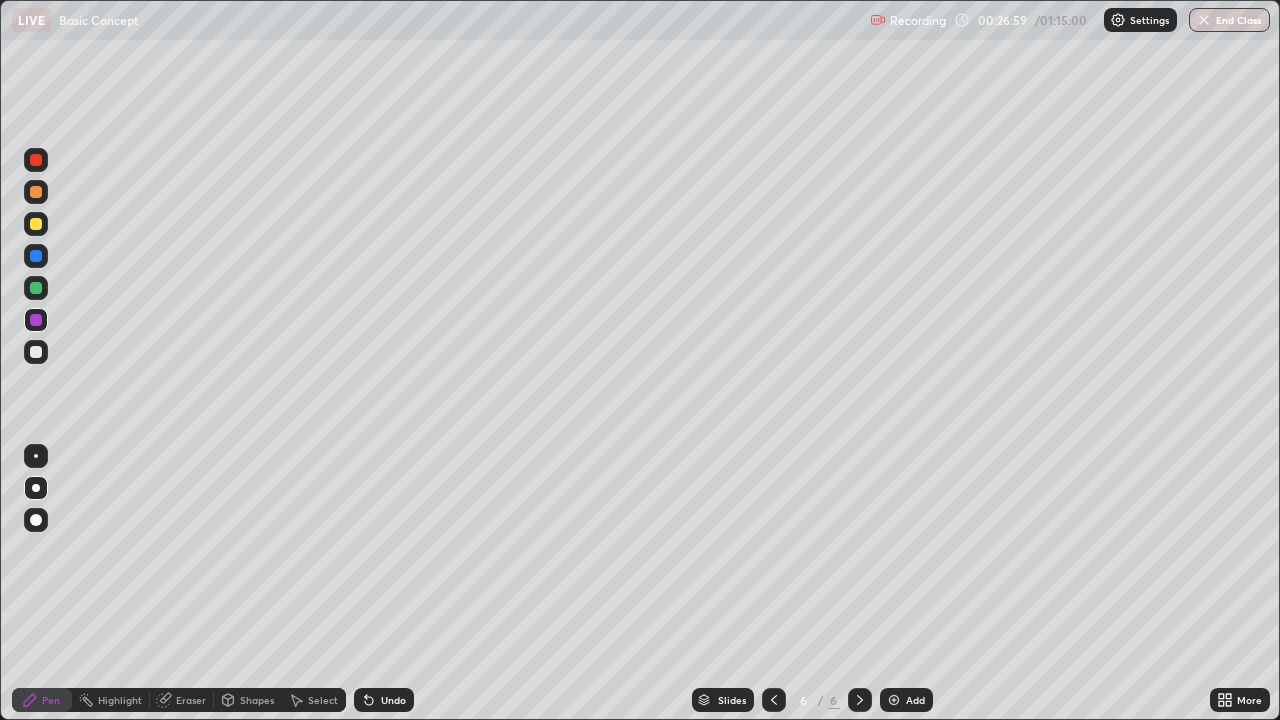 click at bounding box center [36, 352] 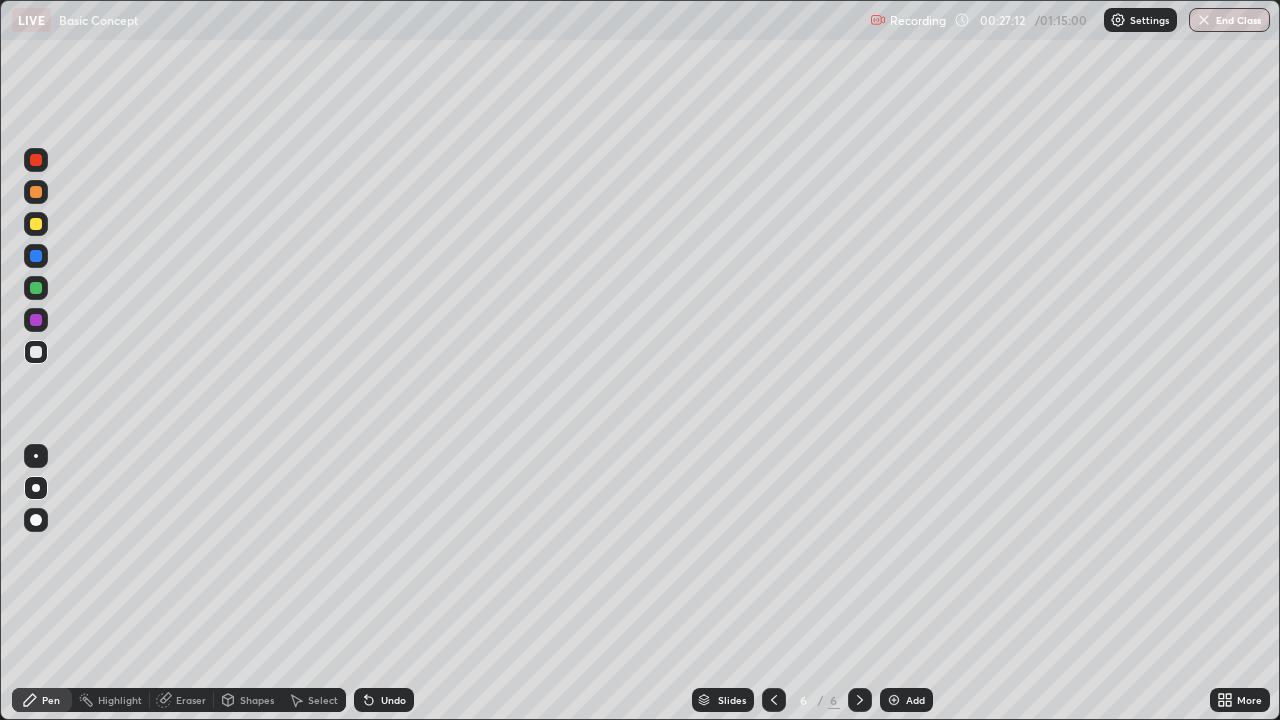 click at bounding box center (36, 224) 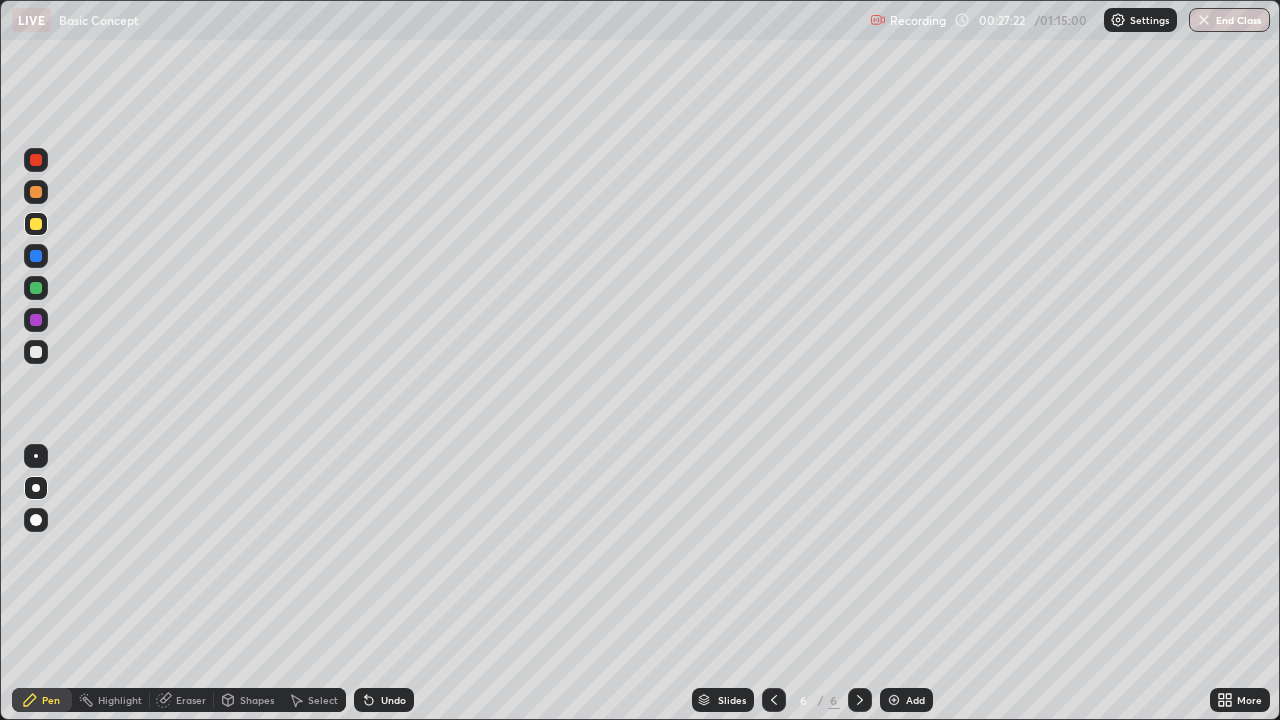 click at bounding box center (36, 320) 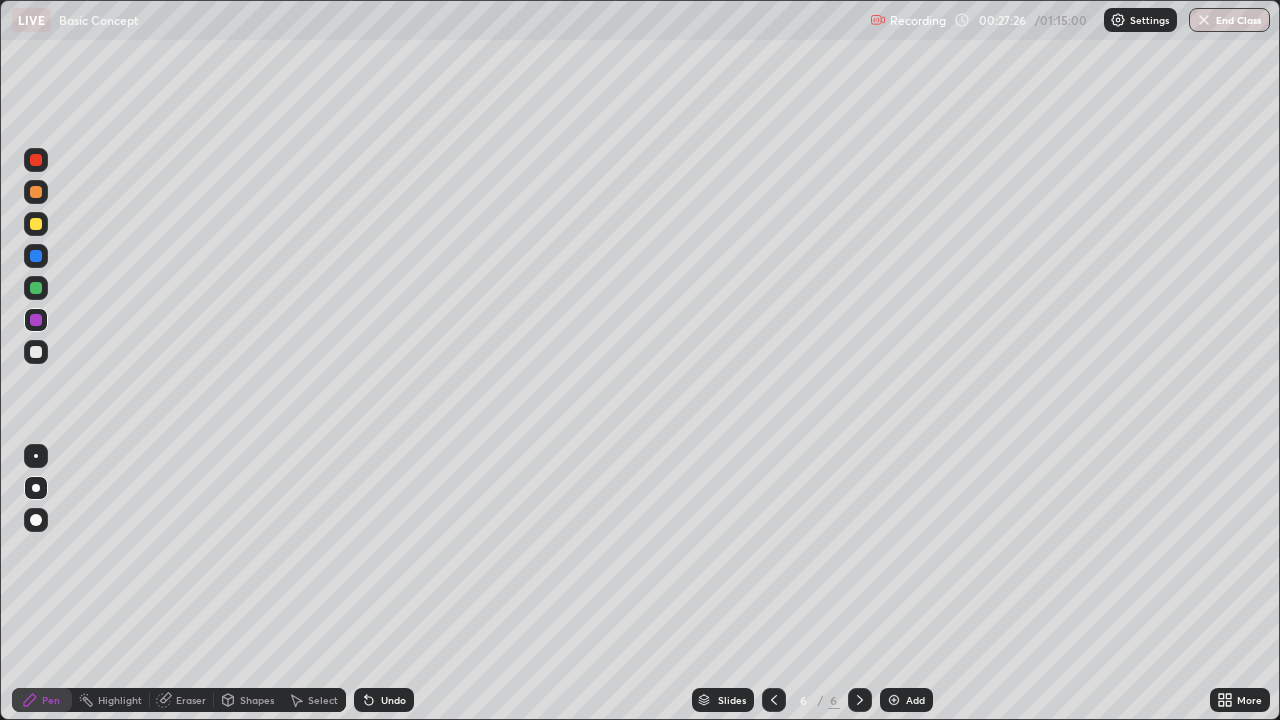 click at bounding box center [36, 160] 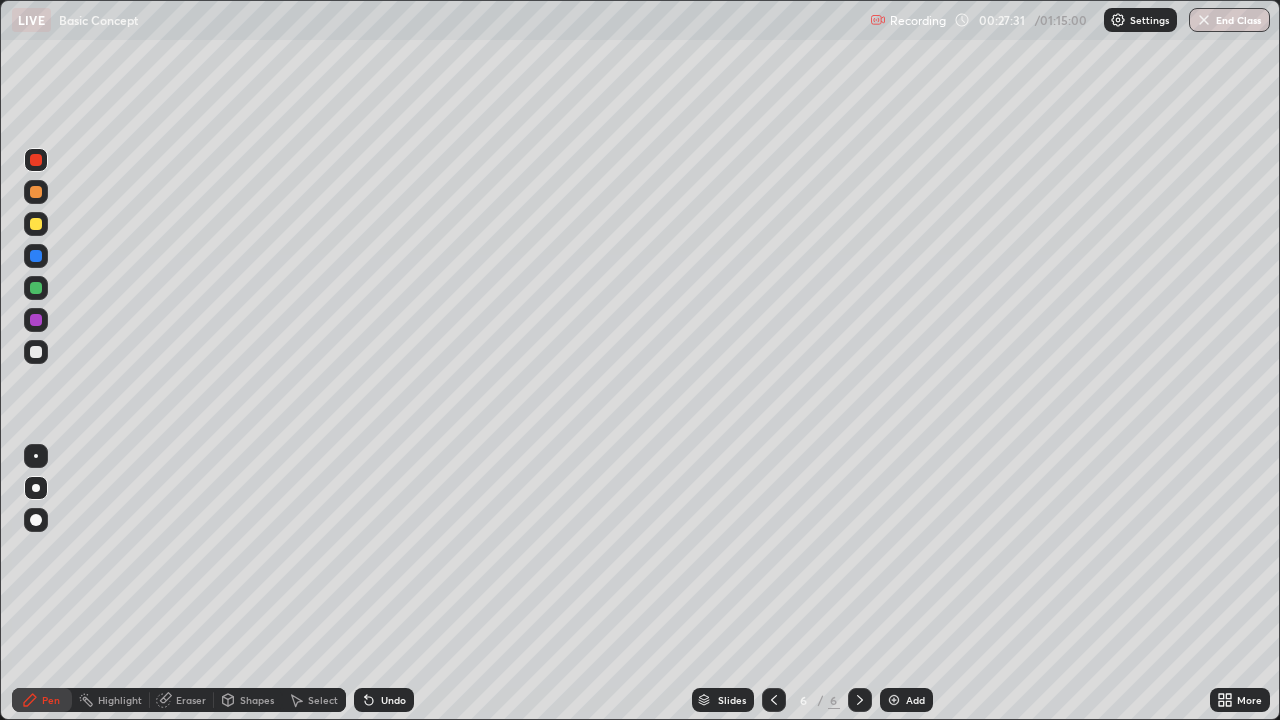 click at bounding box center (36, 288) 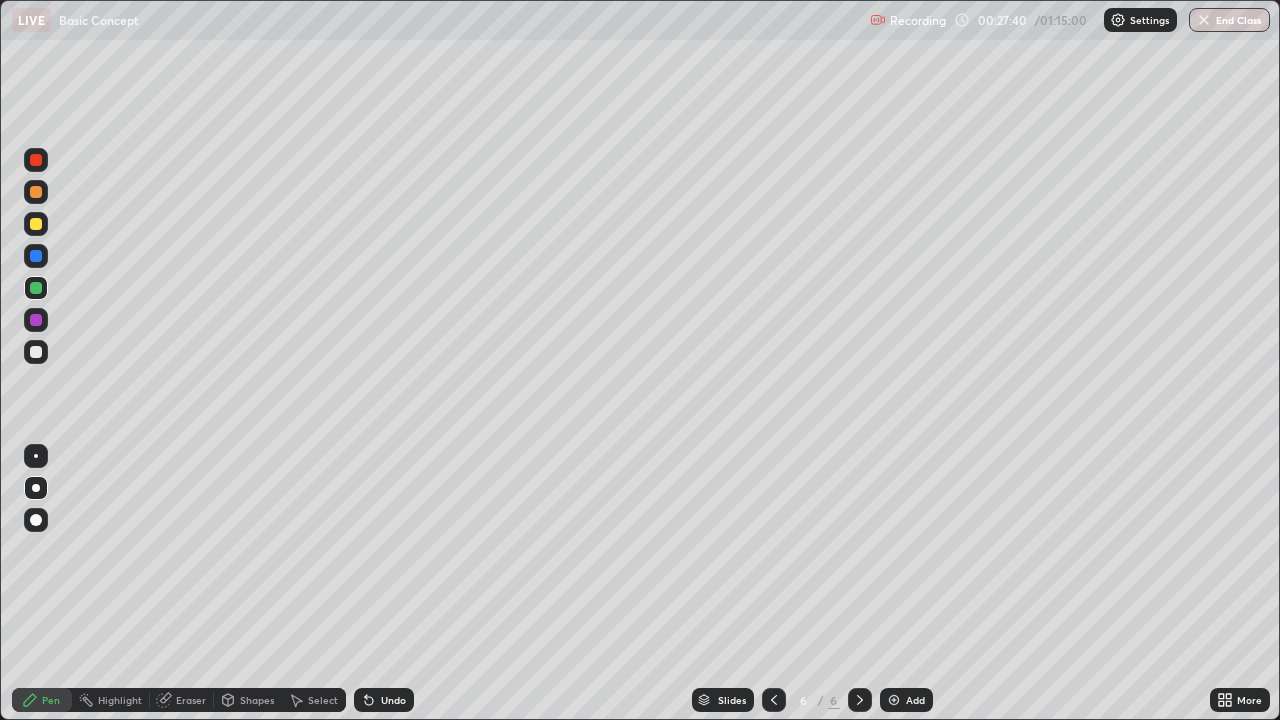 click at bounding box center [36, 352] 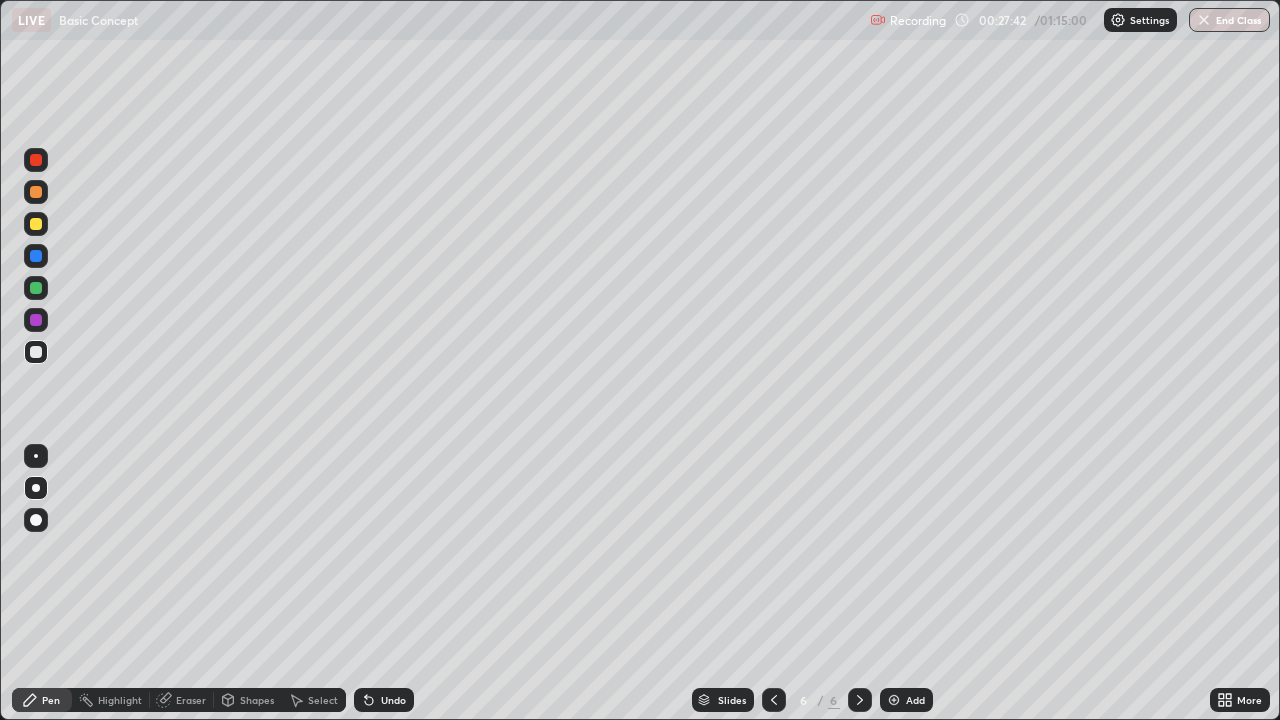 click at bounding box center [36, 352] 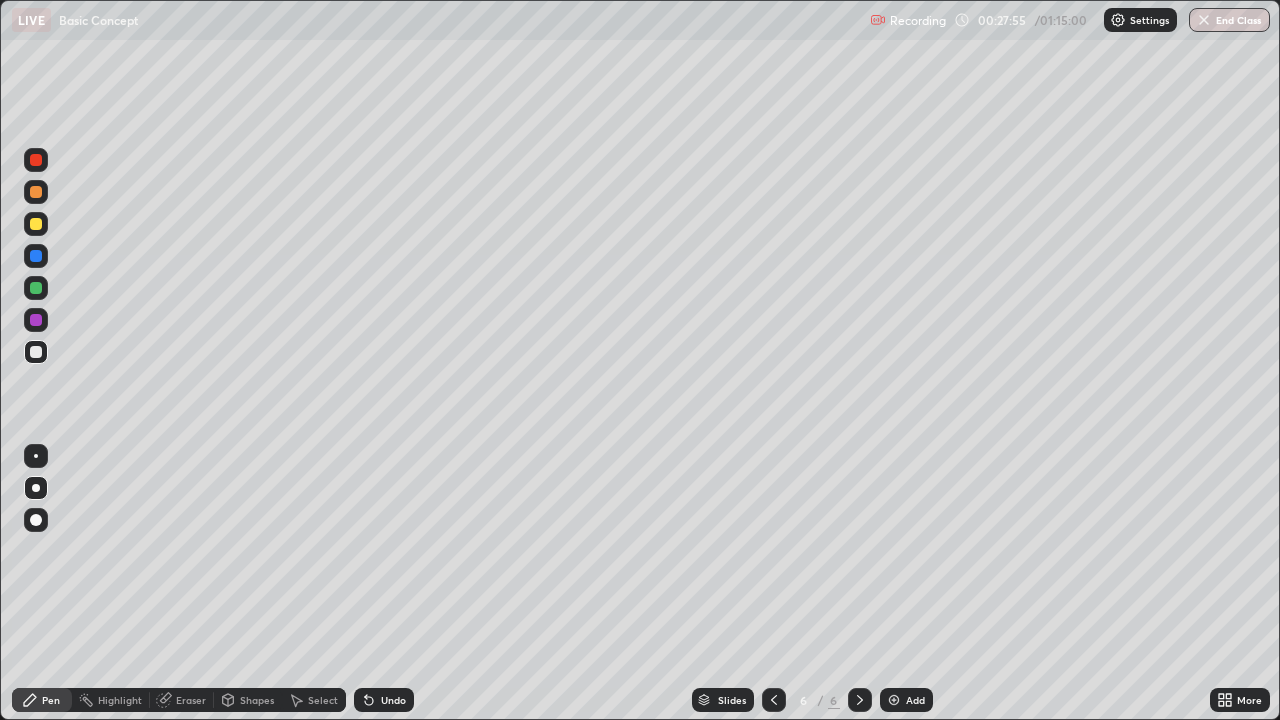 click at bounding box center [36, 224] 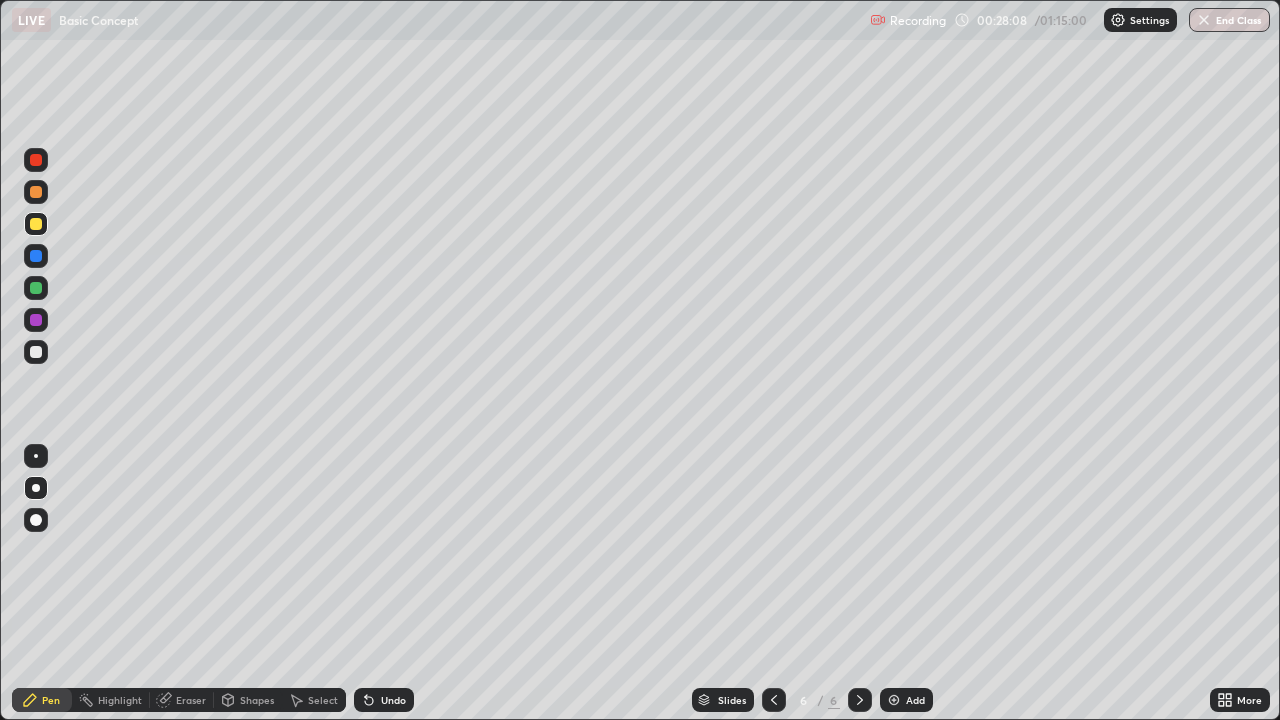 click at bounding box center (36, 320) 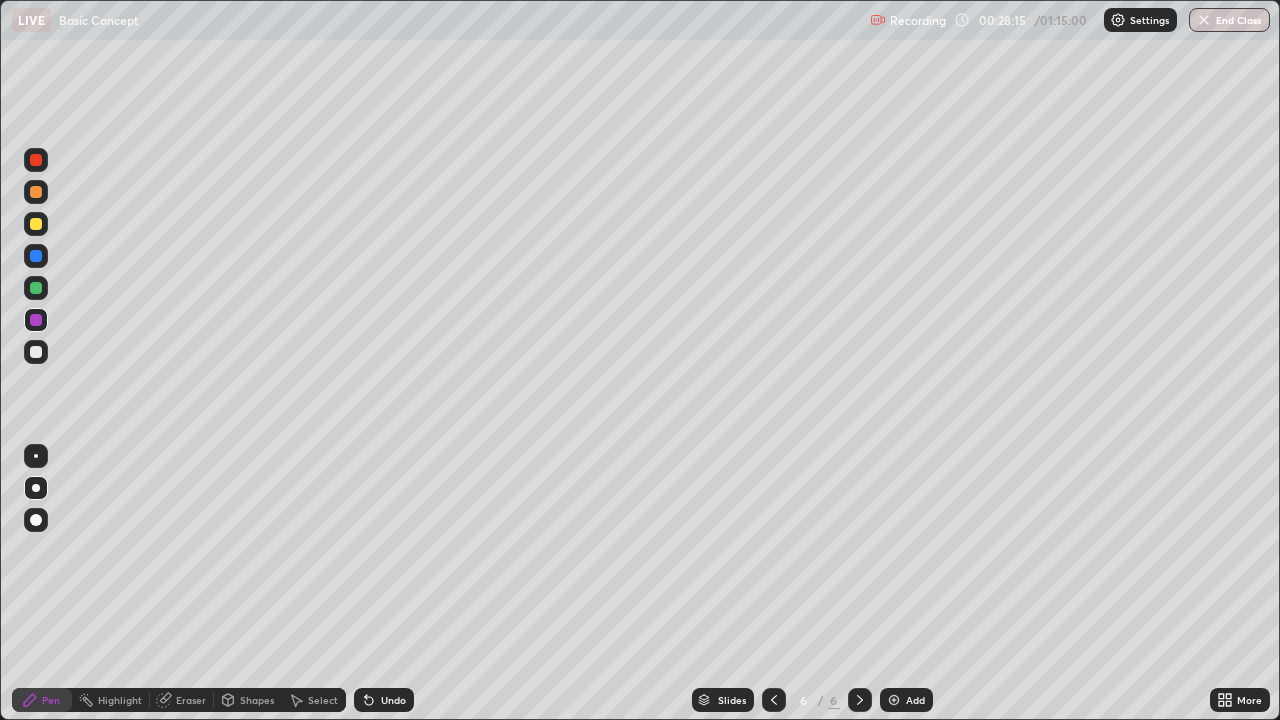click at bounding box center (36, 160) 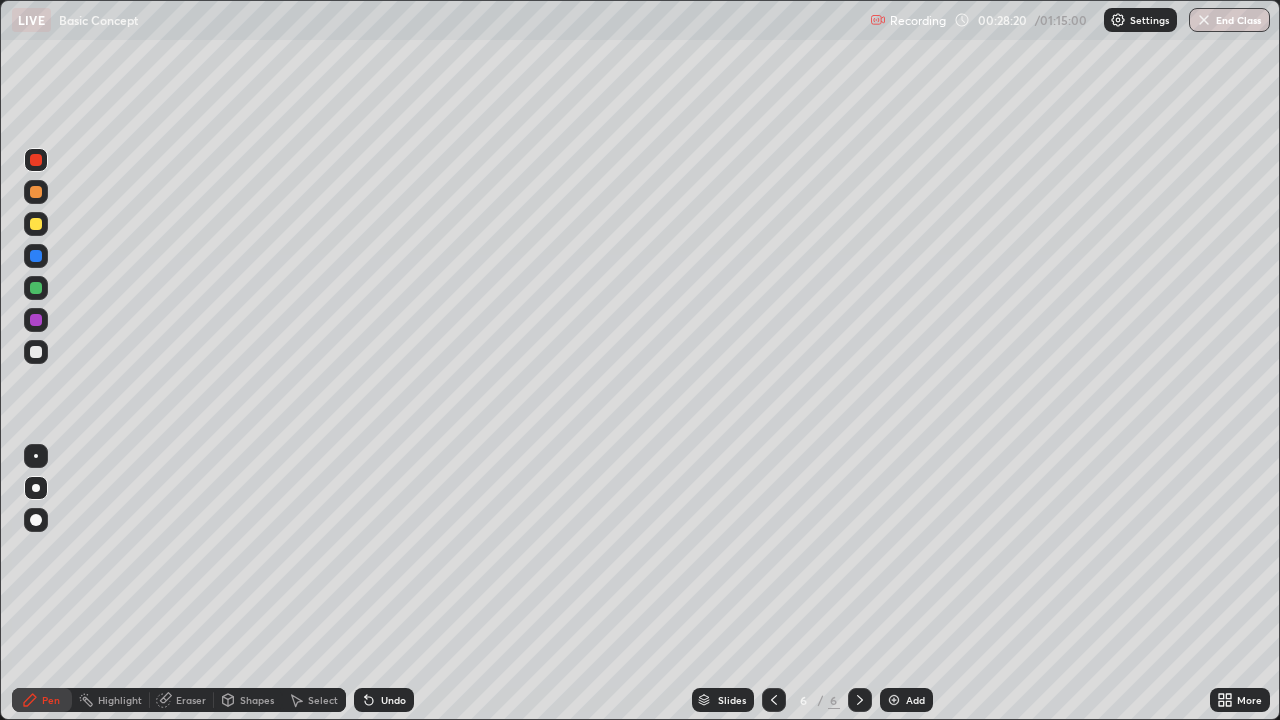 click at bounding box center (36, 288) 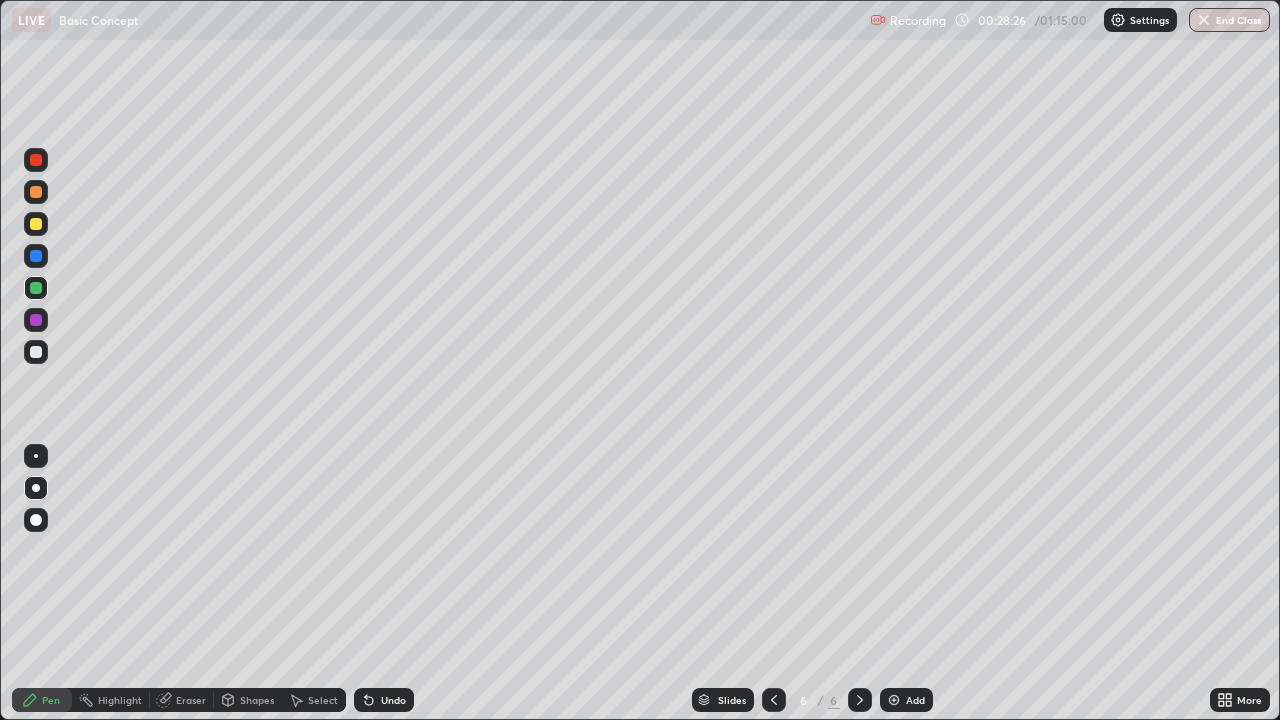 click at bounding box center (36, 224) 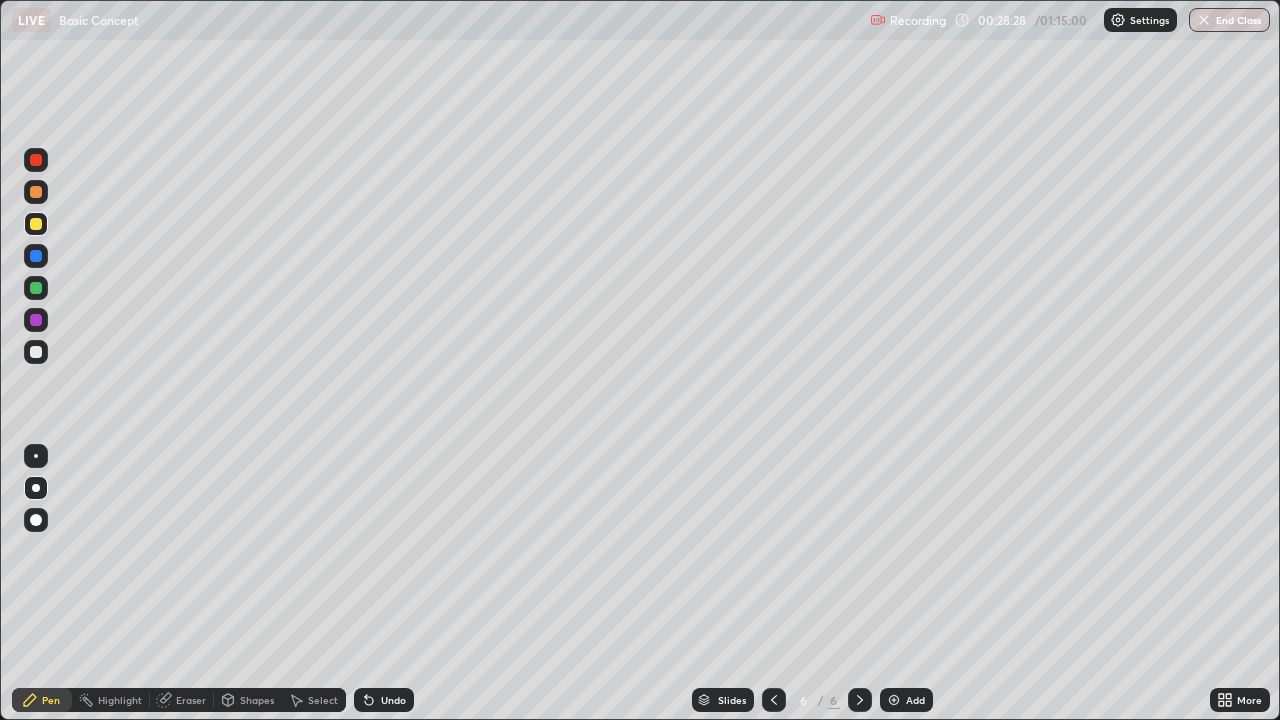 click at bounding box center [36, 352] 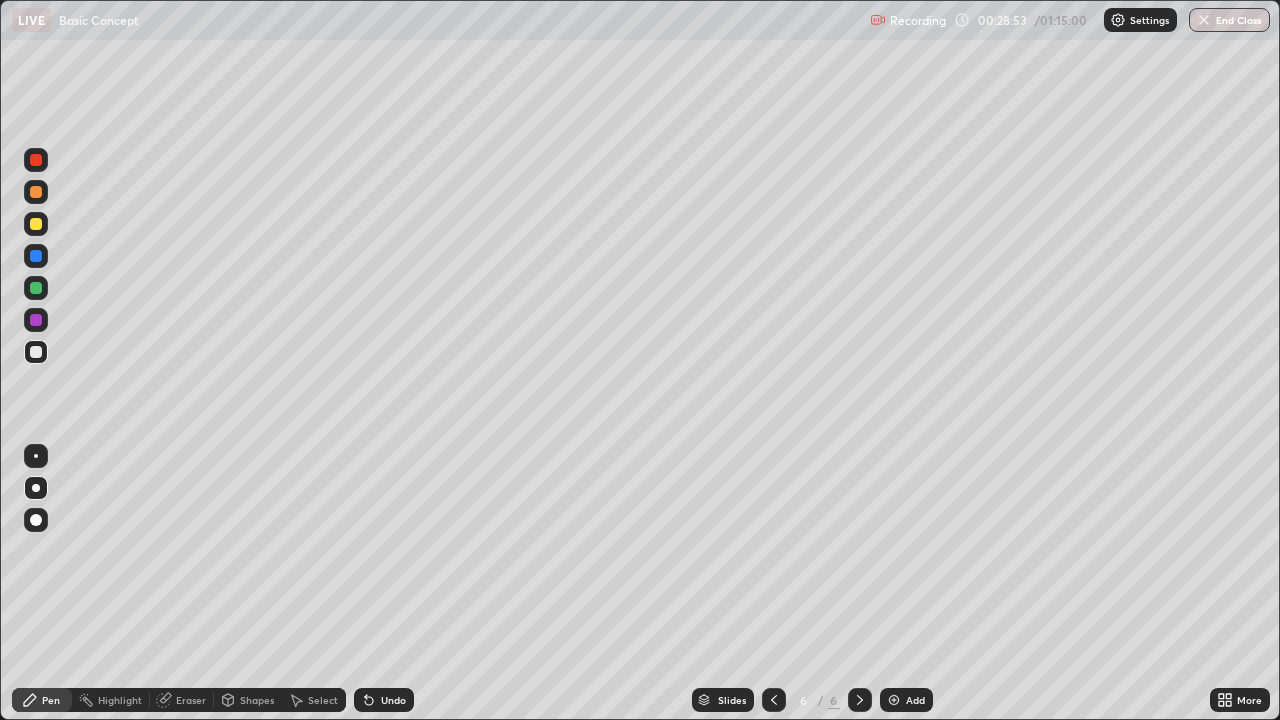 click at bounding box center [36, 160] 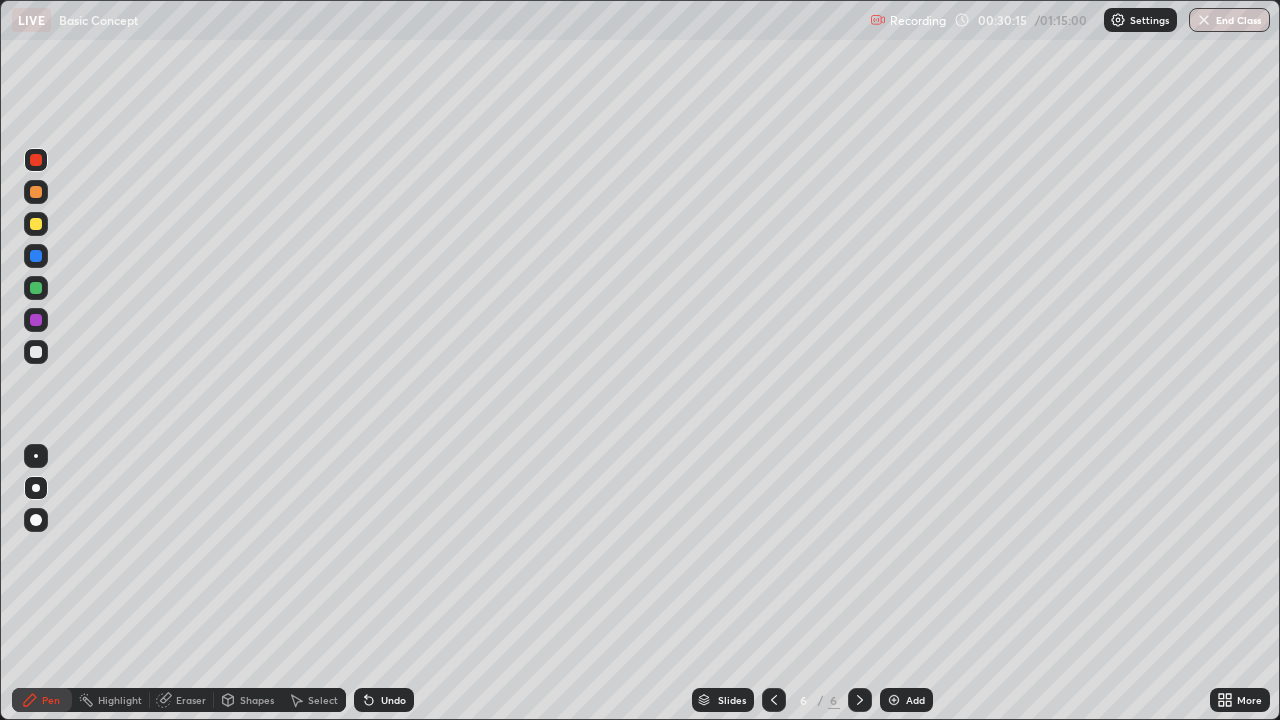 click at bounding box center [36, 224] 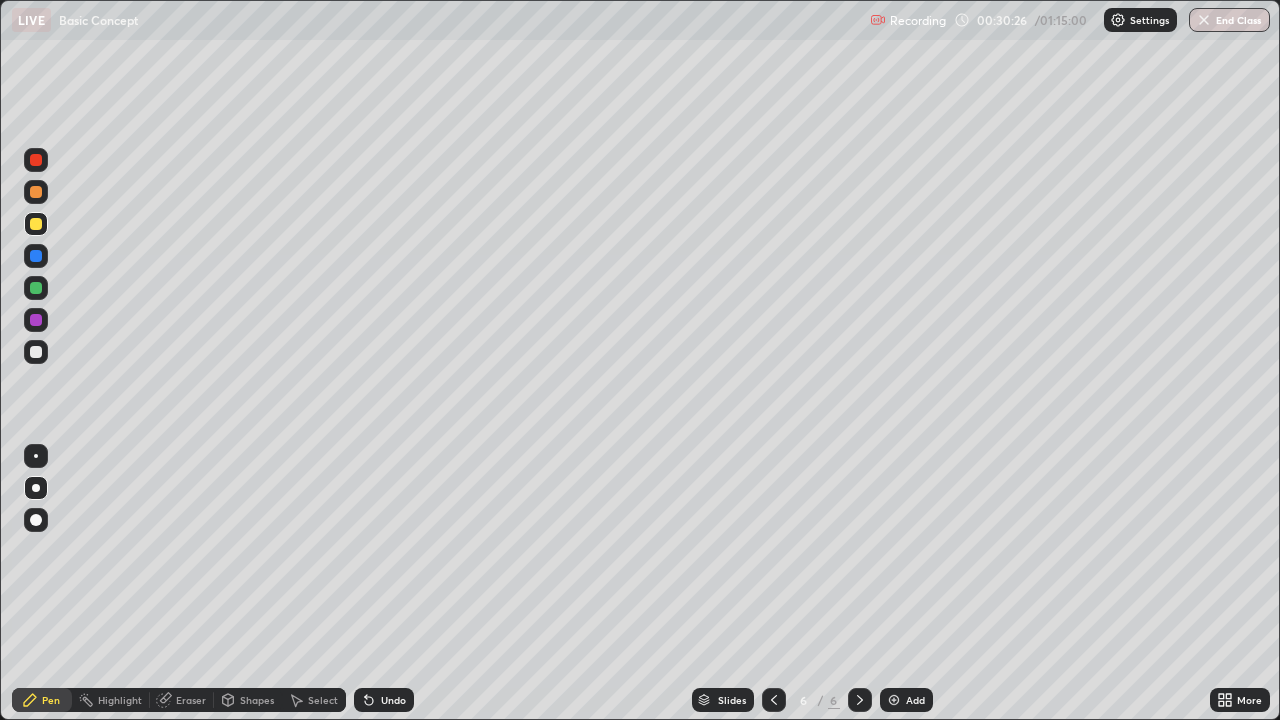 click at bounding box center [36, 352] 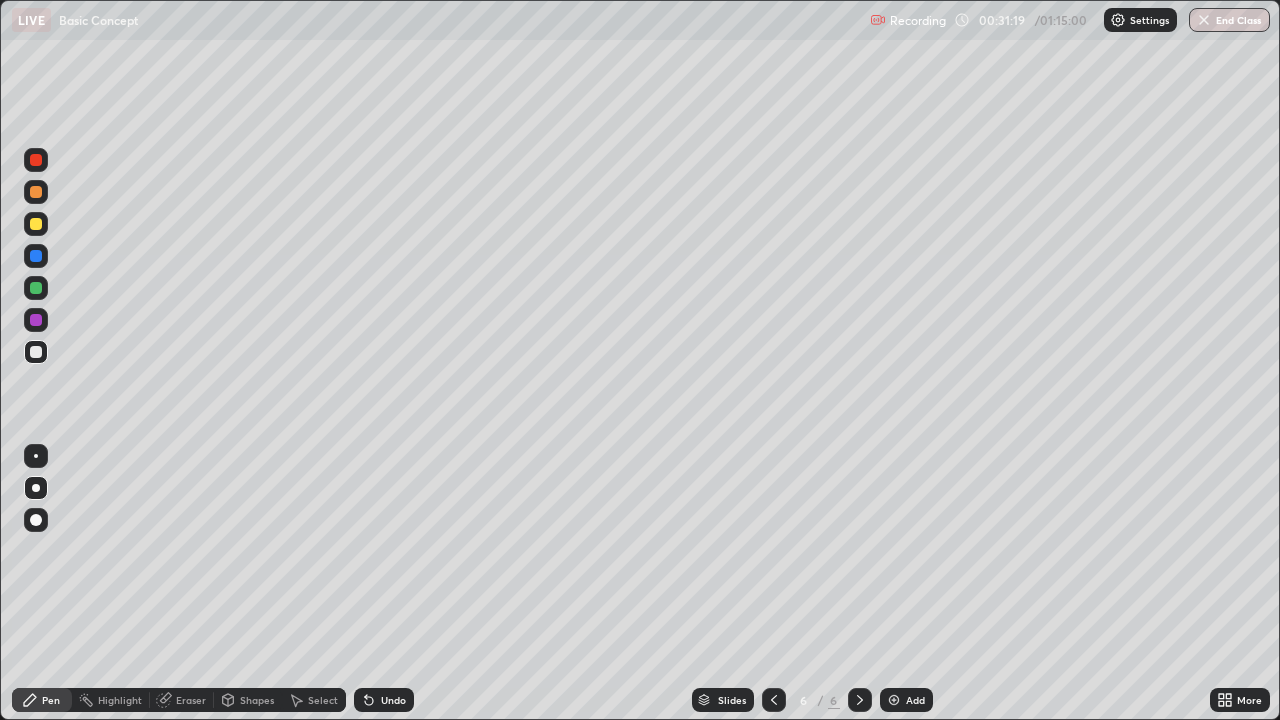 click at bounding box center (36, 224) 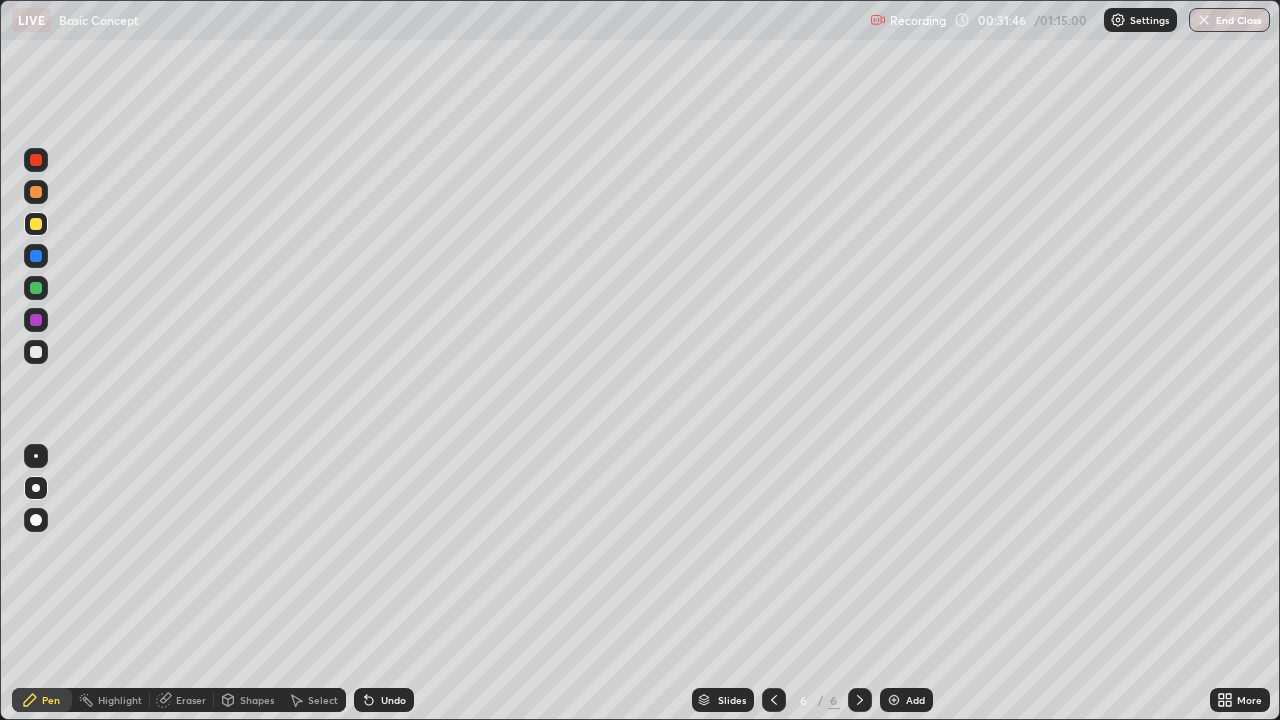click at bounding box center (36, 352) 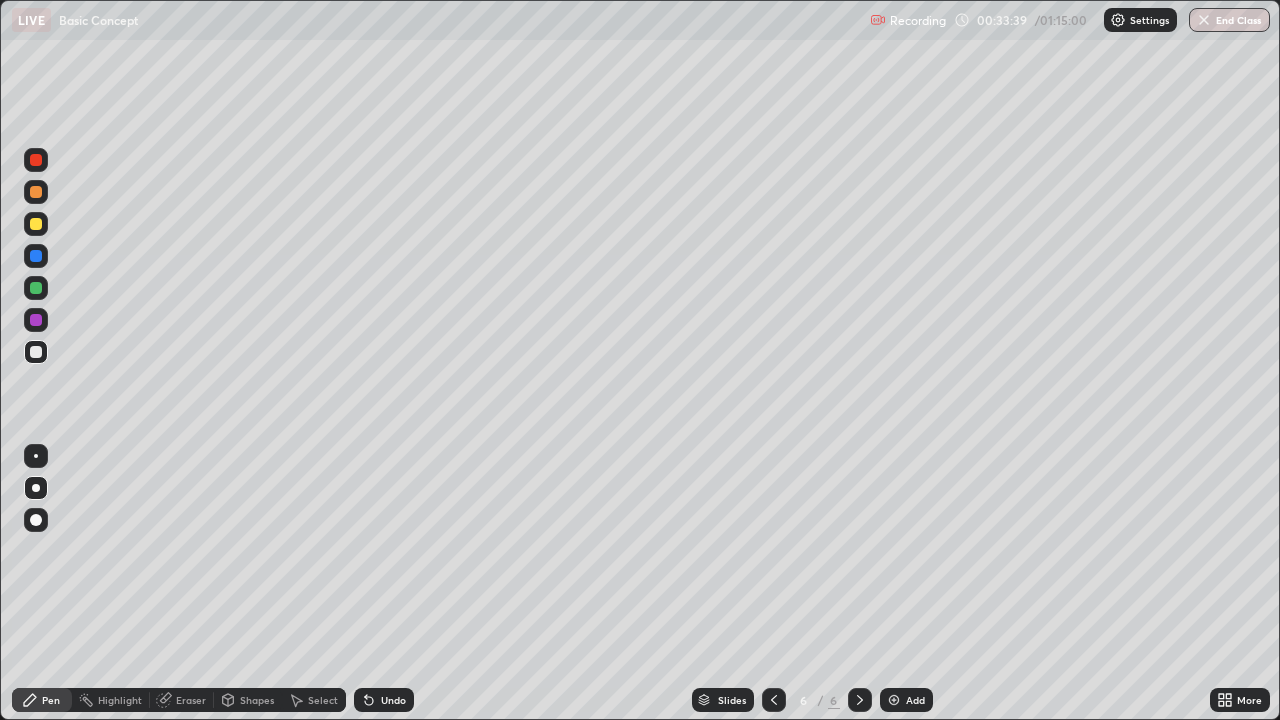 click on "Add" at bounding box center (906, 700) 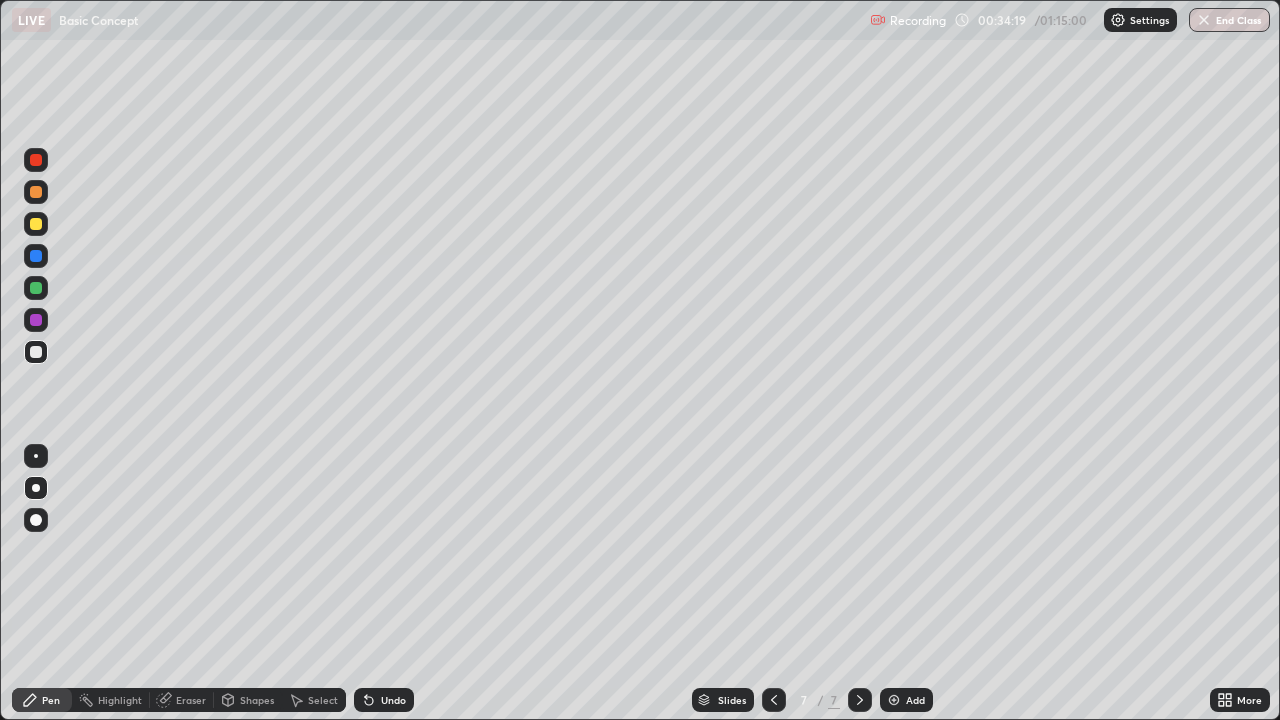 click at bounding box center (36, 192) 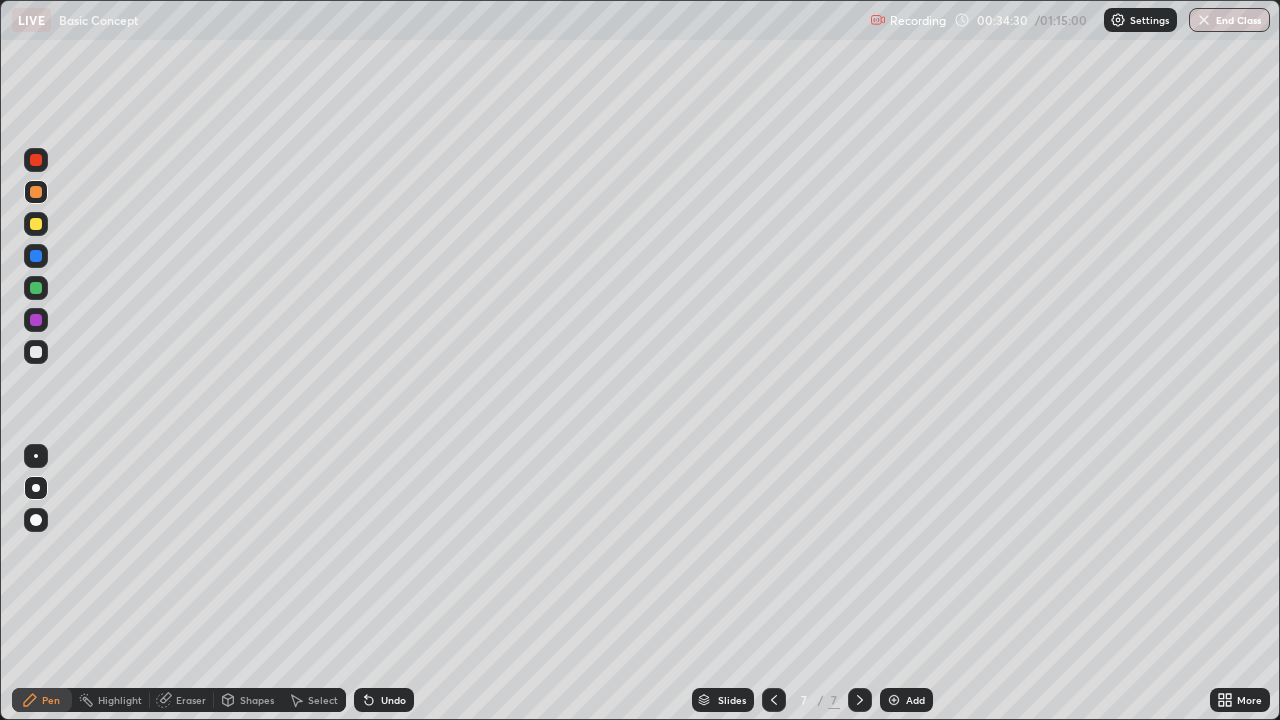 click at bounding box center (36, 352) 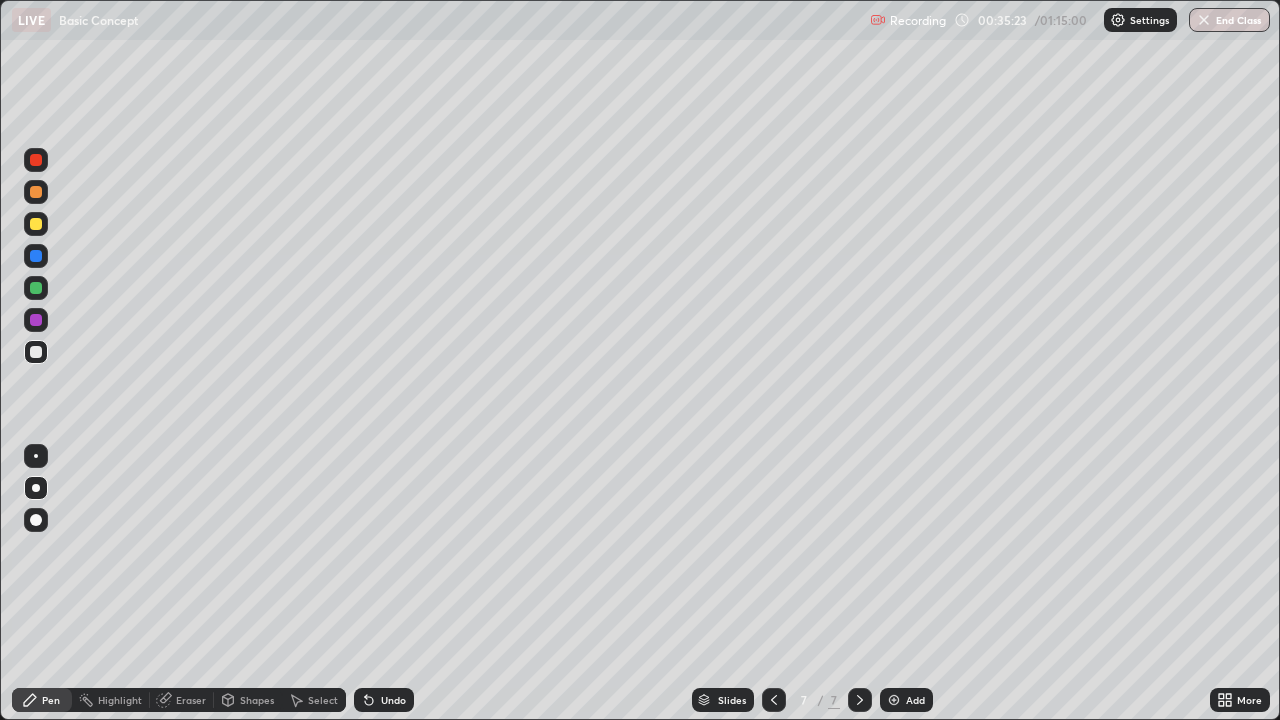 click at bounding box center (36, 224) 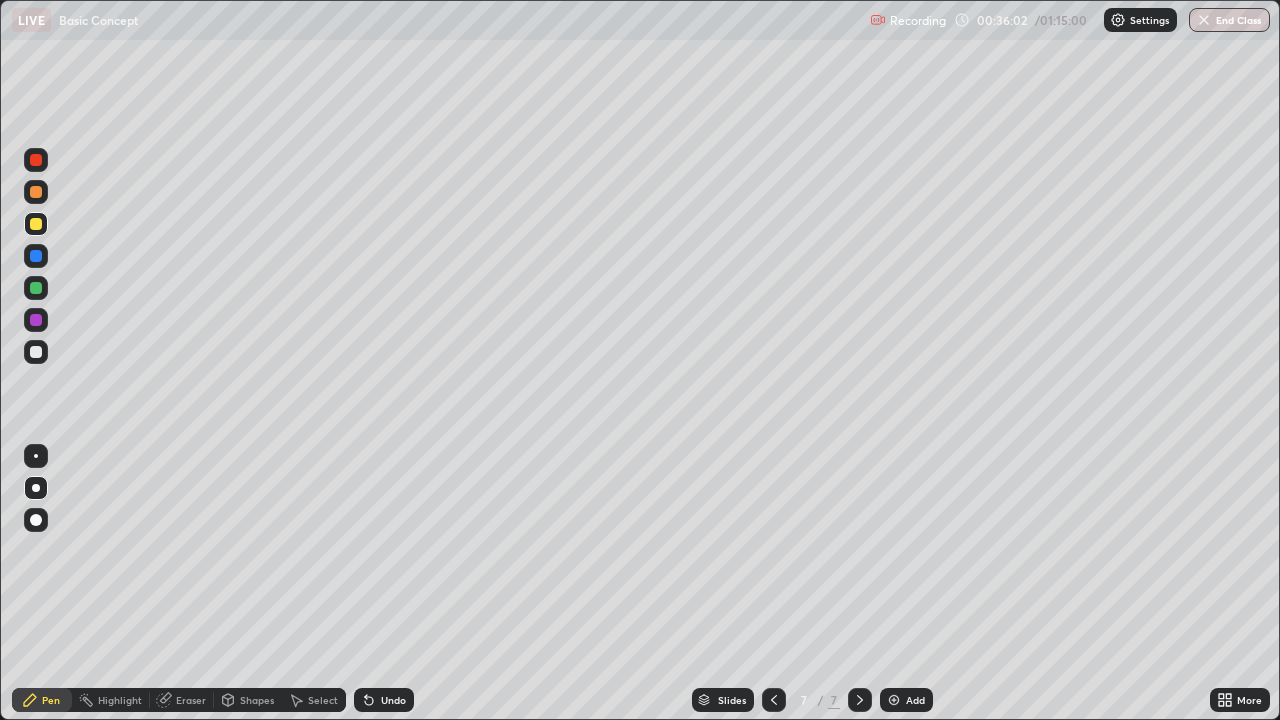 click on "Eraser" at bounding box center (191, 700) 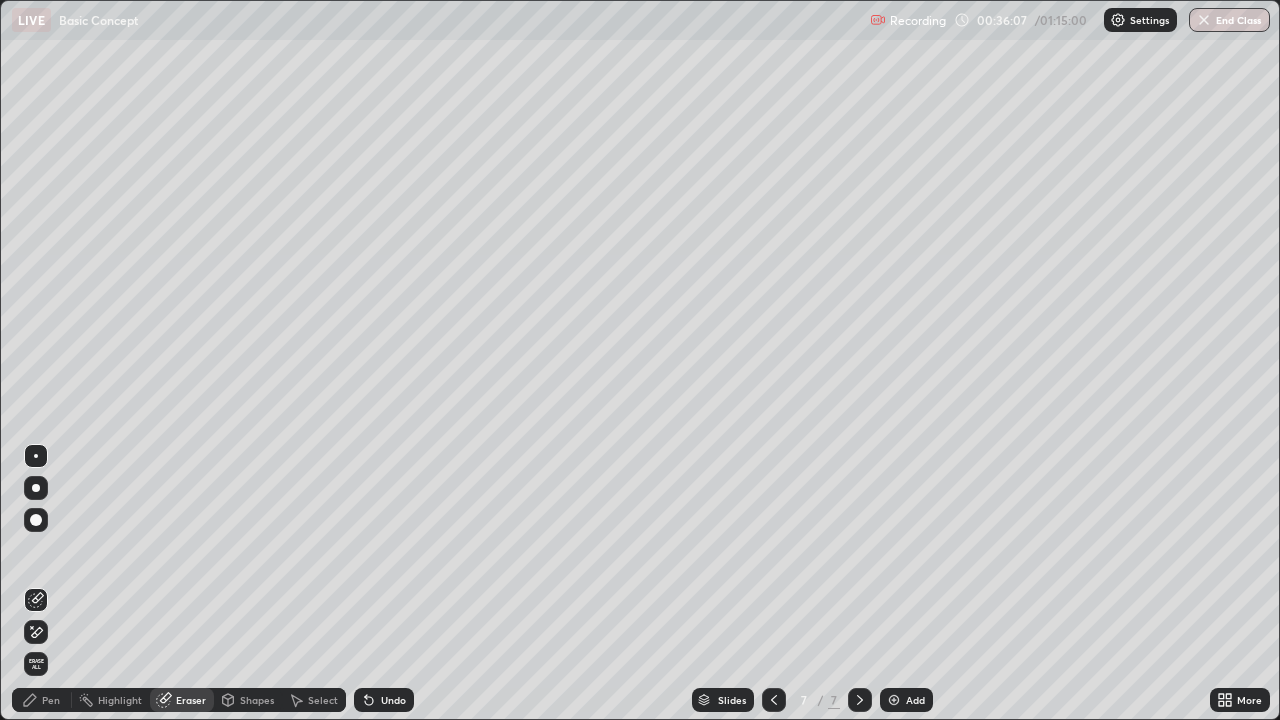 click on "Pen" at bounding box center [51, 700] 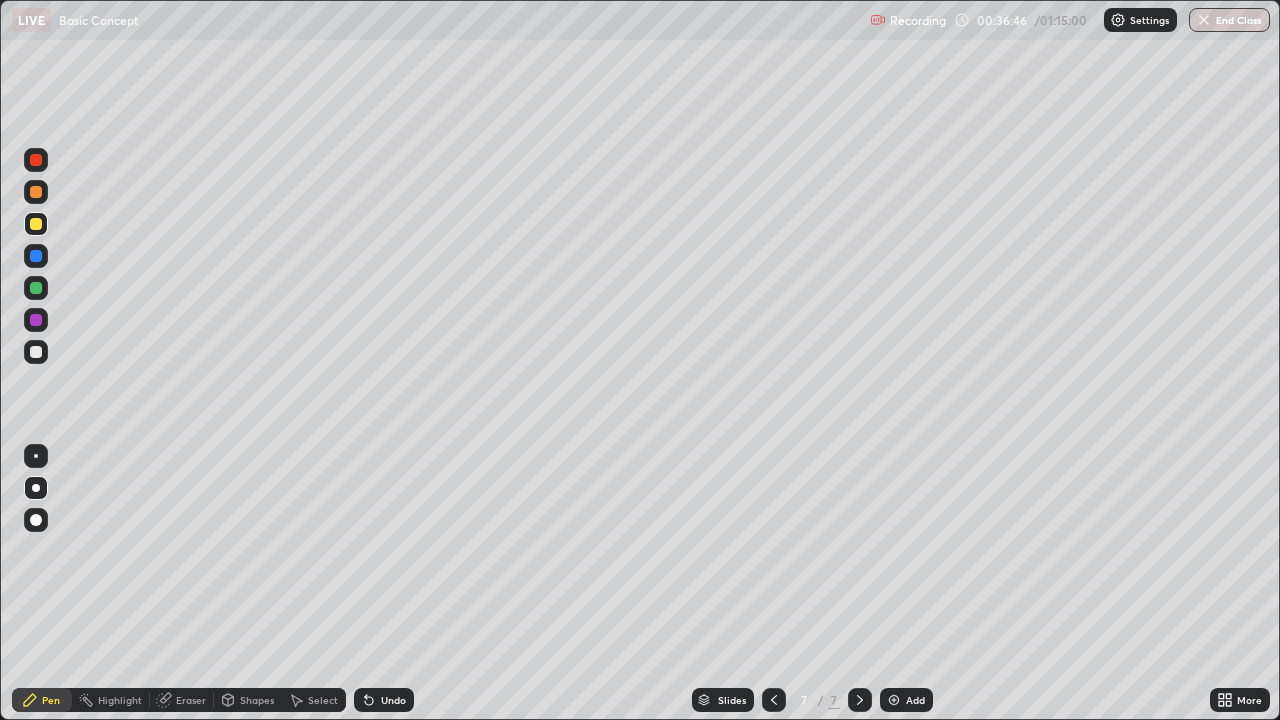 click at bounding box center [894, 700] 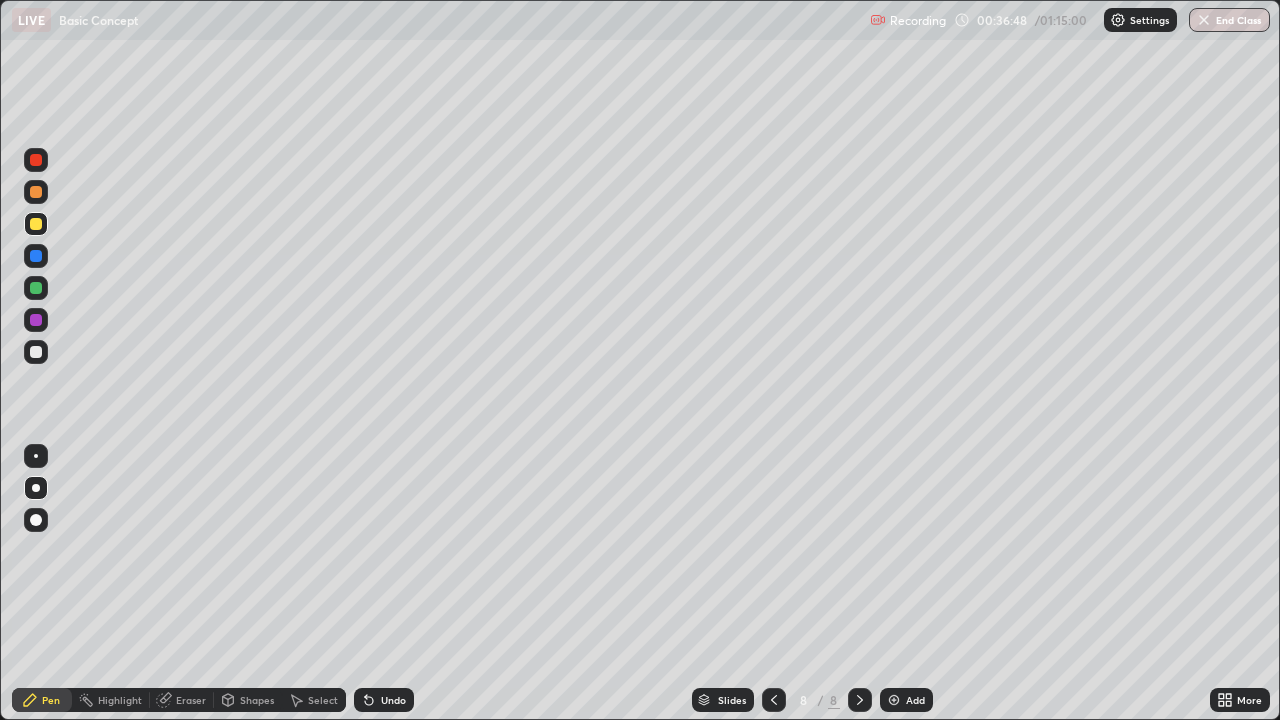 click at bounding box center (36, 352) 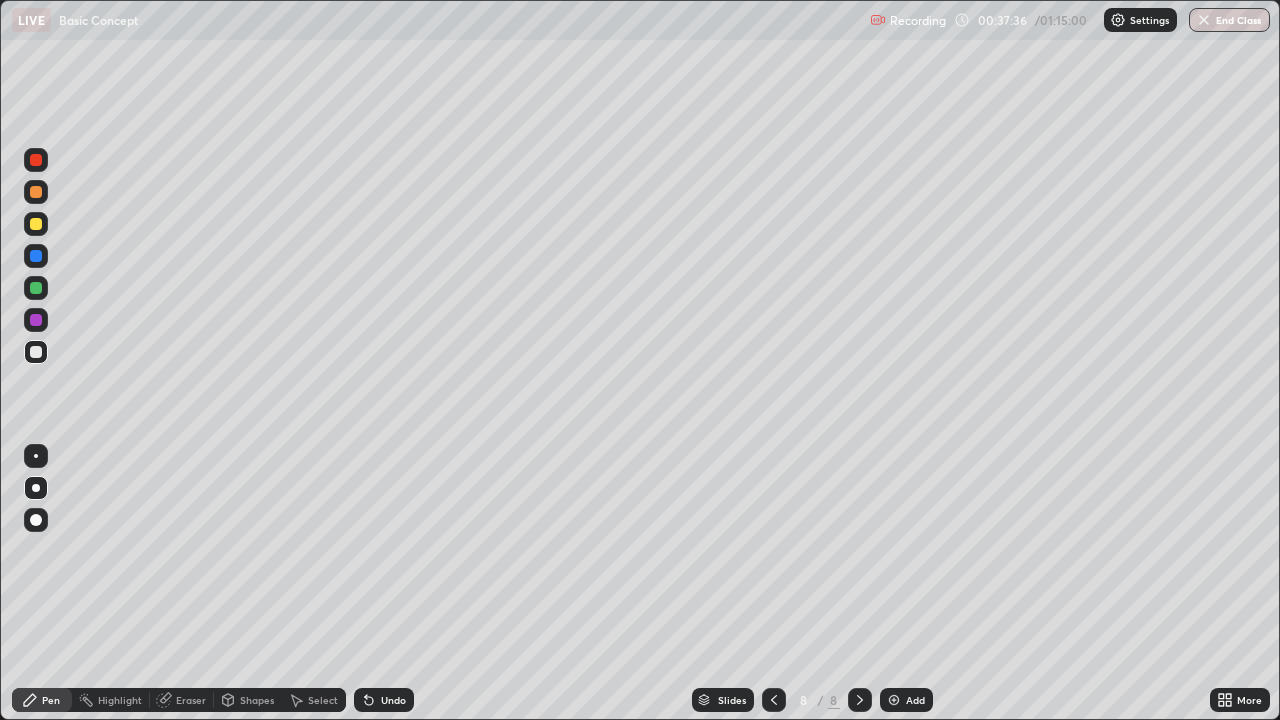 click at bounding box center (36, 224) 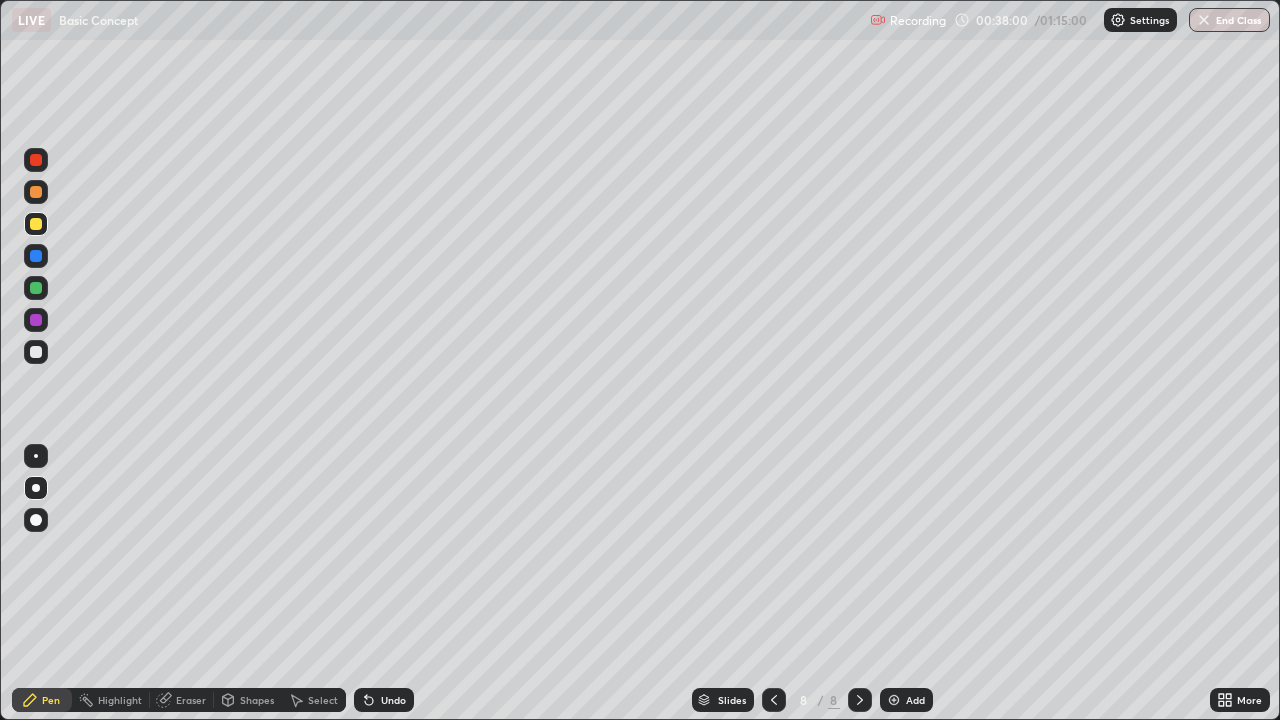 click on "Eraser" at bounding box center (191, 700) 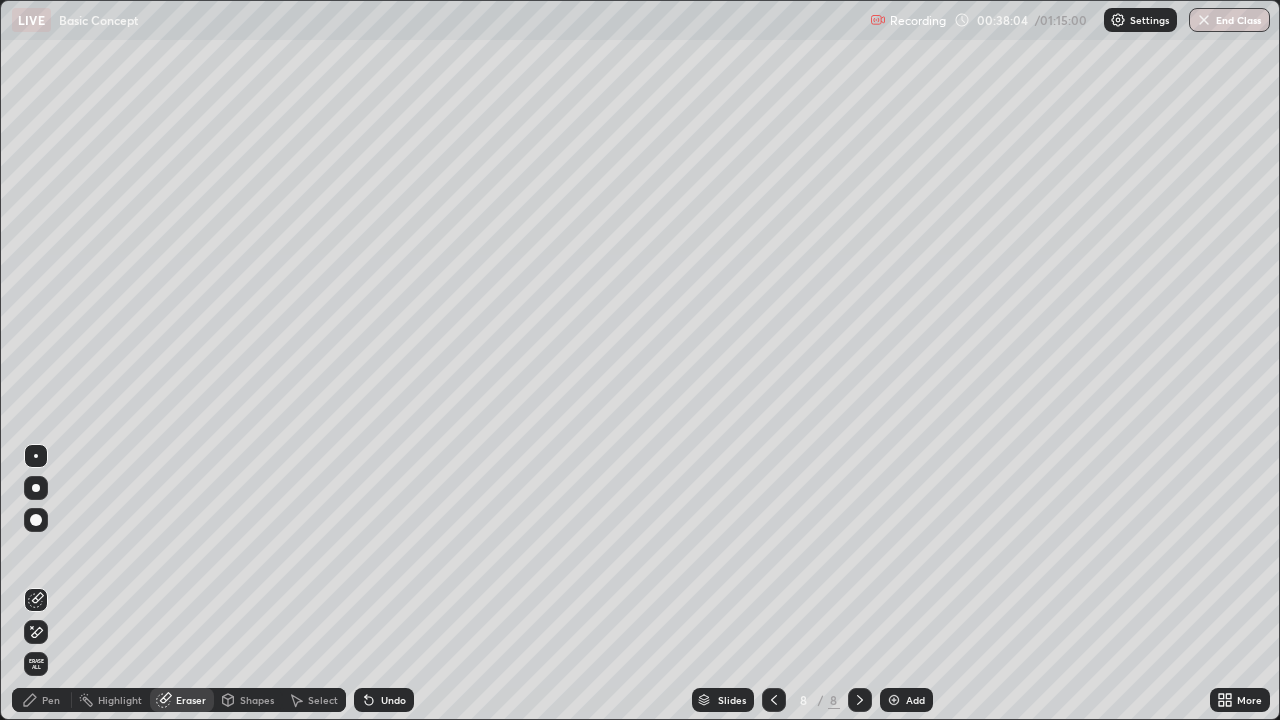 click on "Pen" at bounding box center [51, 700] 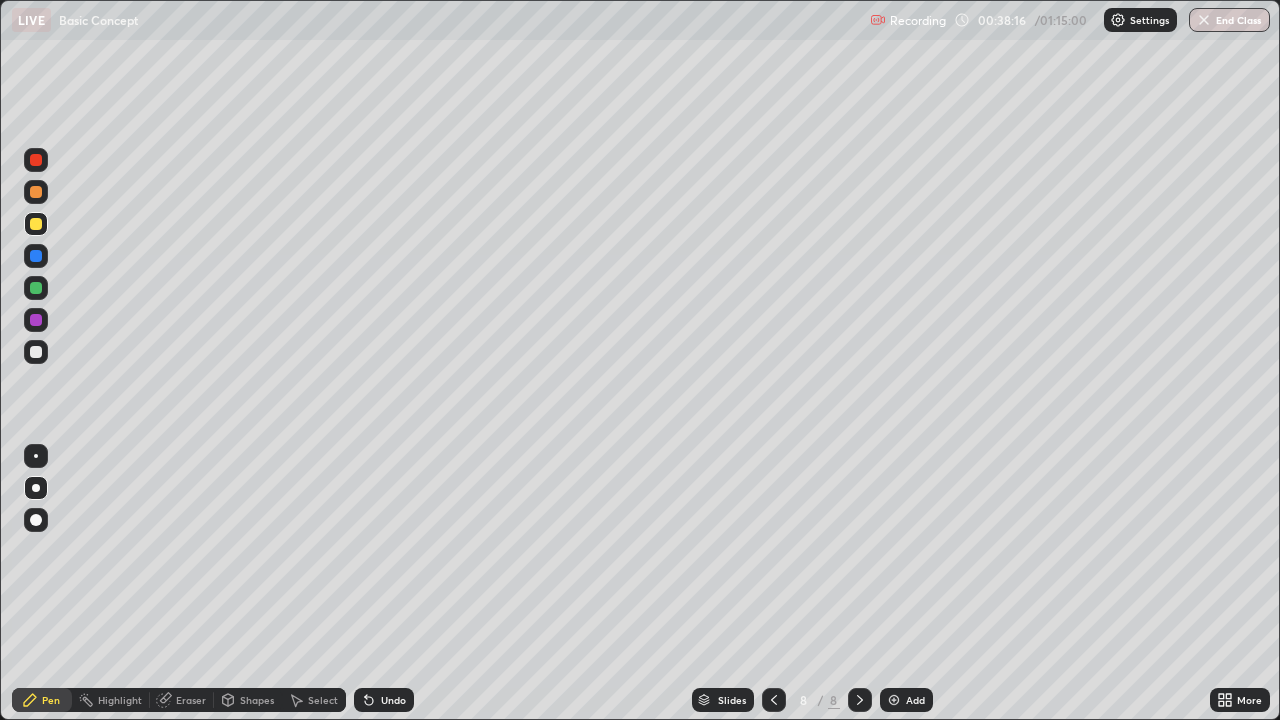 click at bounding box center [36, 352] 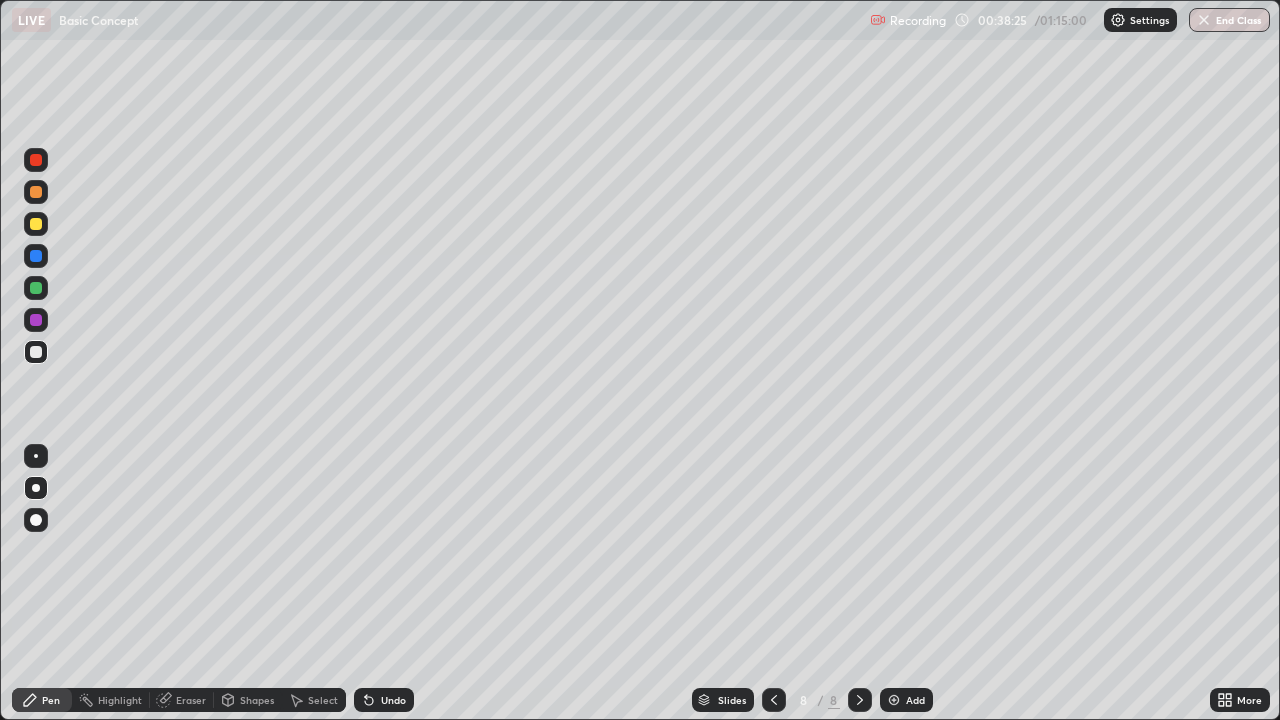 click at bounding box center [36, 288] 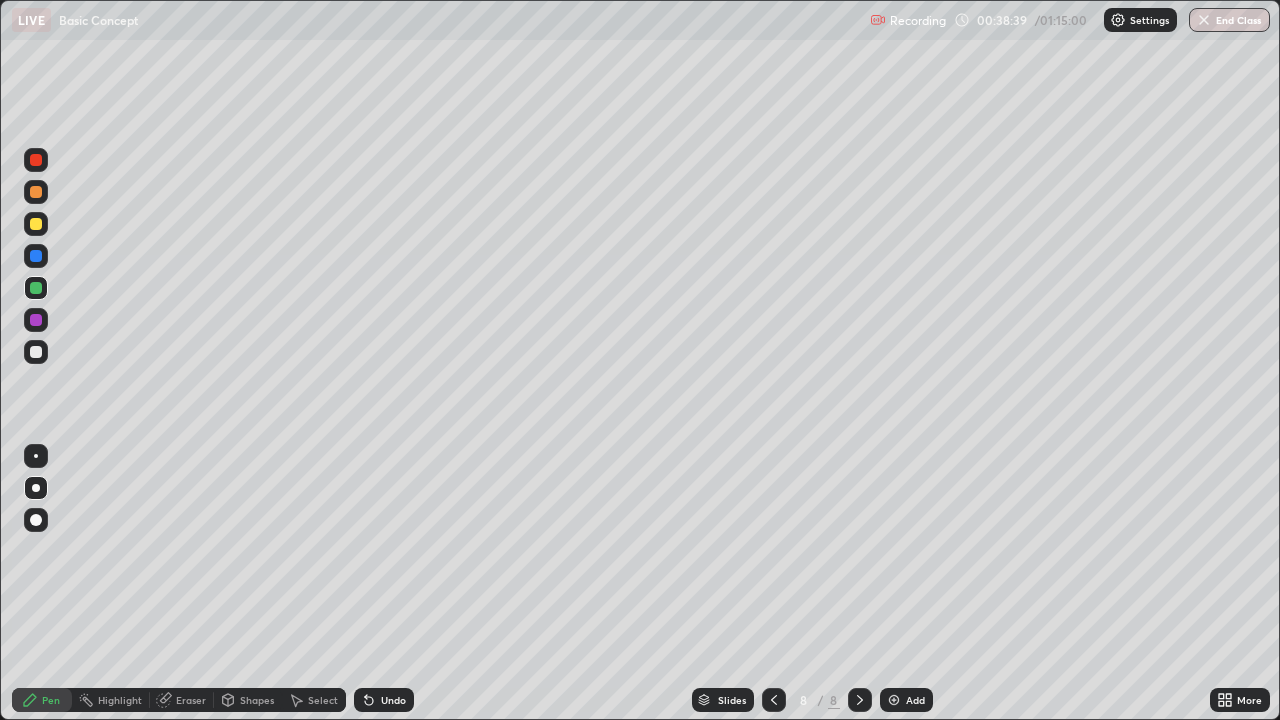 click at bounding box center (36, 224) 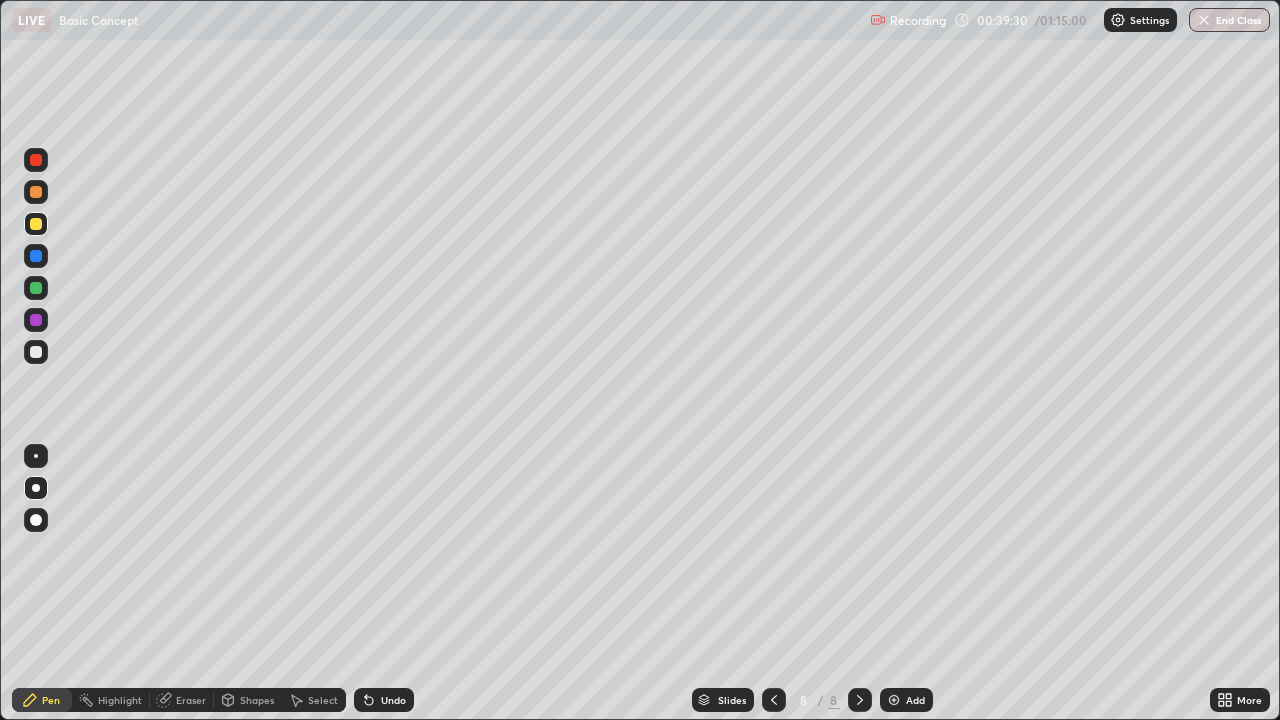 click at bounding box center (36, 352) 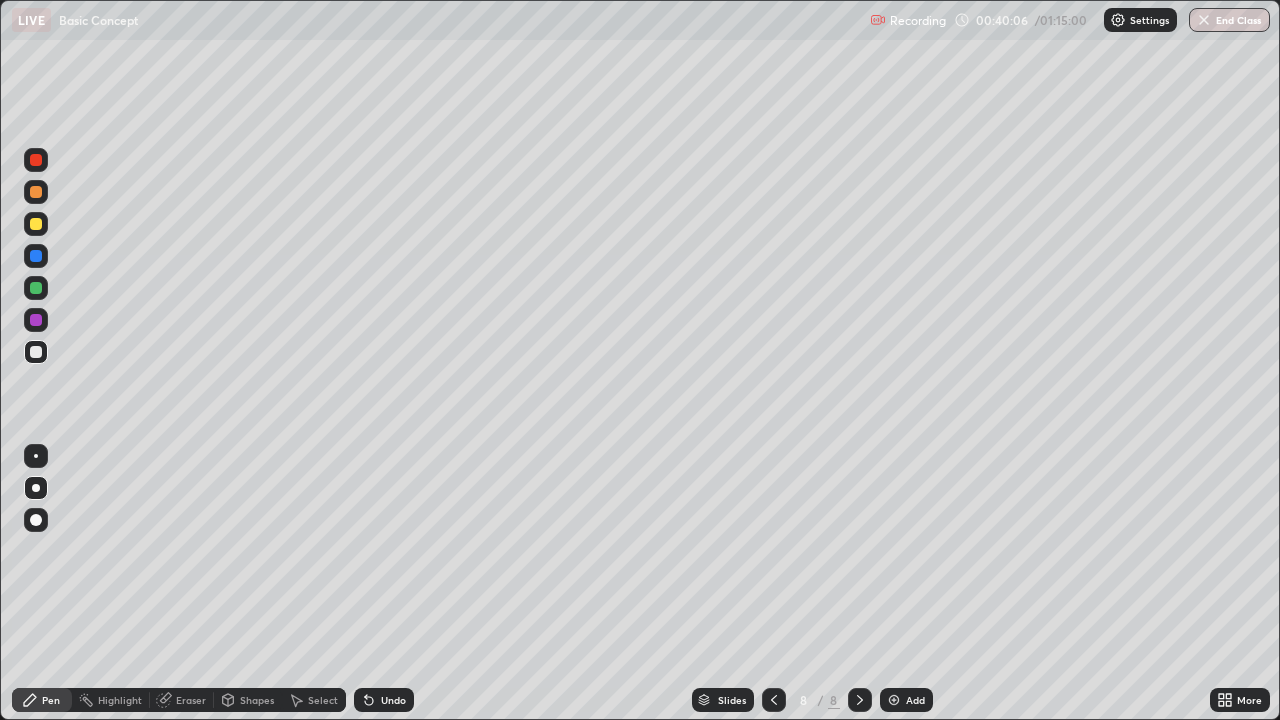 click at bounding box center [36, 288] 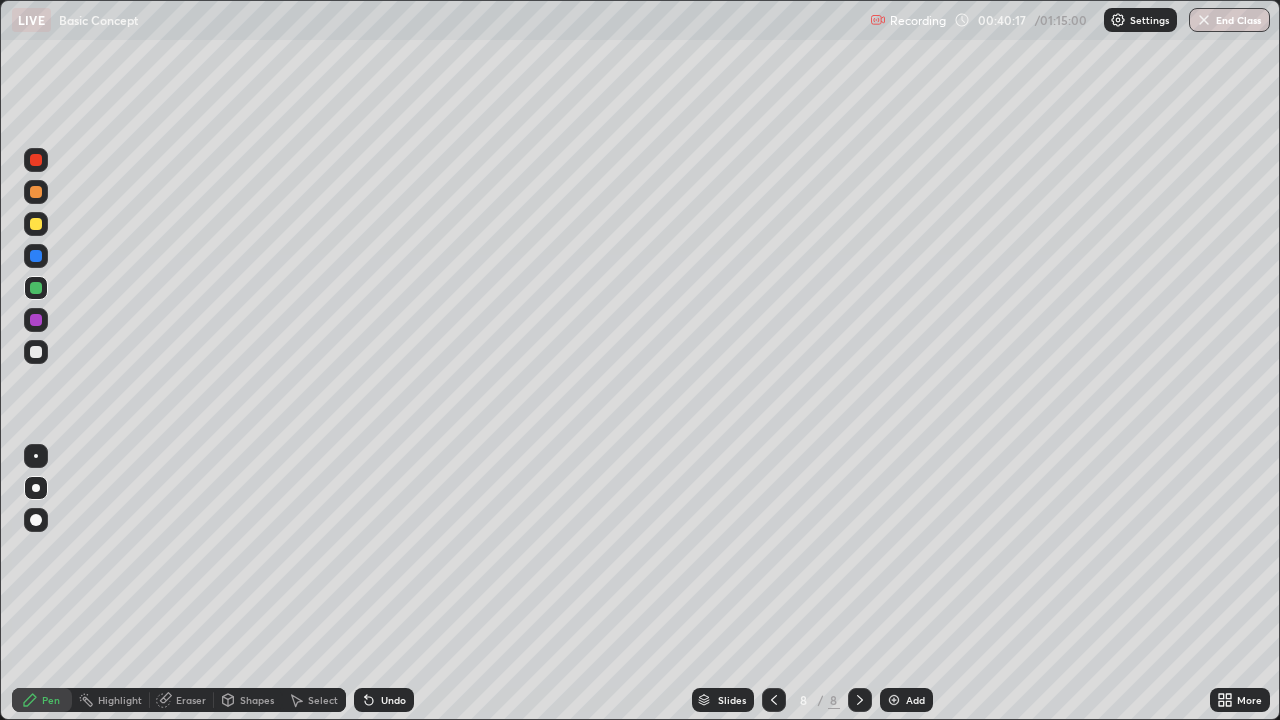 click at bounding box center (36, 352) 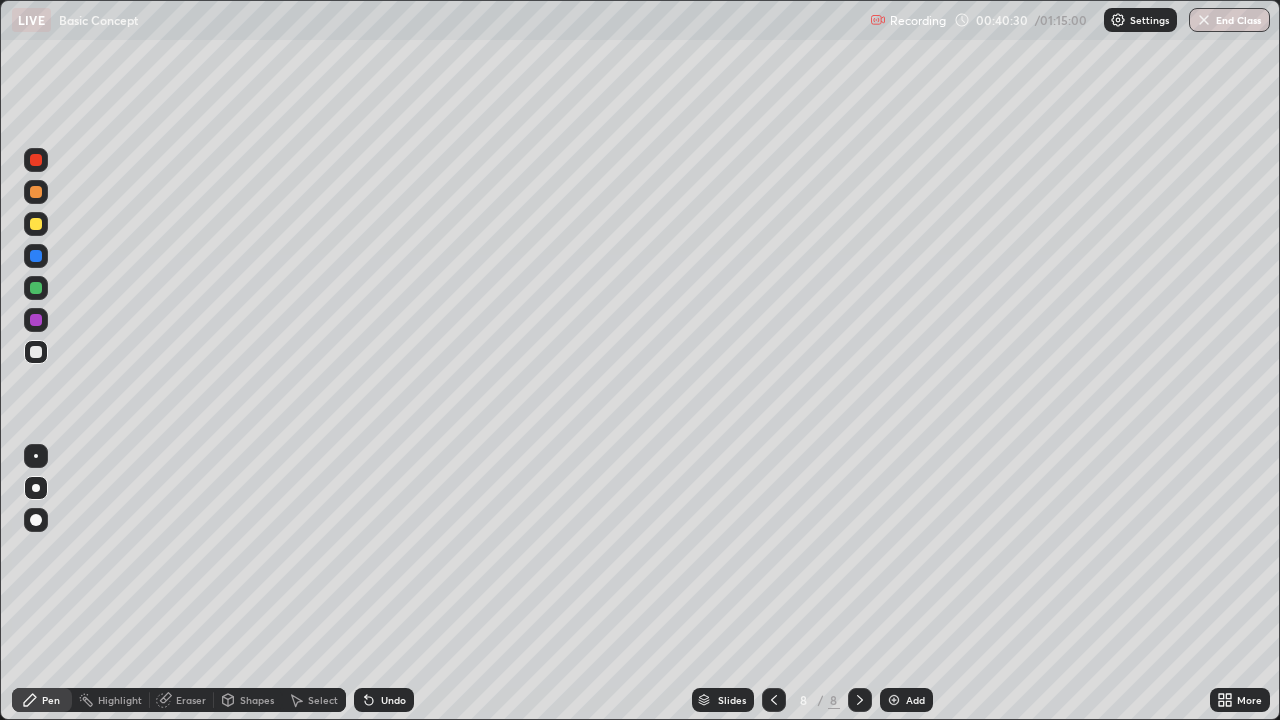 click at bounding box center [36, 192] 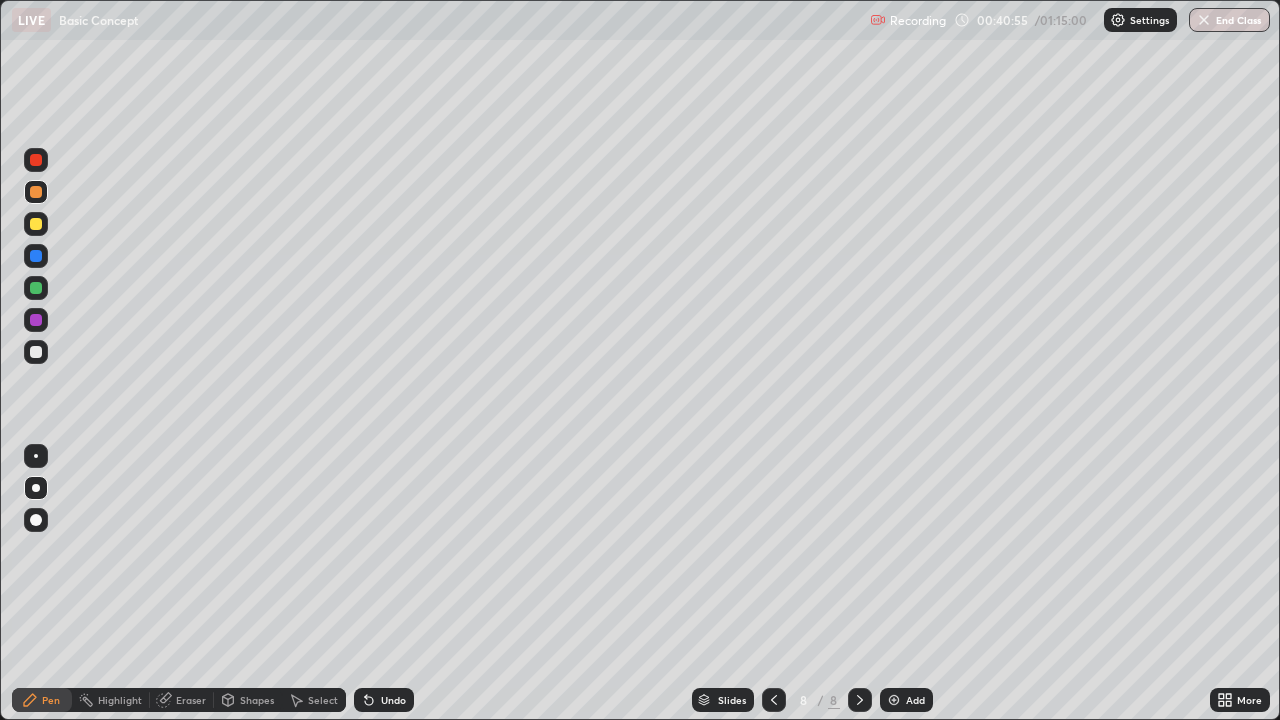 click at bounding box center (36, 224) 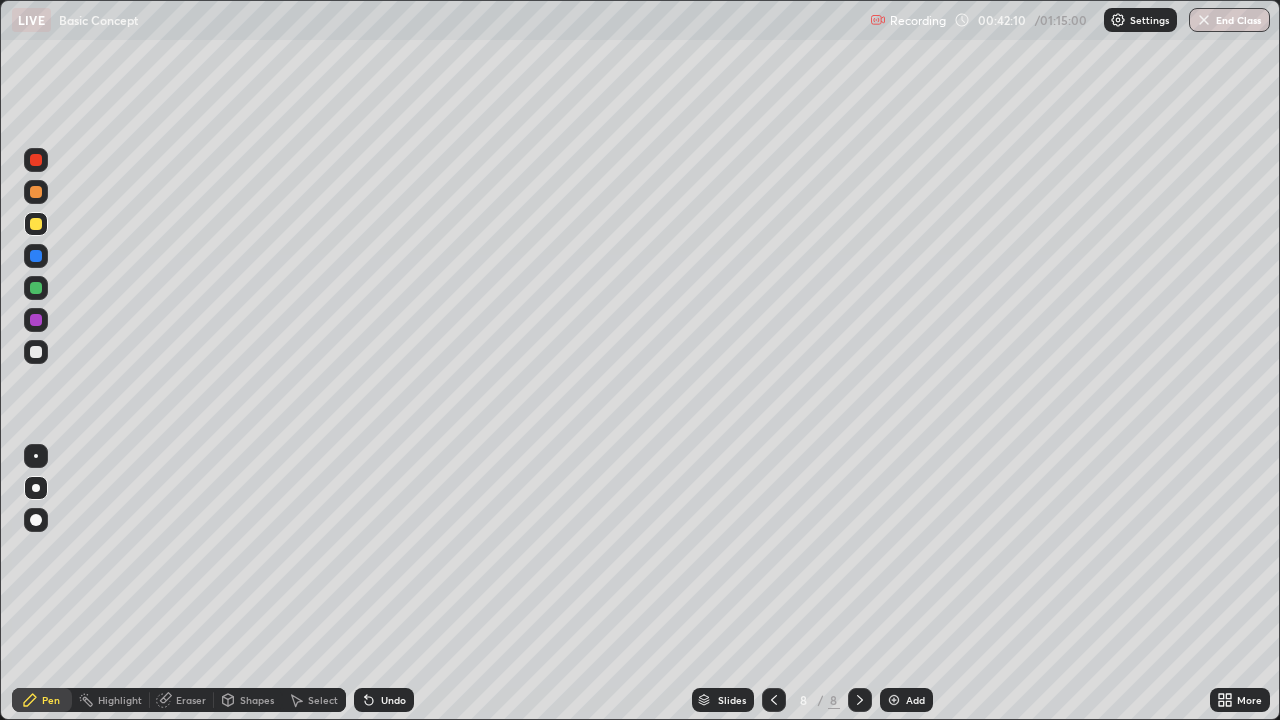 click at bounding box center (894, 700) 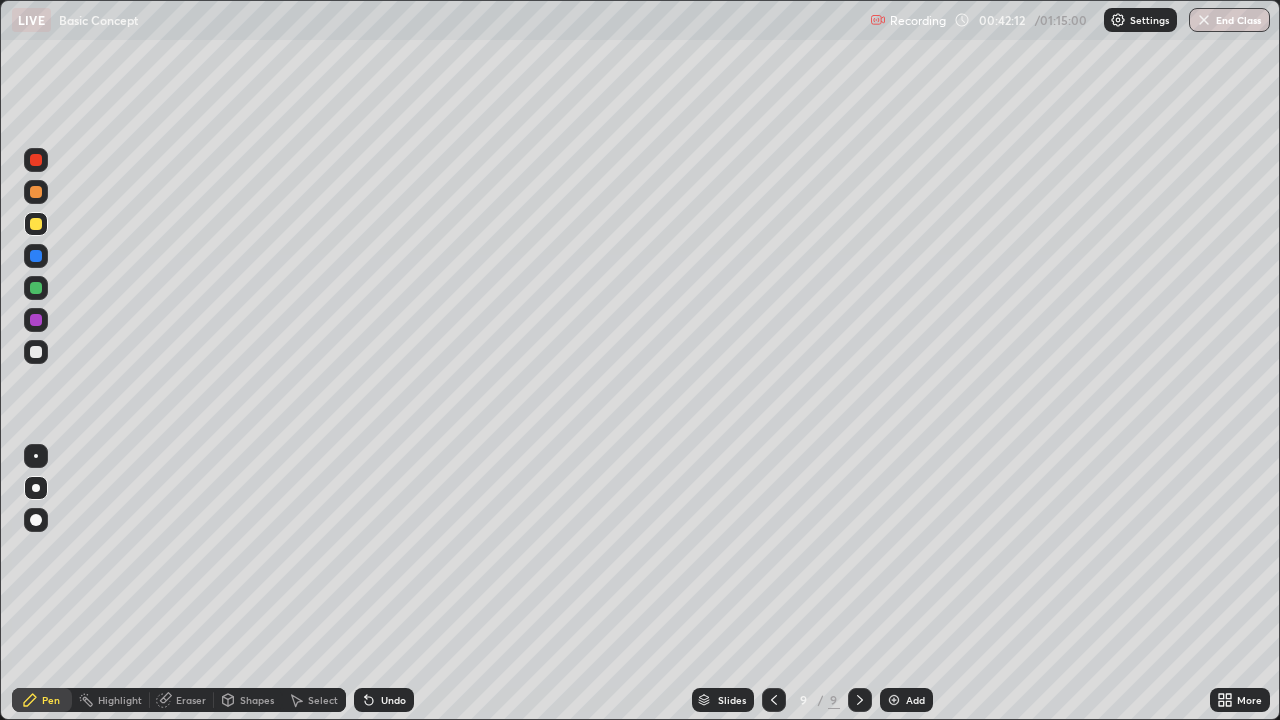 click at bounding box center (36, 352) 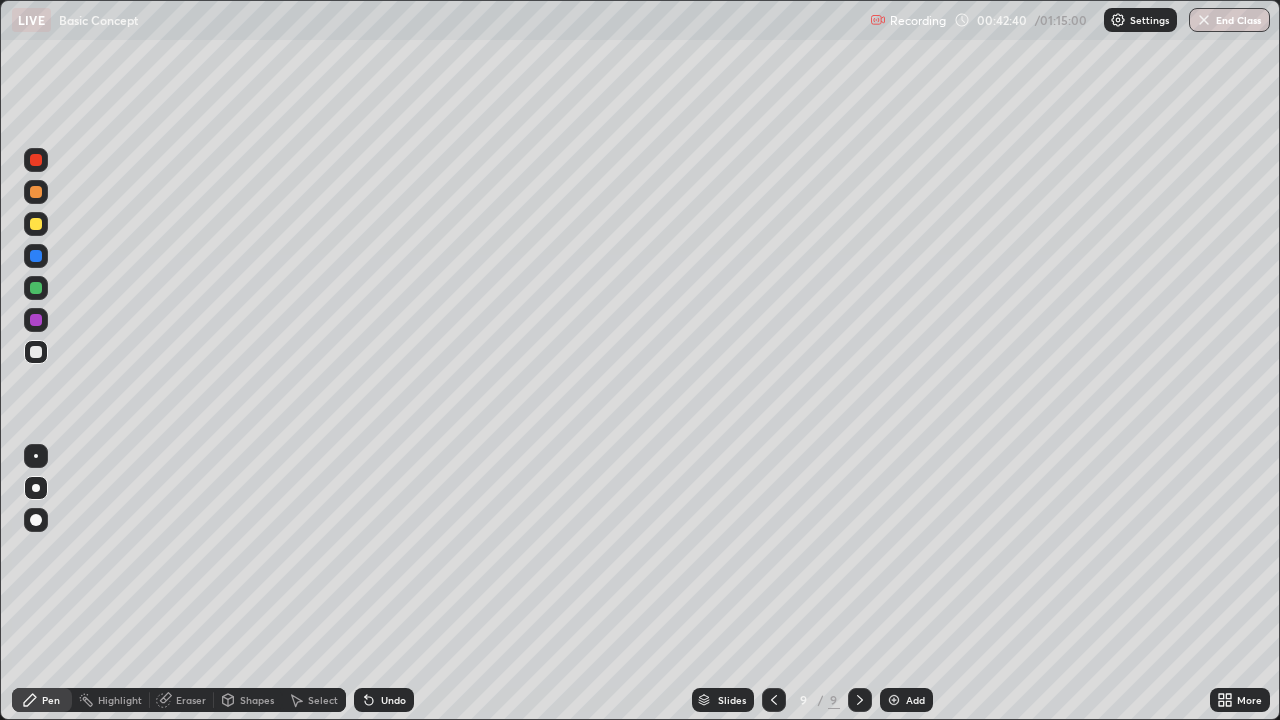 click at bounding box center (36, 224) 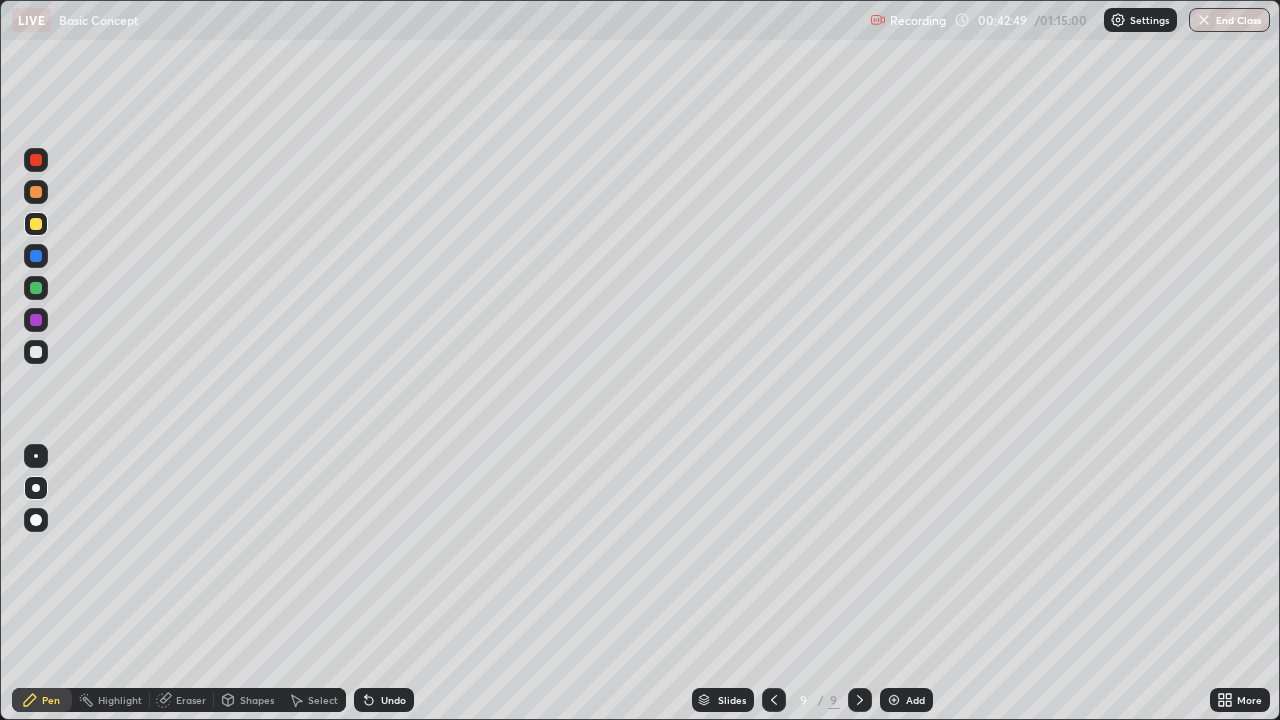 click at bounding box center [36, 192] 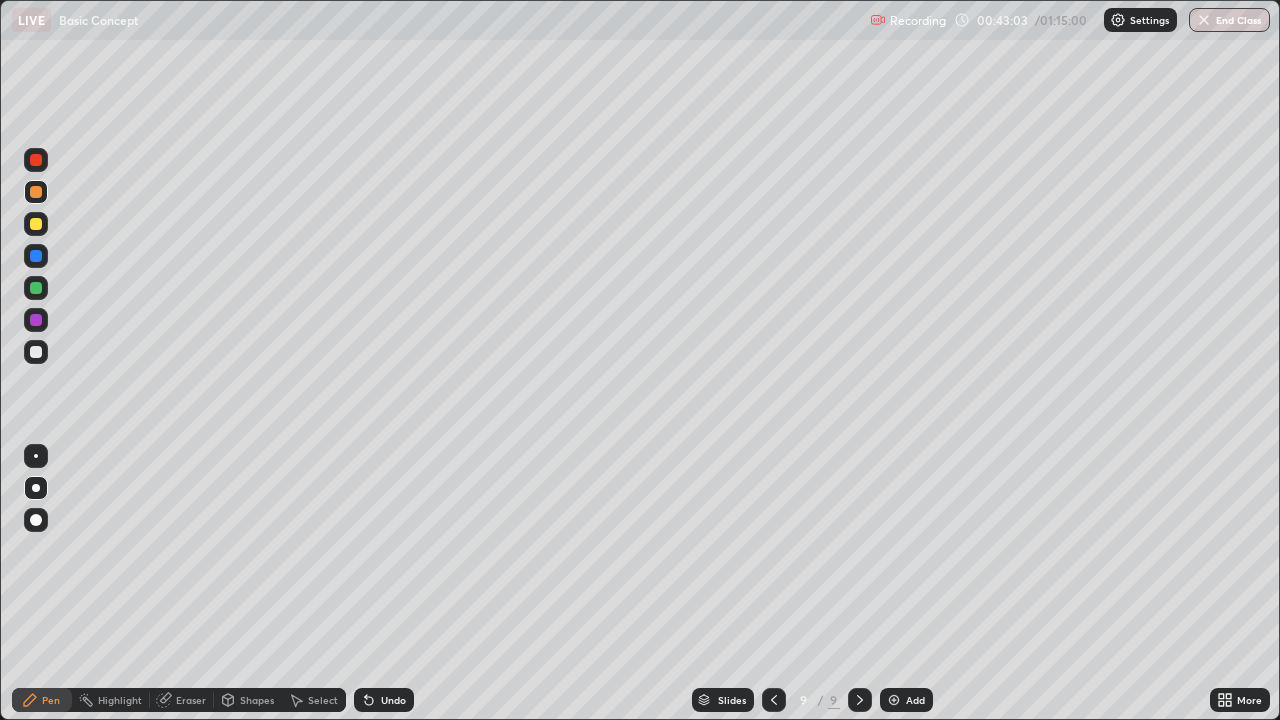 click at bounding box center (36, 352) 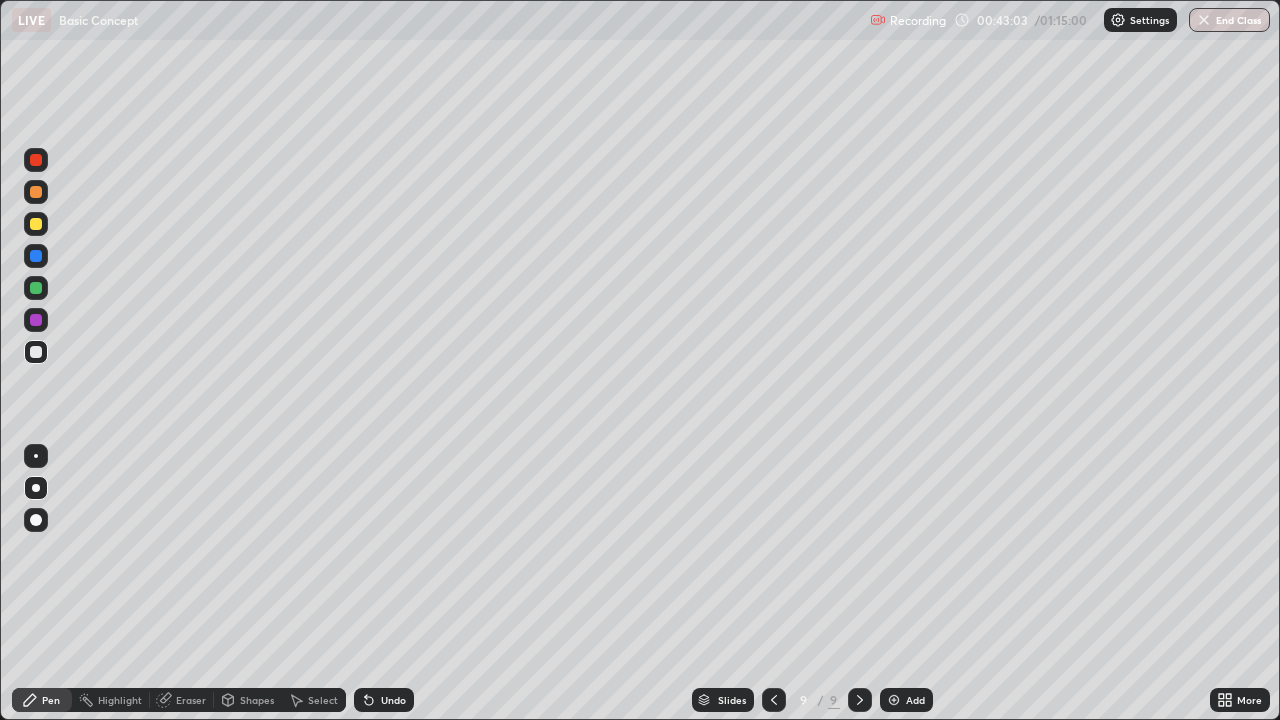 click at bounding box center [36, 352] 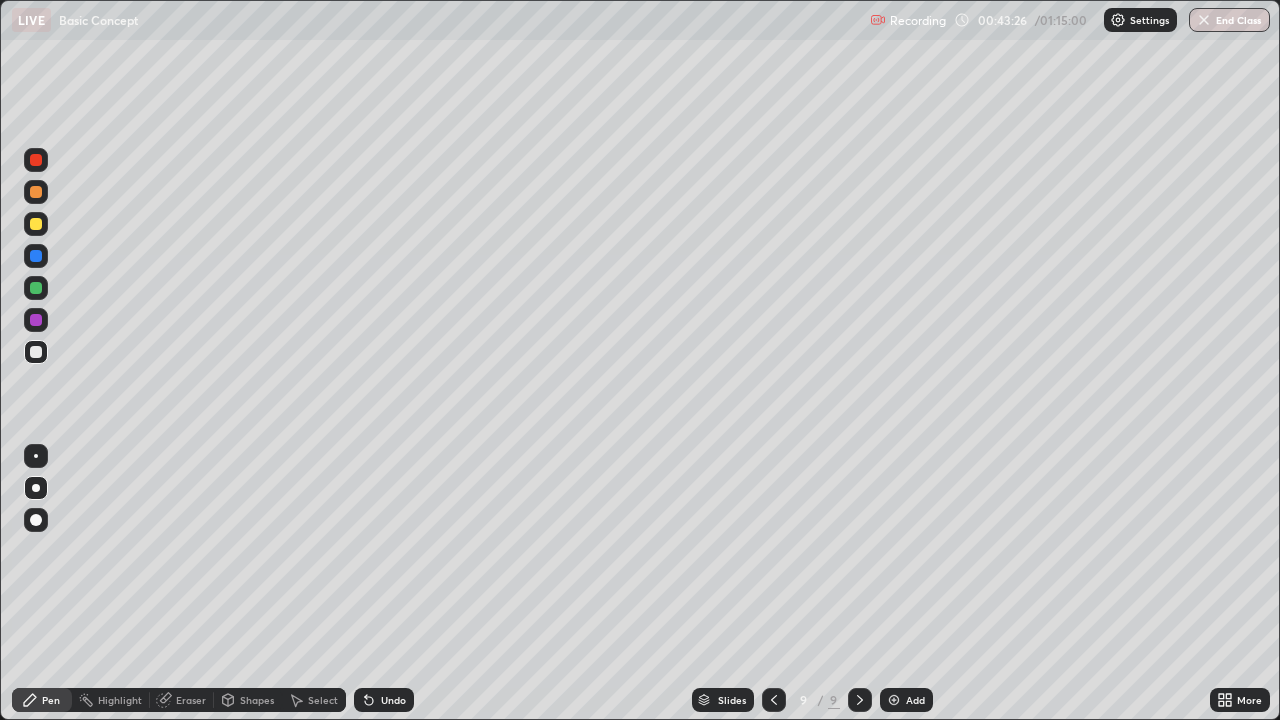 click at bounding box center (36, 224) 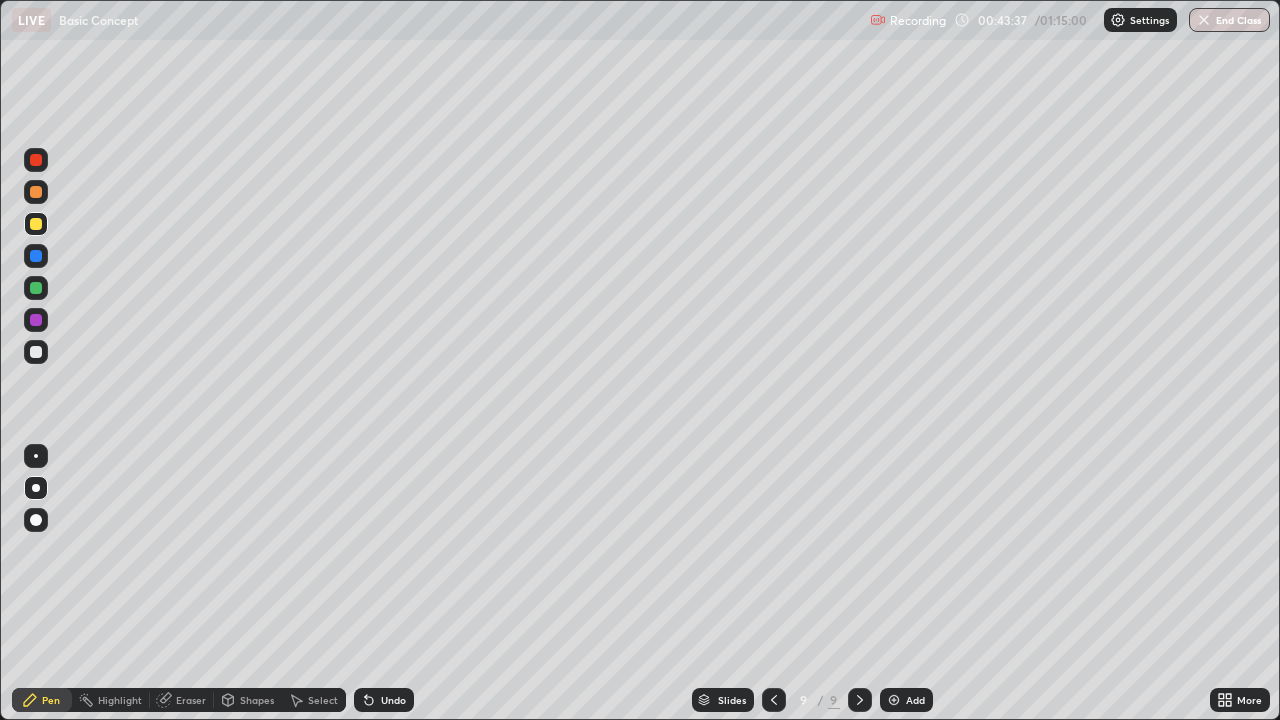 click at bounding box center [36, 256] 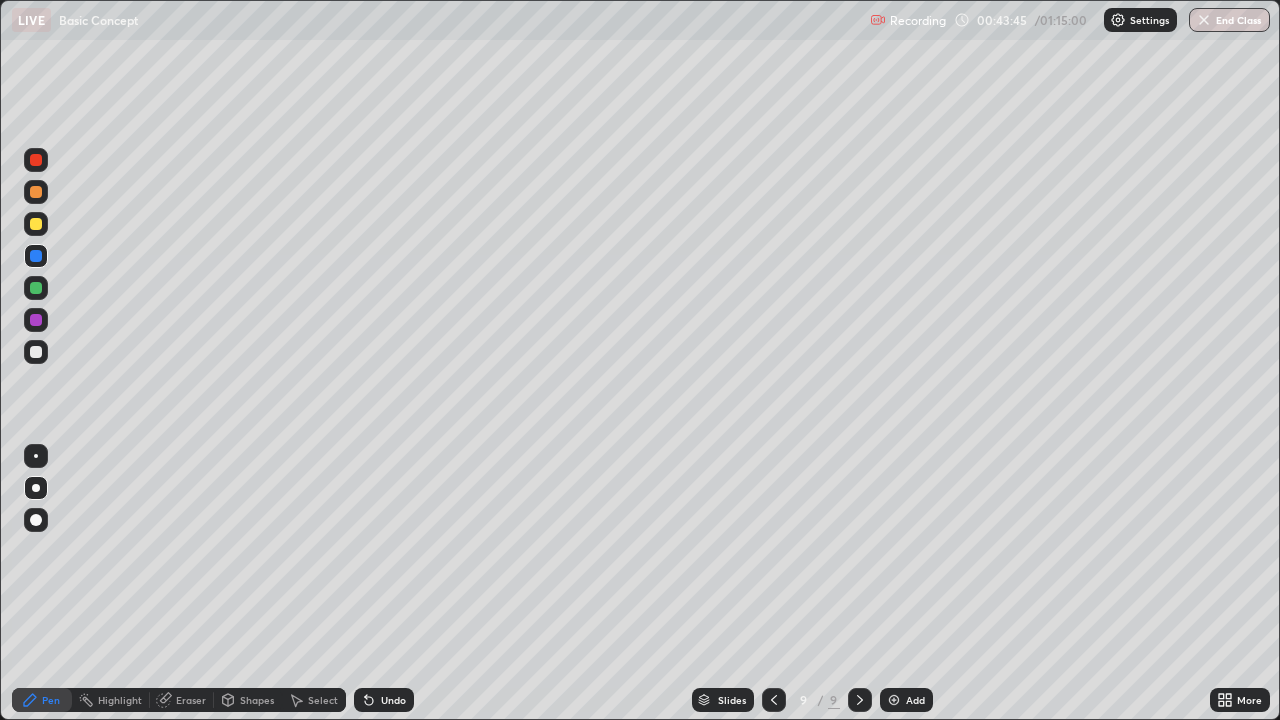 click at bounding box center [36, 320] 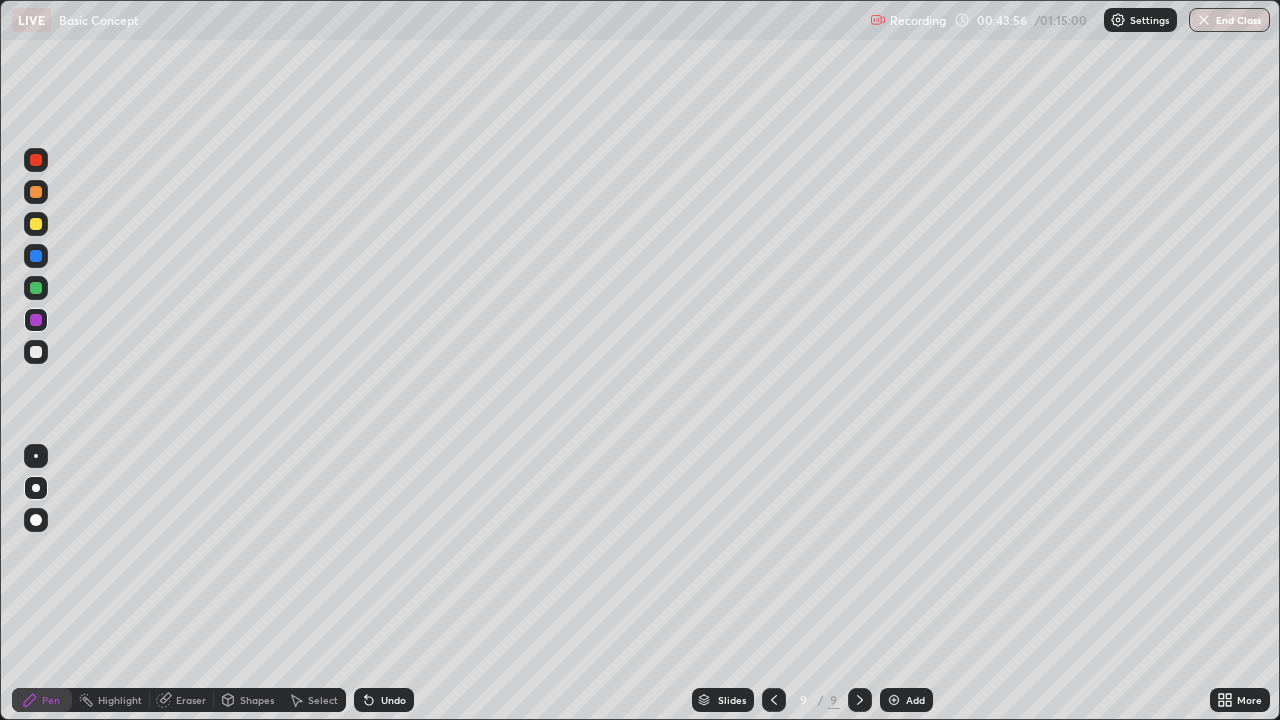click at bounding box center [36, 352] 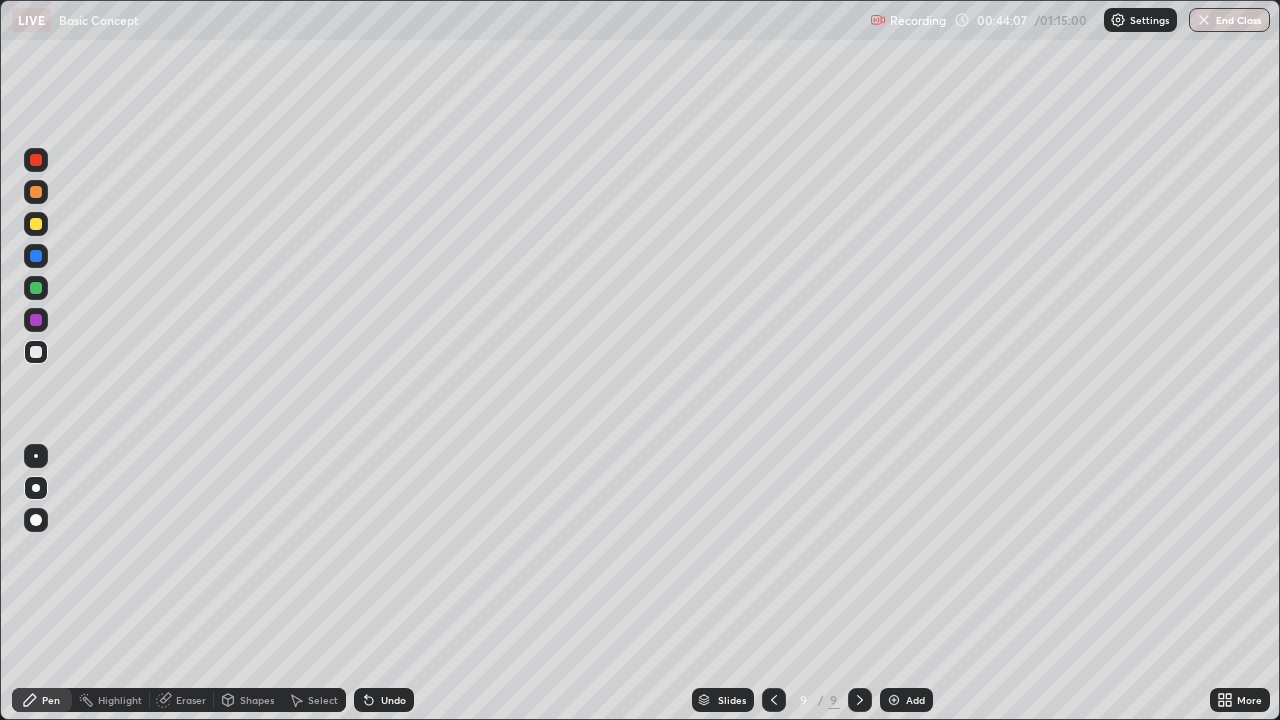 click at bounding box center [36, 288] 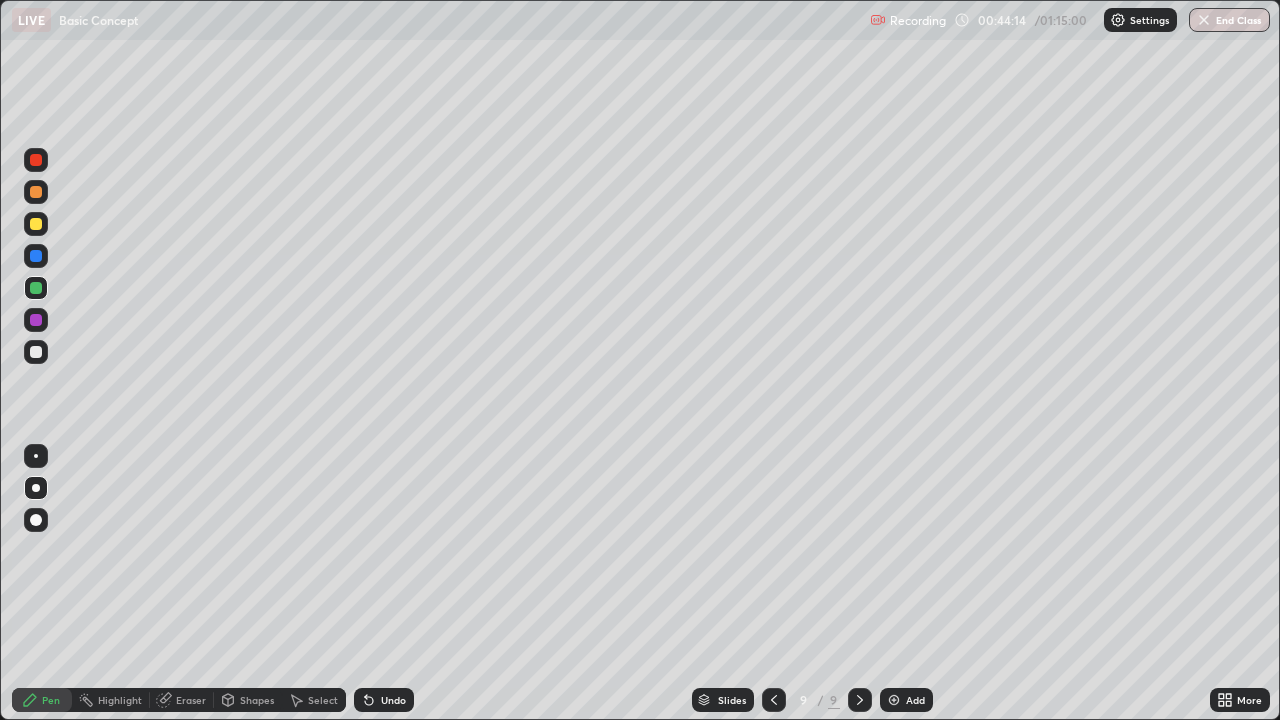 click at bounding box center [36, 224] 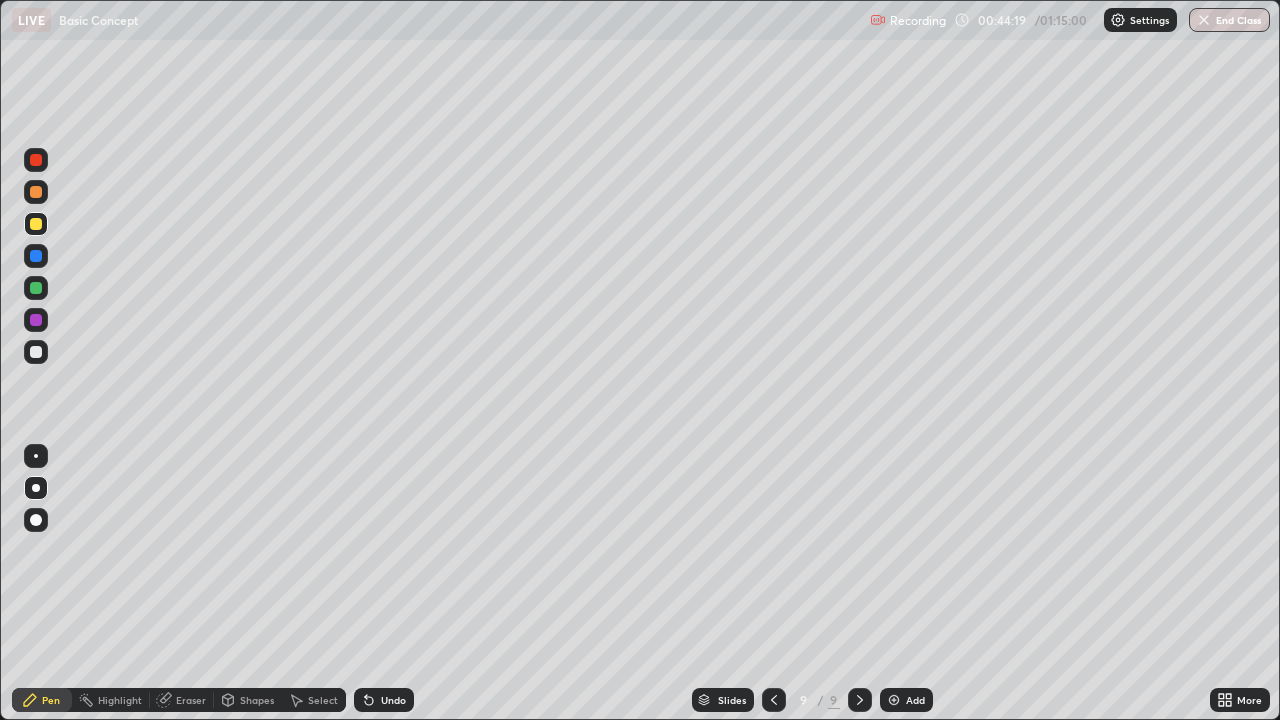 click at bounding box center (36, 192) 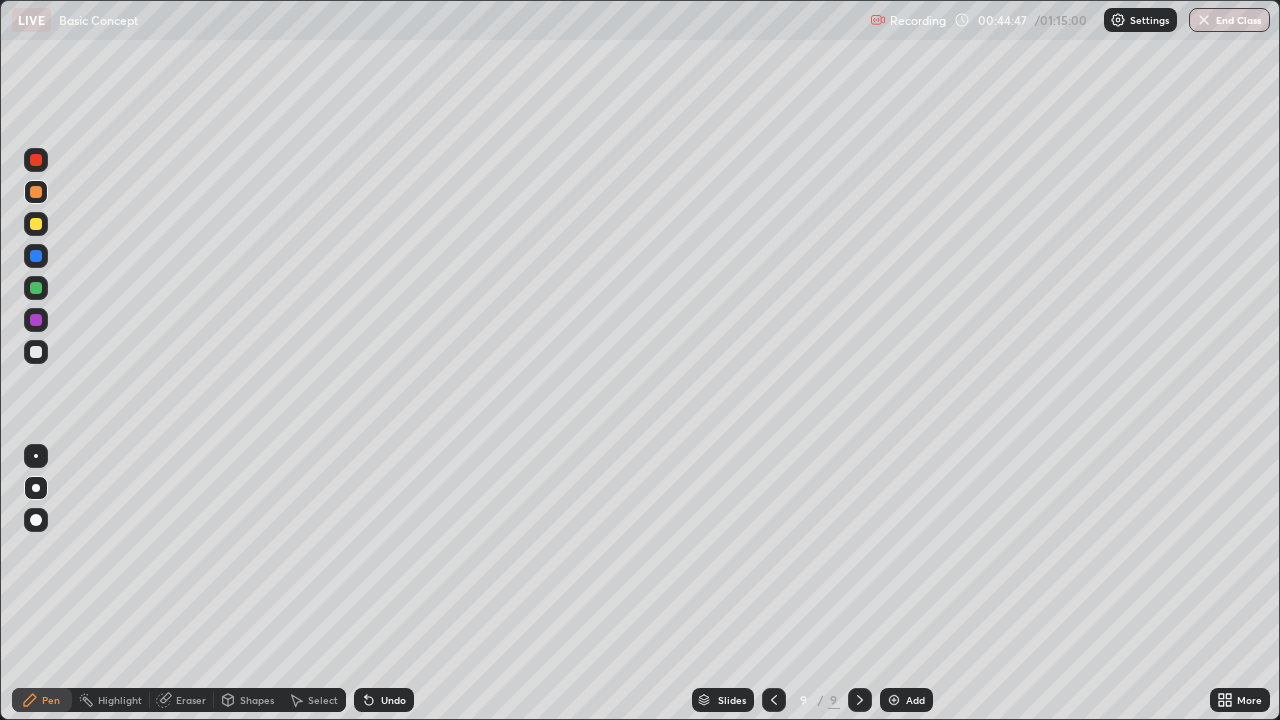 click on "Eraser" at bounding box center [191, 700] 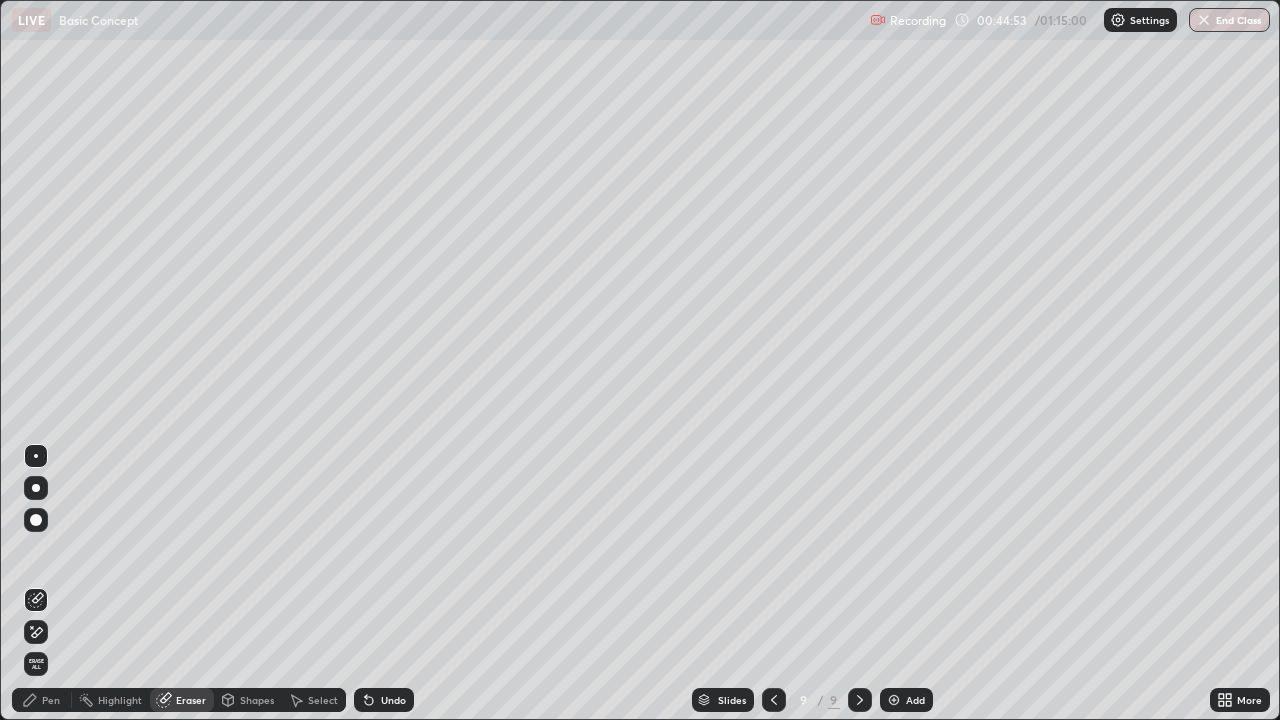 click on "Pen" at bounding box center [51, 700] 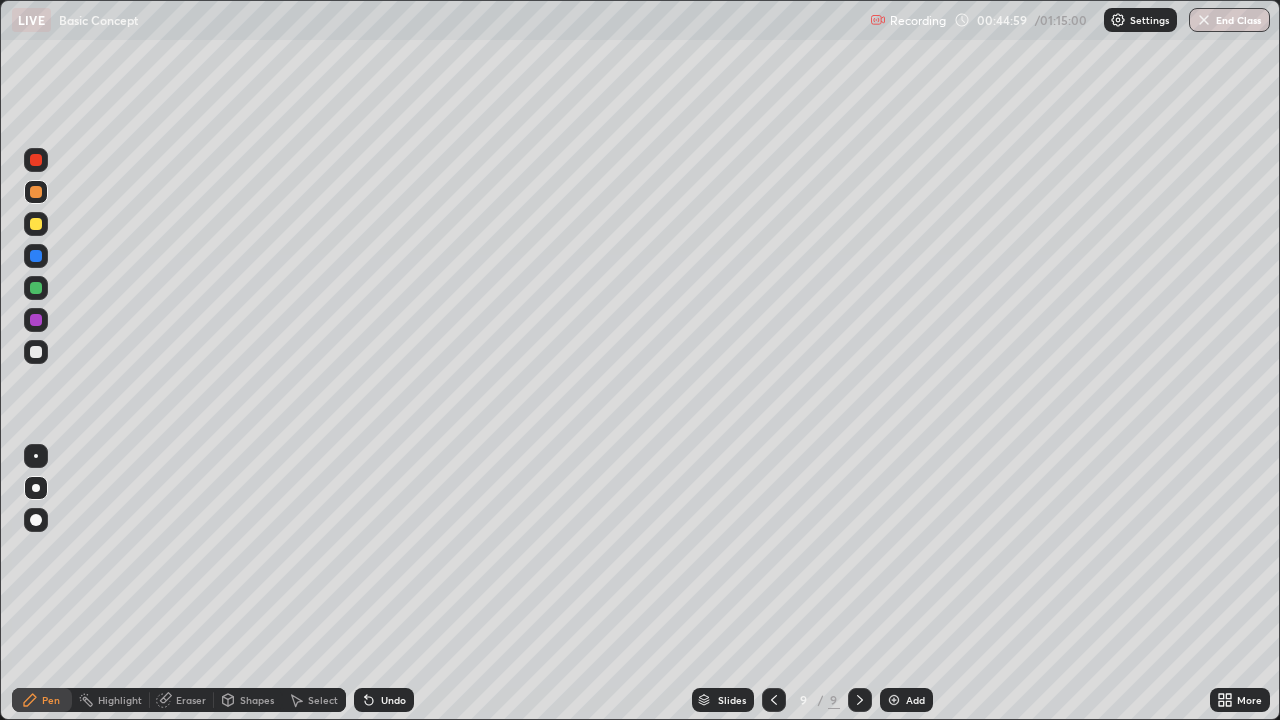 click at bounding box center (36, 352) 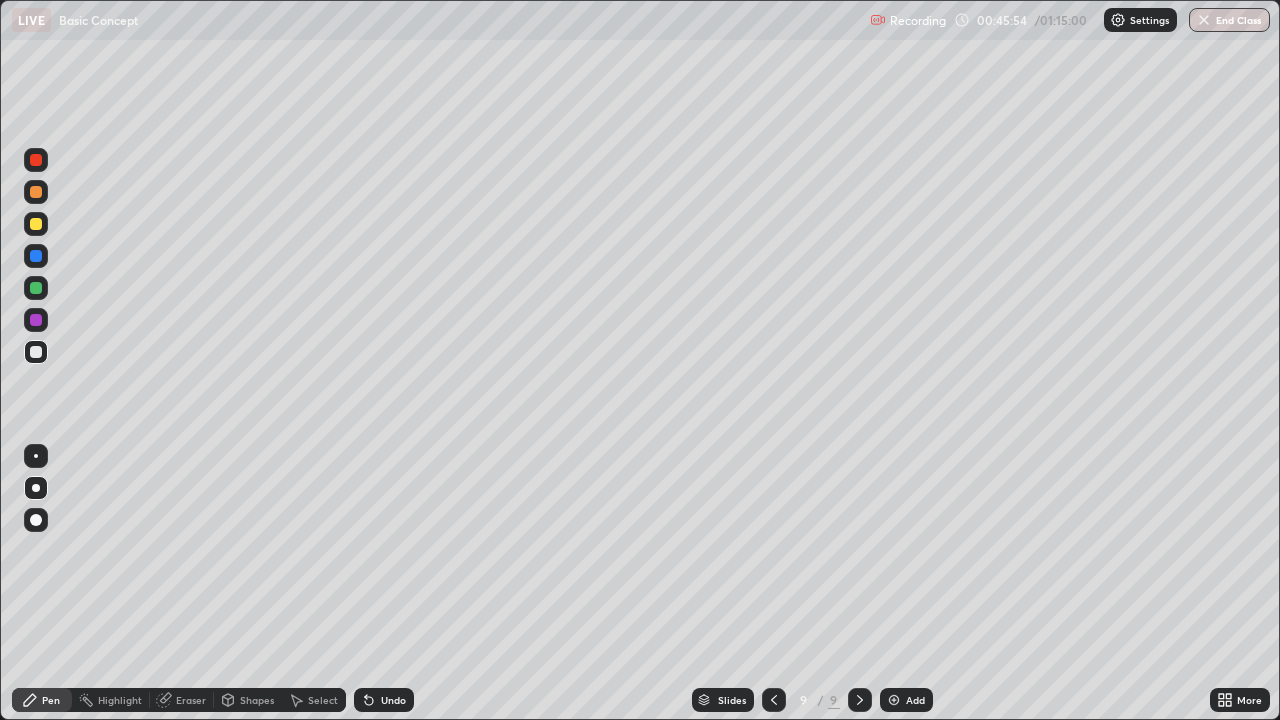 click at bounding box center (36, 160) 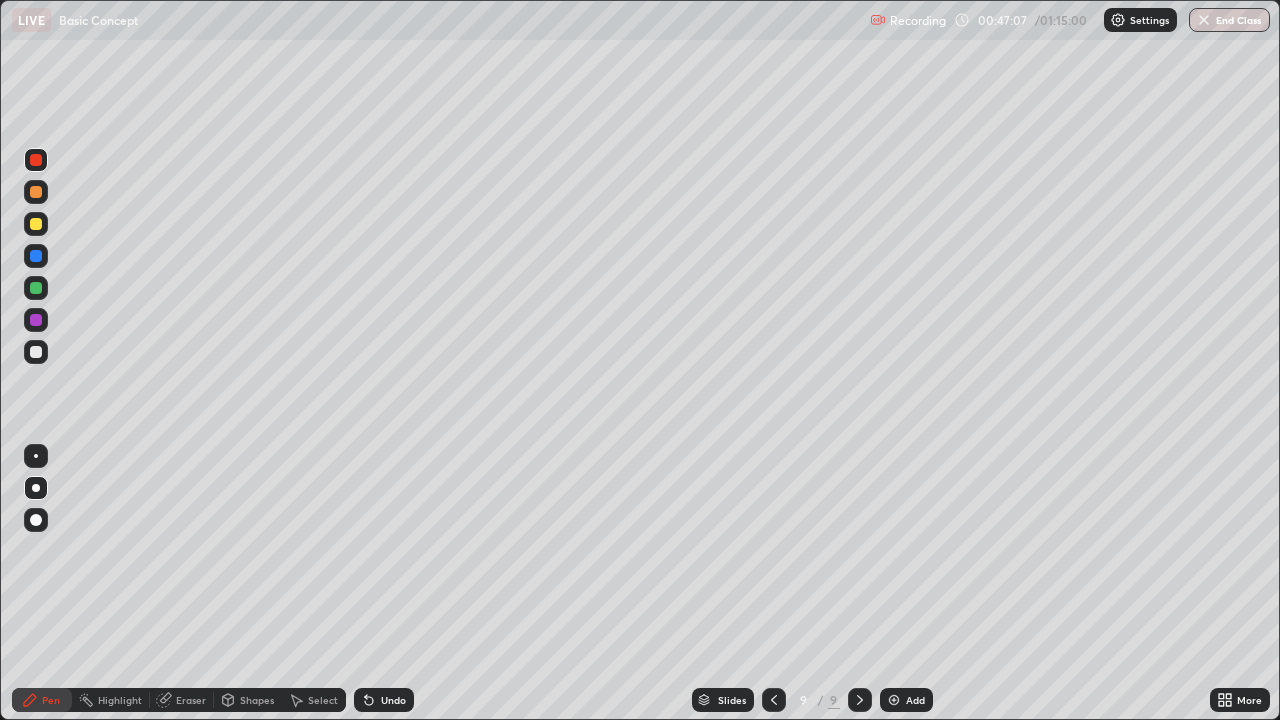 click at bounding box center (894, 700) 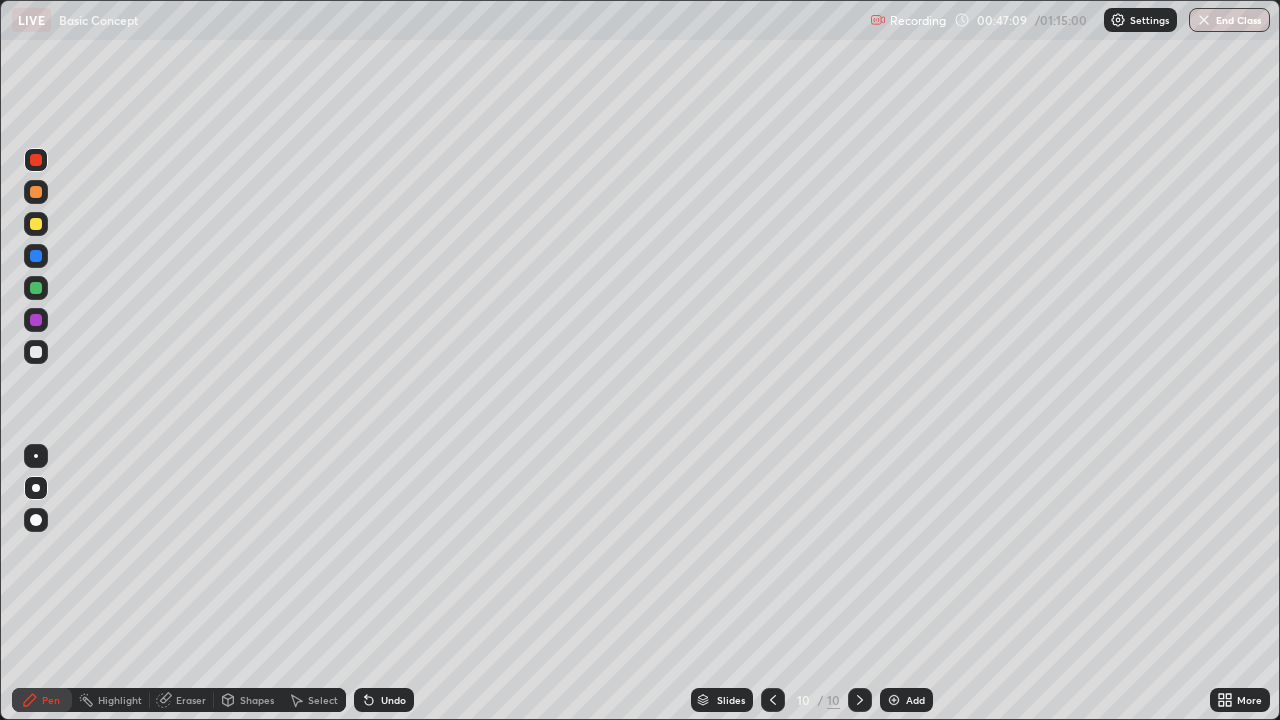click at bounding box center (36, 352) 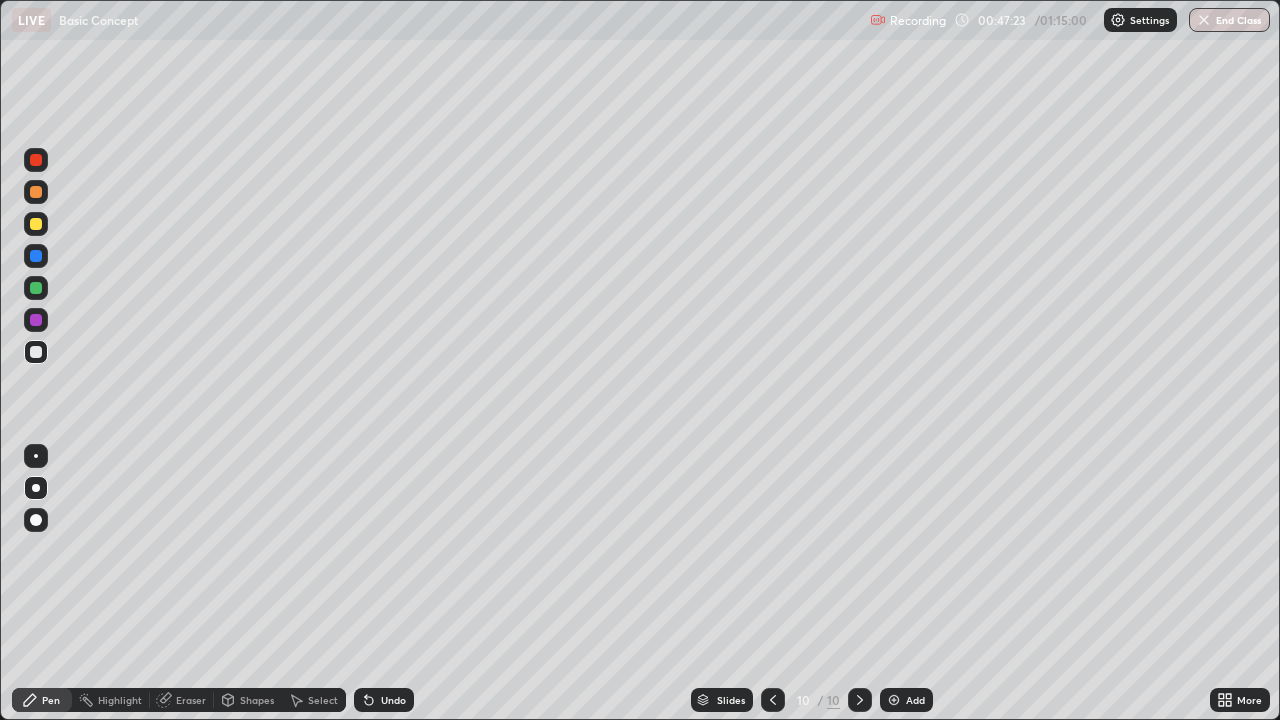 click at bounding box center [36, 192] 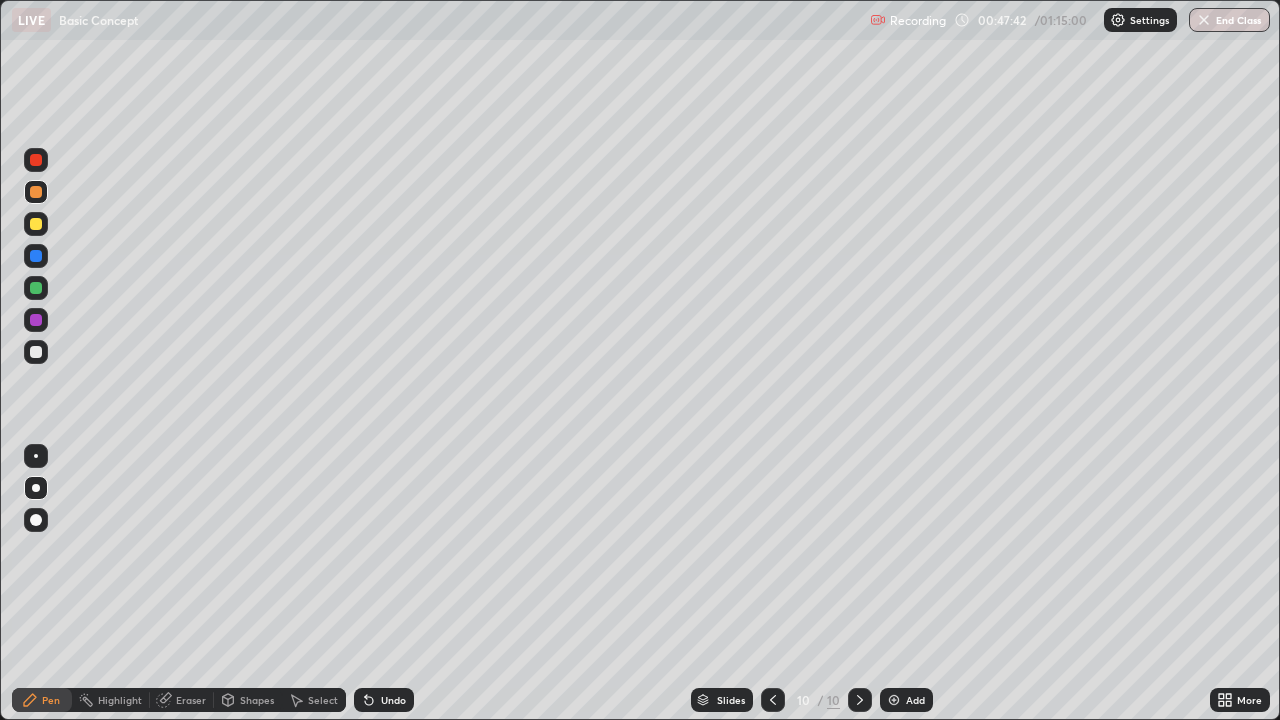 click at bounding box center [36, 288] 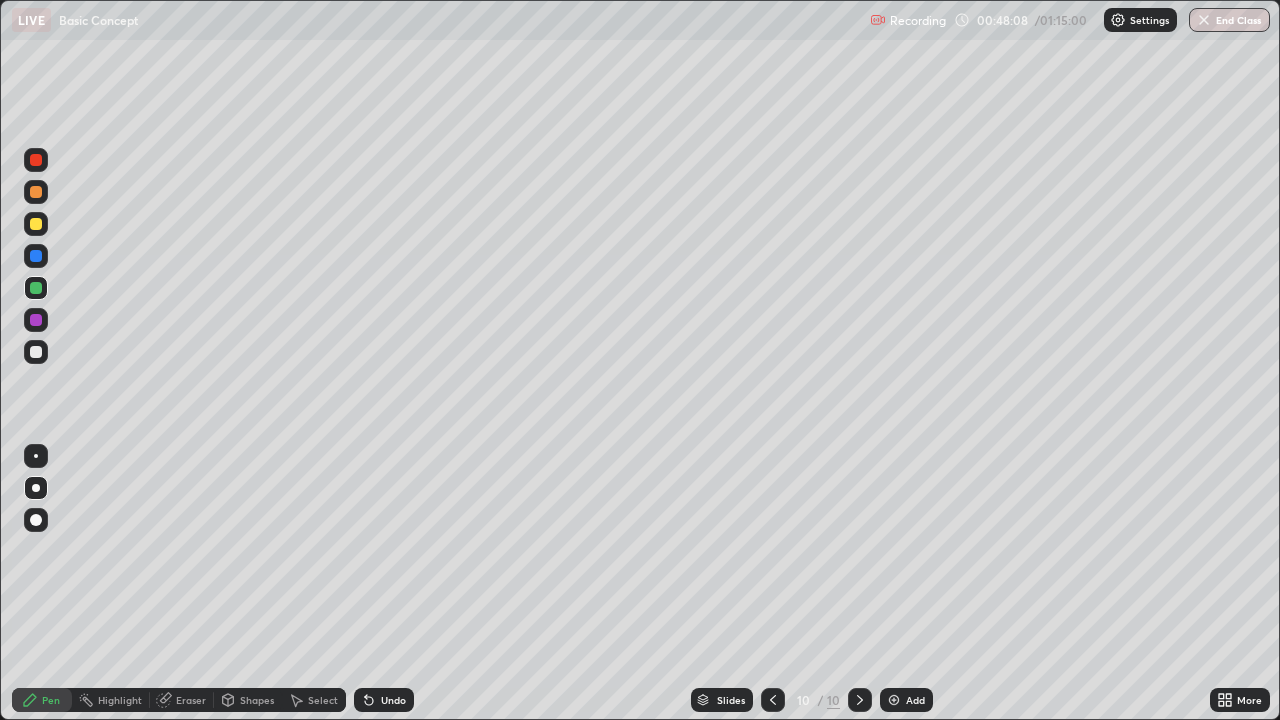 click at bounding box center (36, 352) 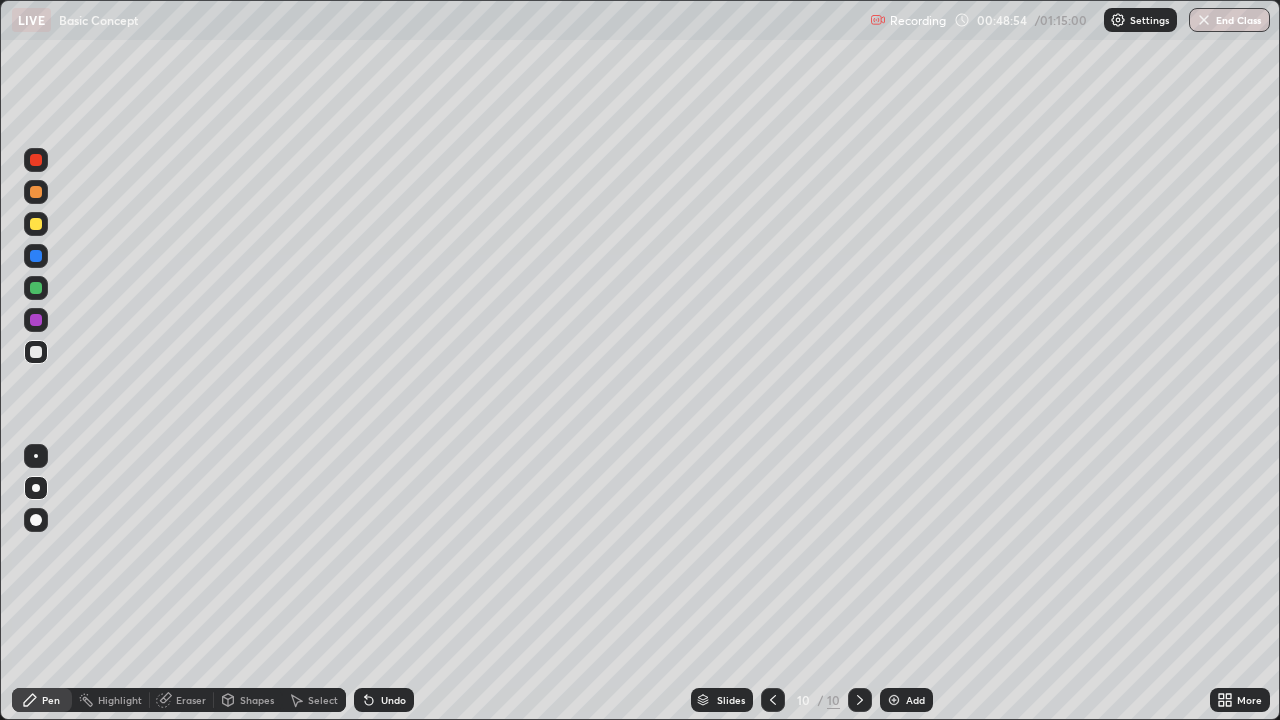 click at bounding box center [36, 288] 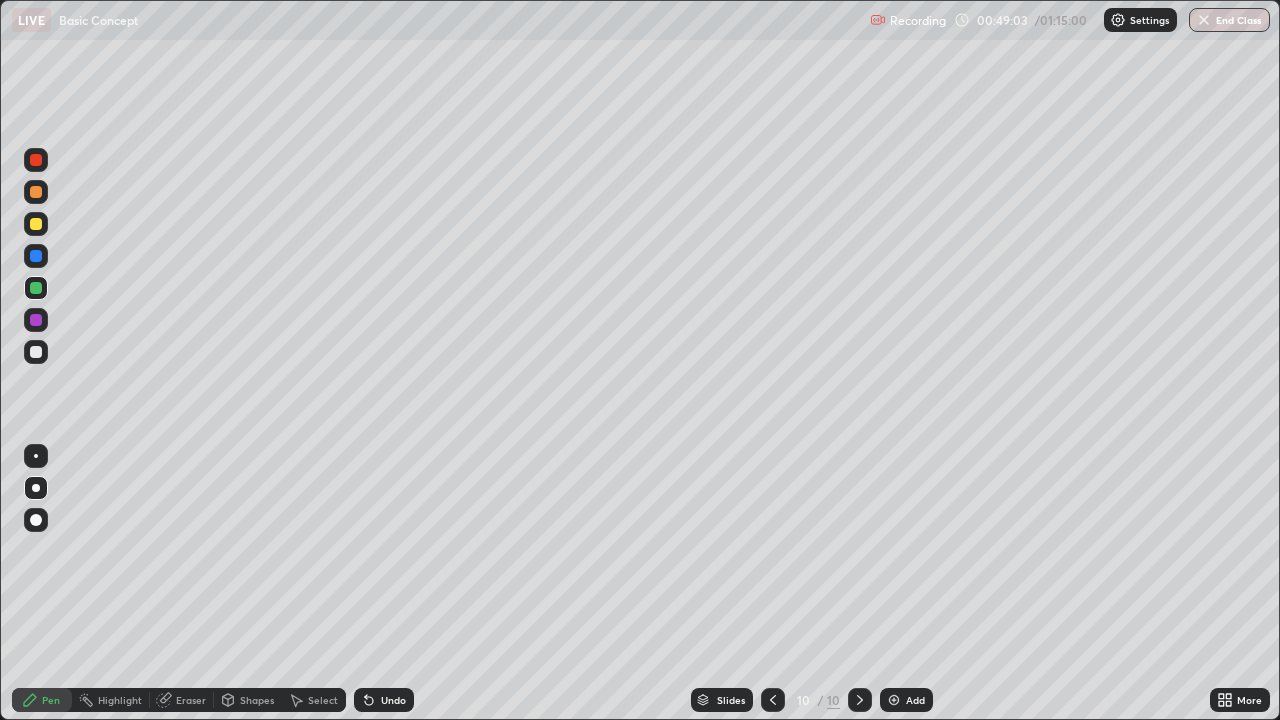 click at bounding box center [36, 256] 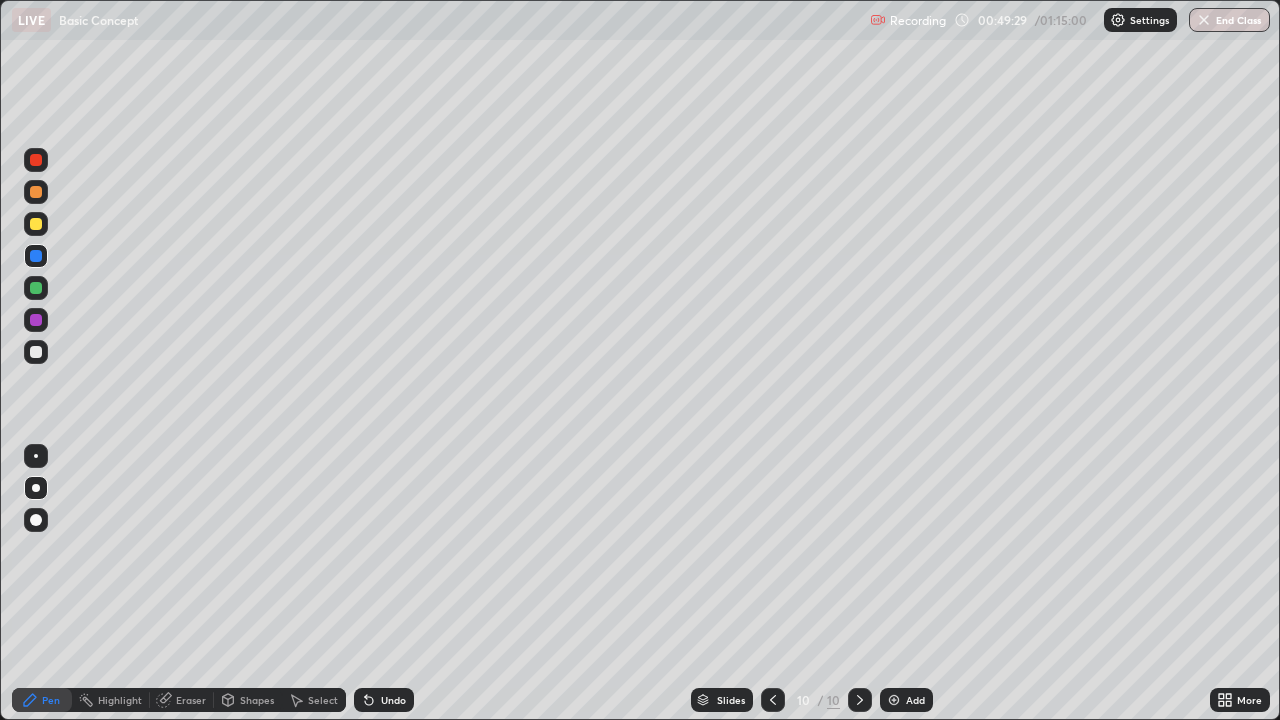 click at bounding box center [36, 352] 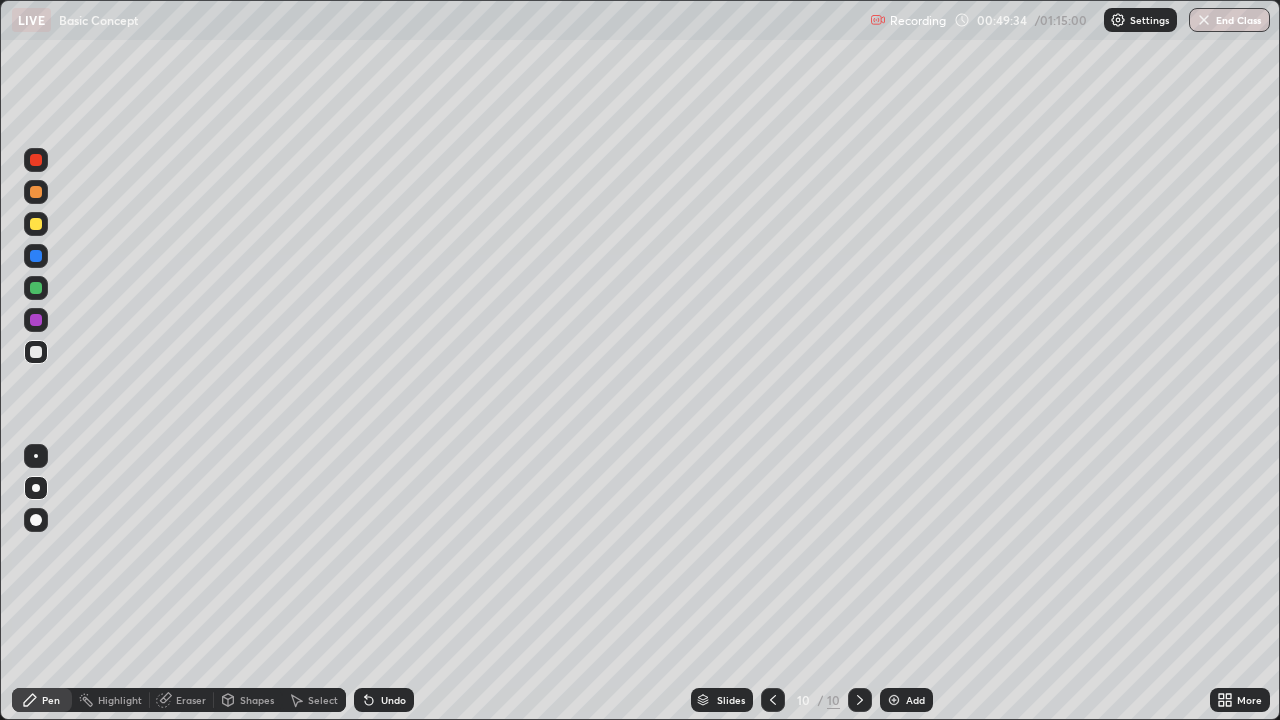 click at bounding box center [894, 700] 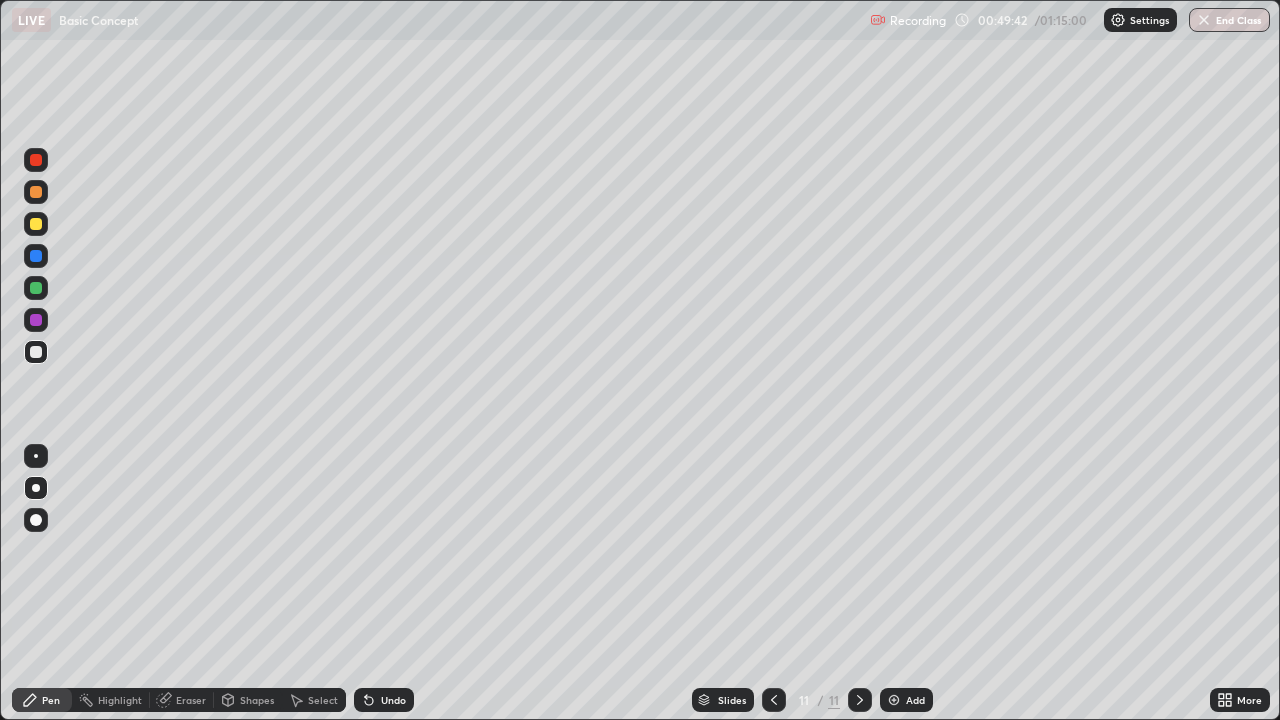 click at bounding box center (36, 192) 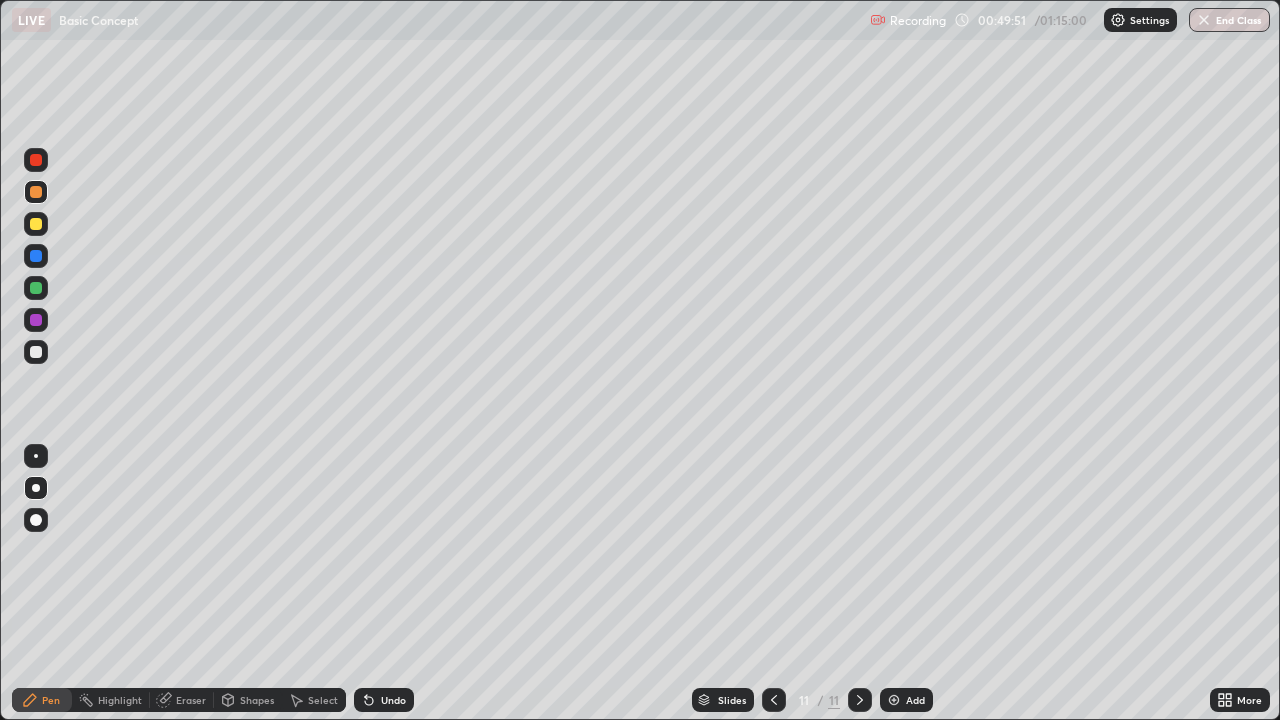 click at bounding box center (36, 224) 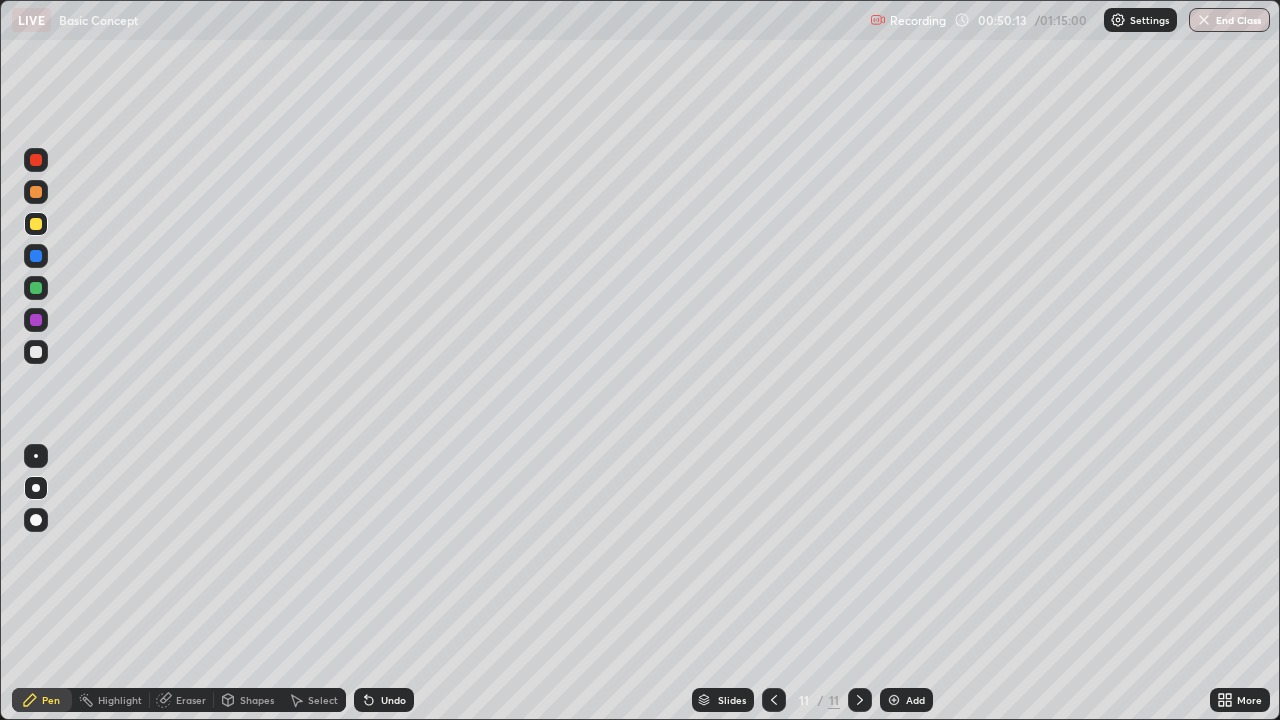 click at bounding box center (36, 352) 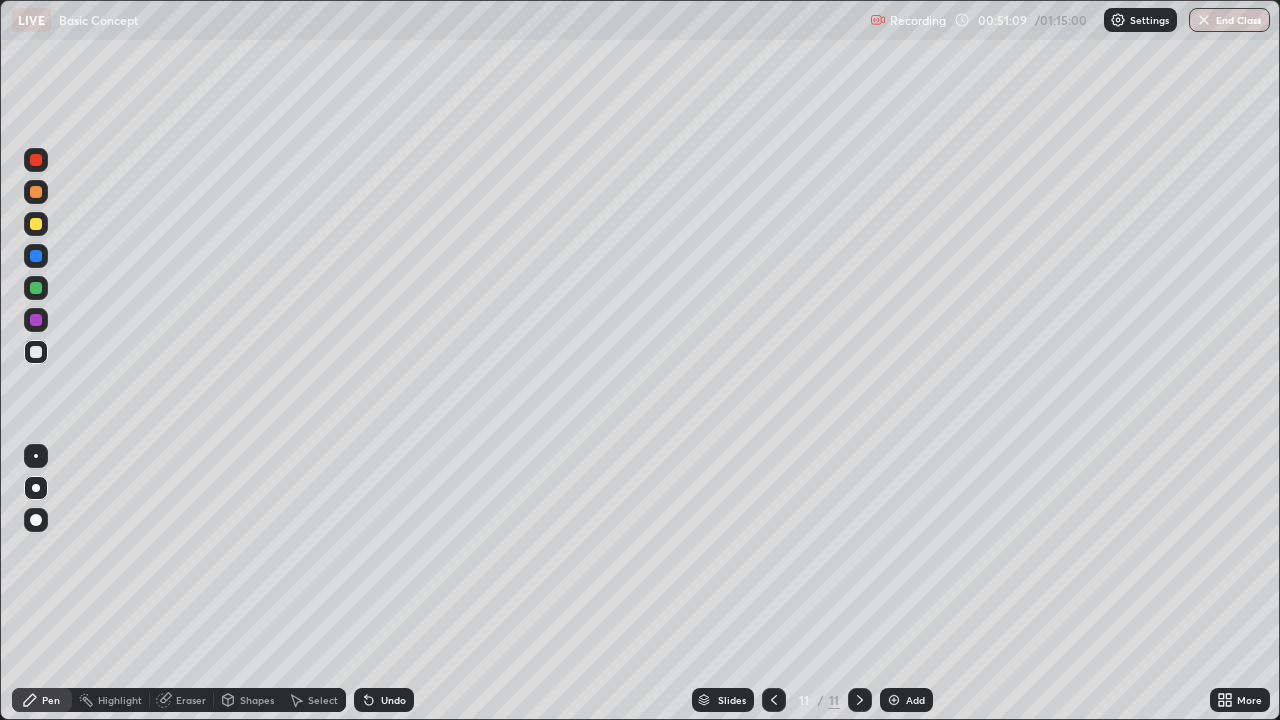 click at bounding box center [36, 224] 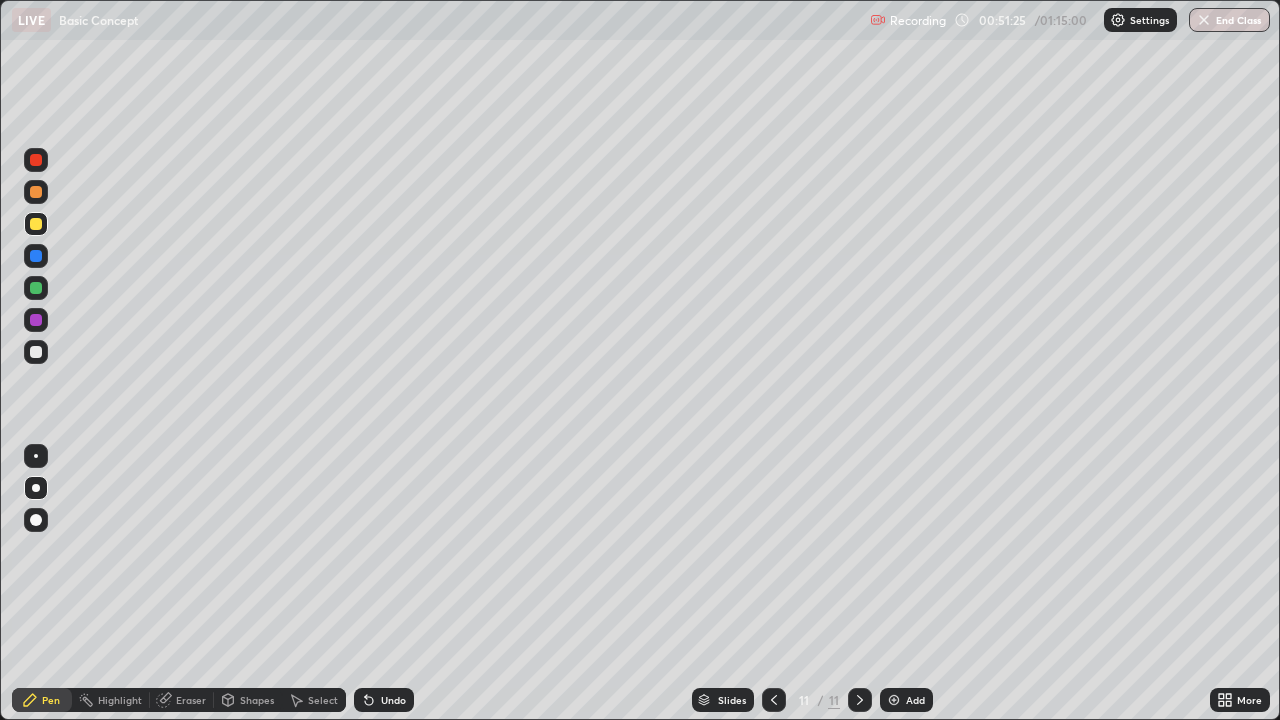click at bounding box center (36, 352) 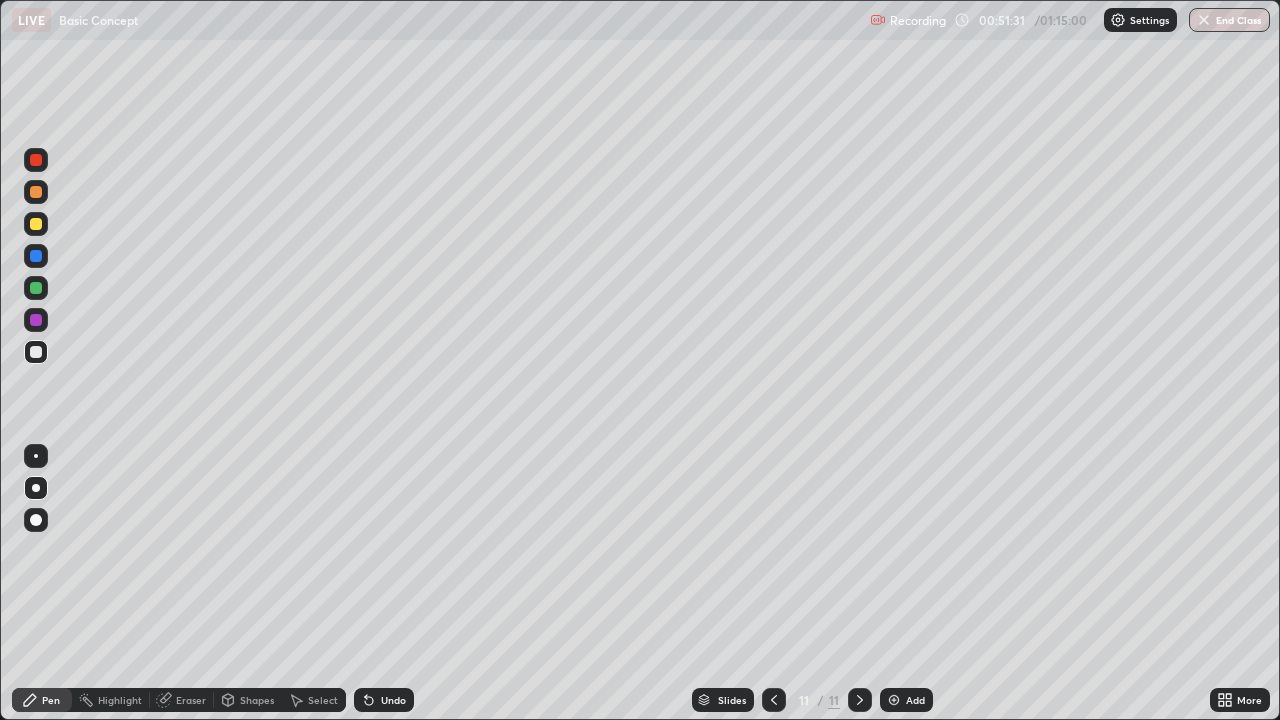 click at bounding box center (36, 224) 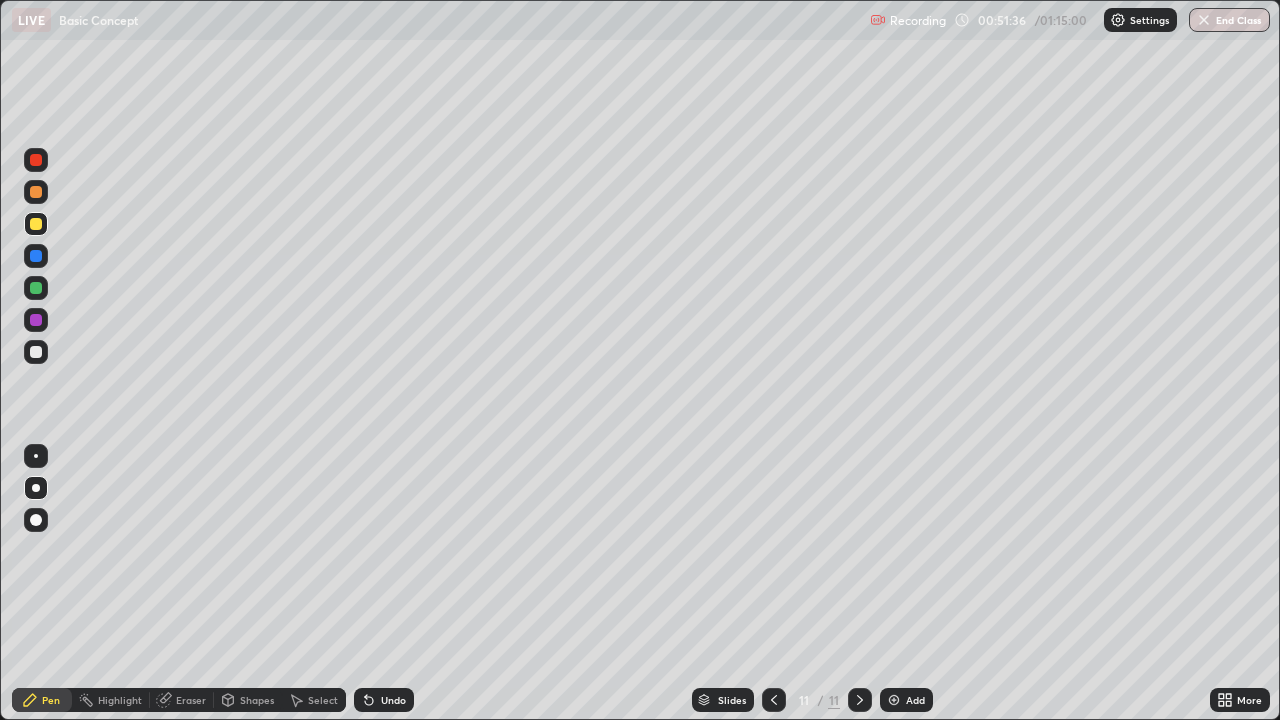 click at bounding box center [36, 320] 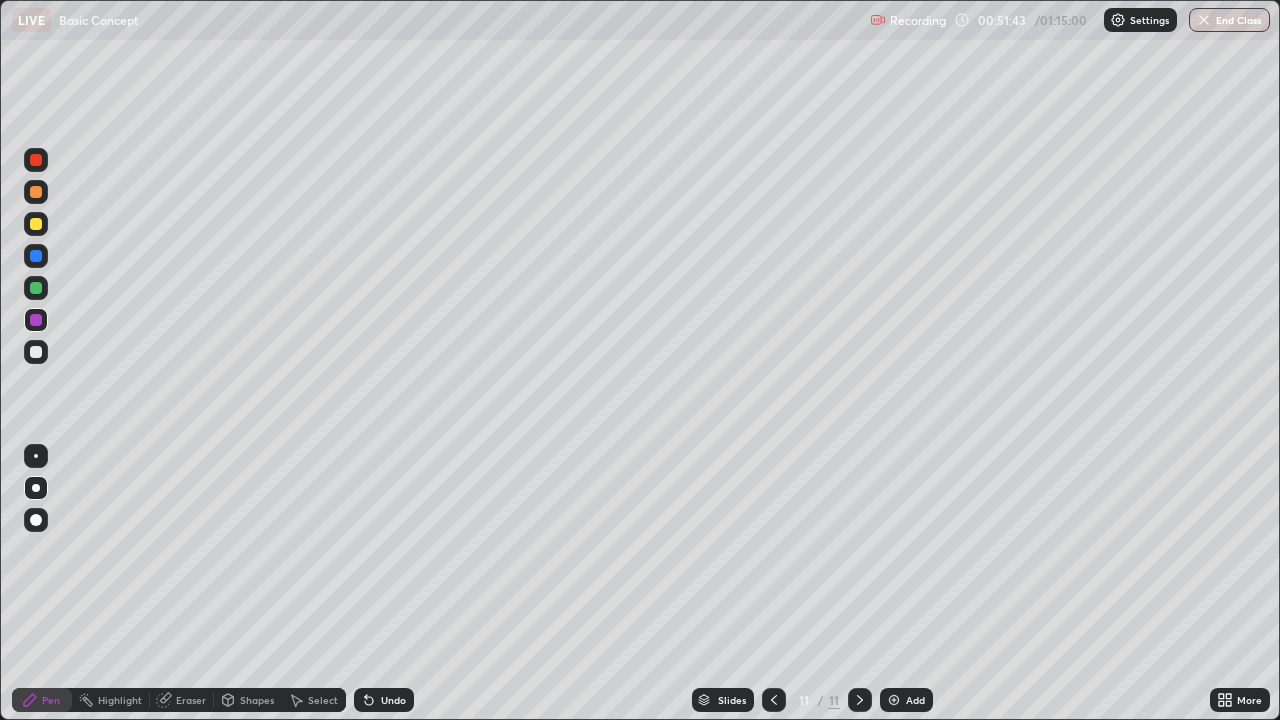 click at bounding box center (36, 352) 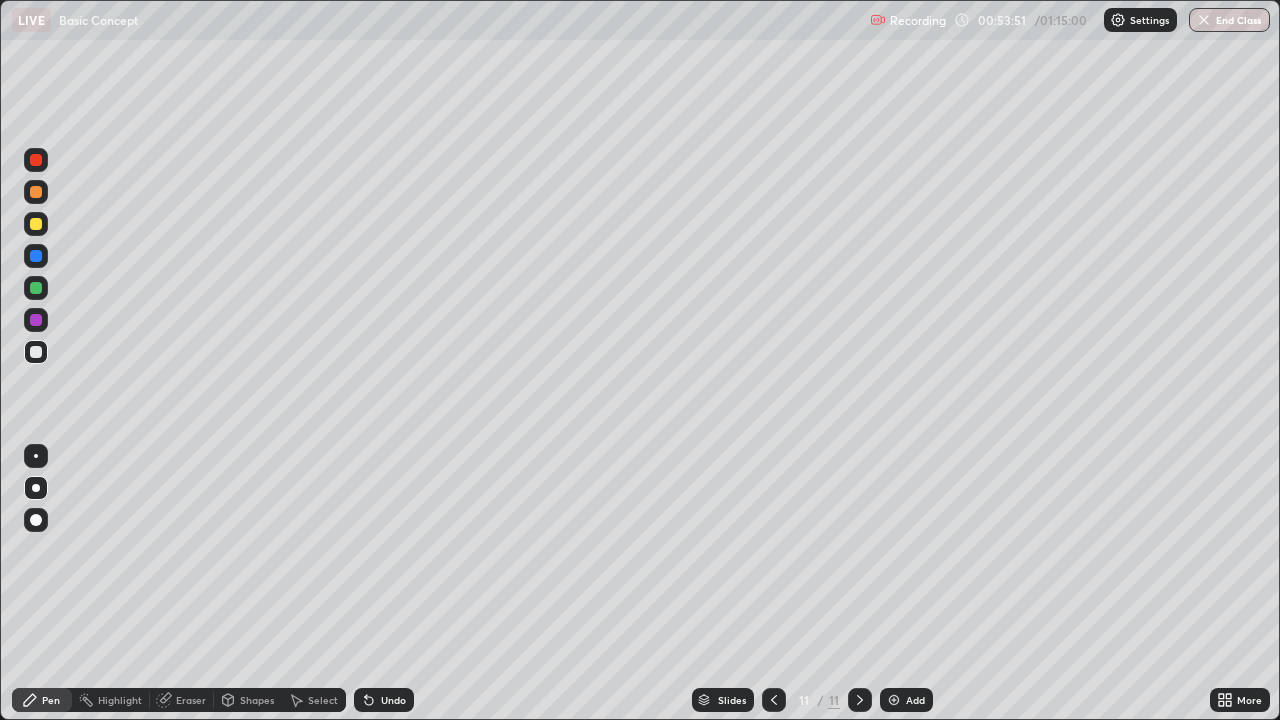 click on "Add" at bounding box center (906, 700) 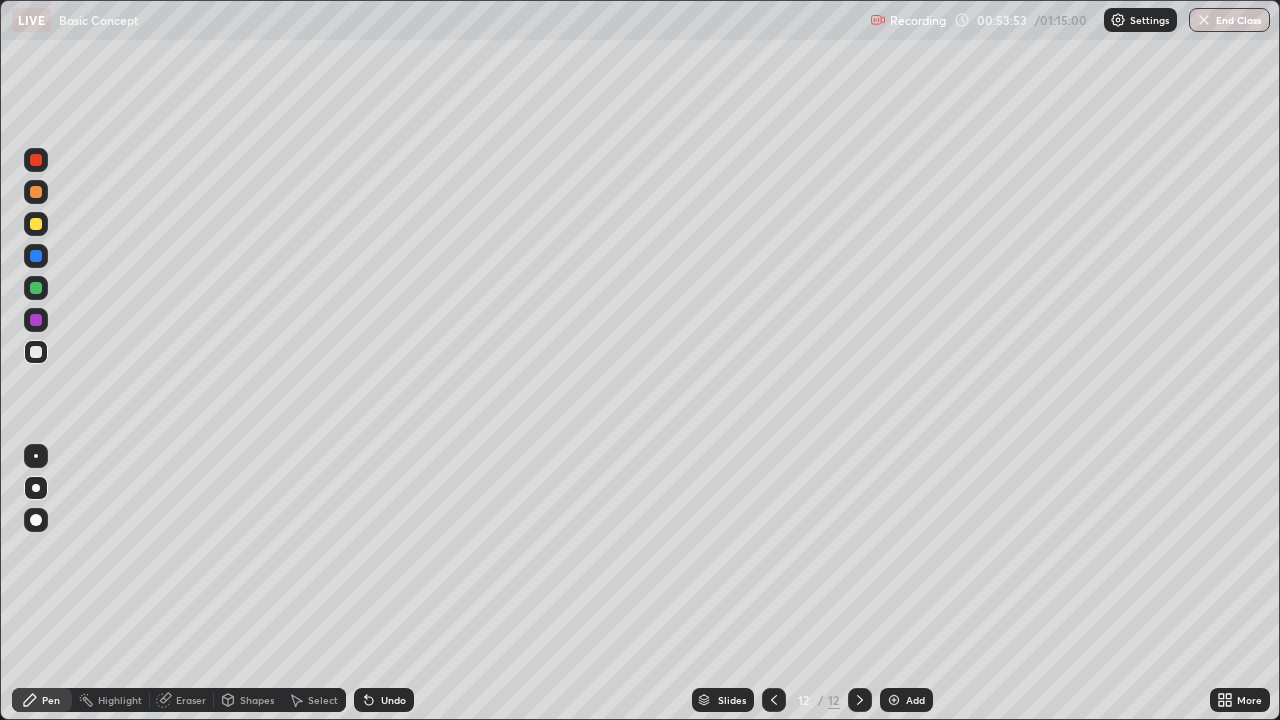 click at bounding box center (36, 224) 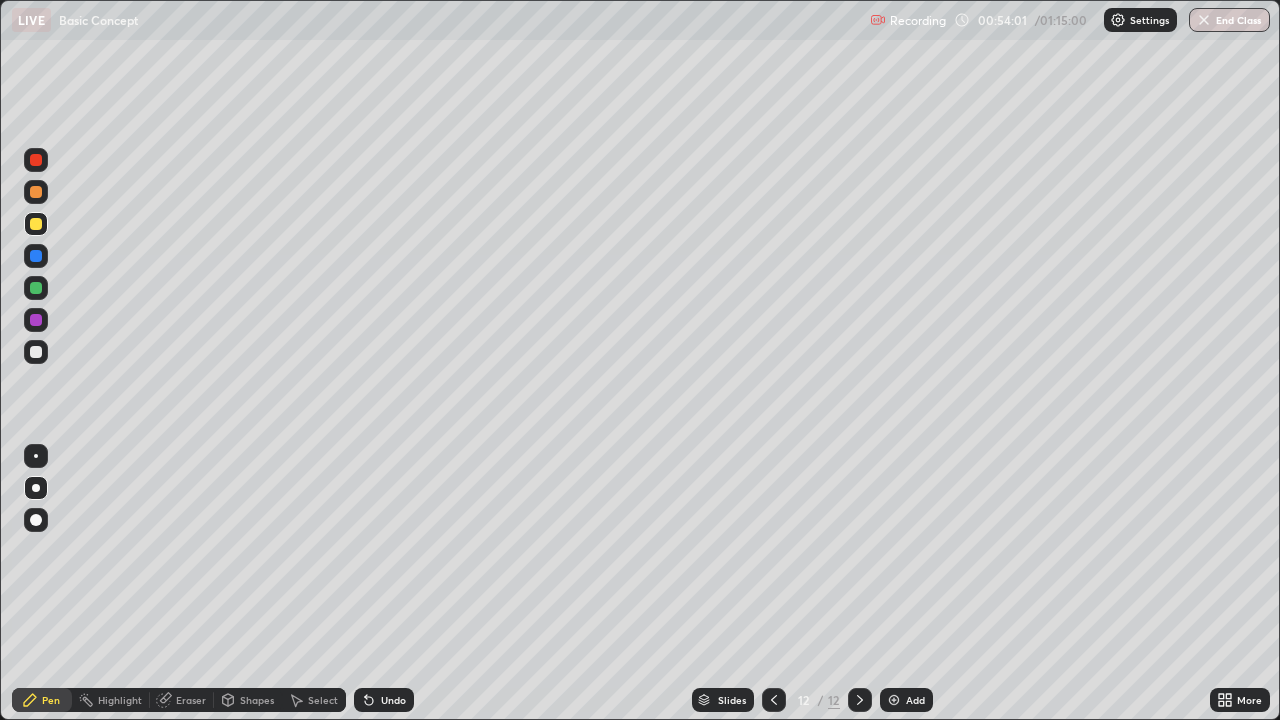 click at bounding box center (36, 192) 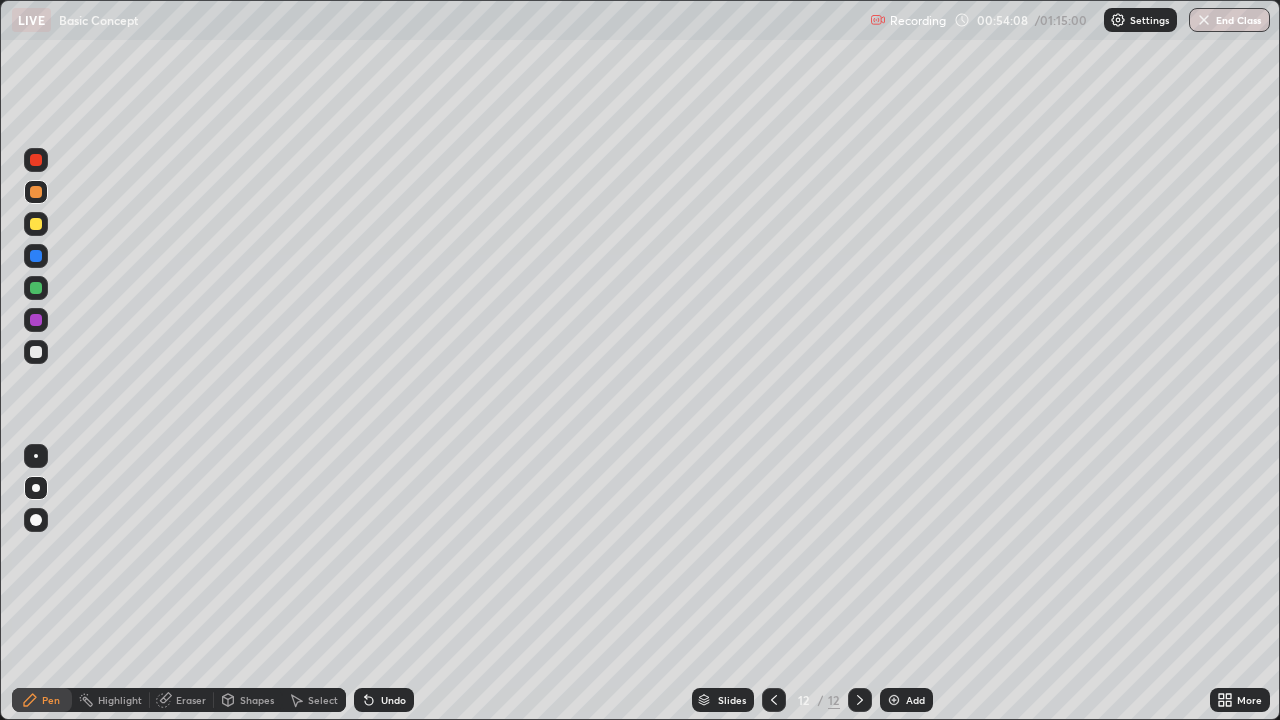 click at bounding box center [36, 224] 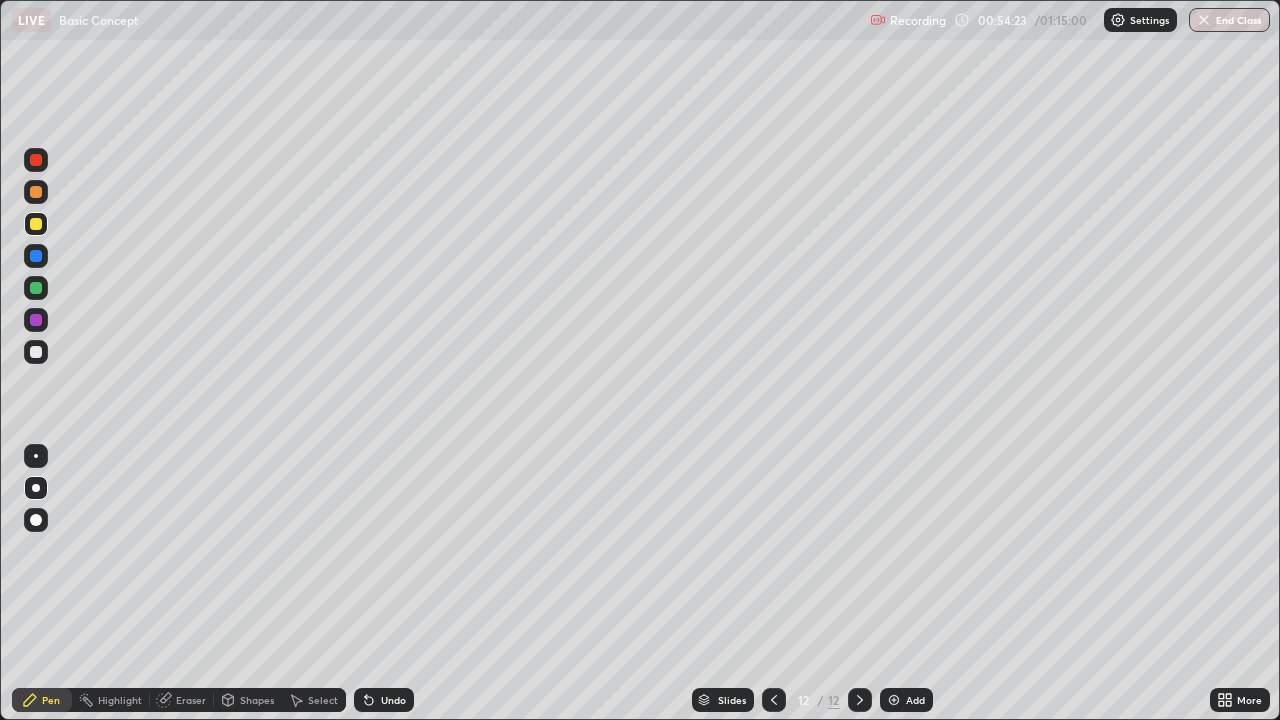 click at bounding box center [36, 352] 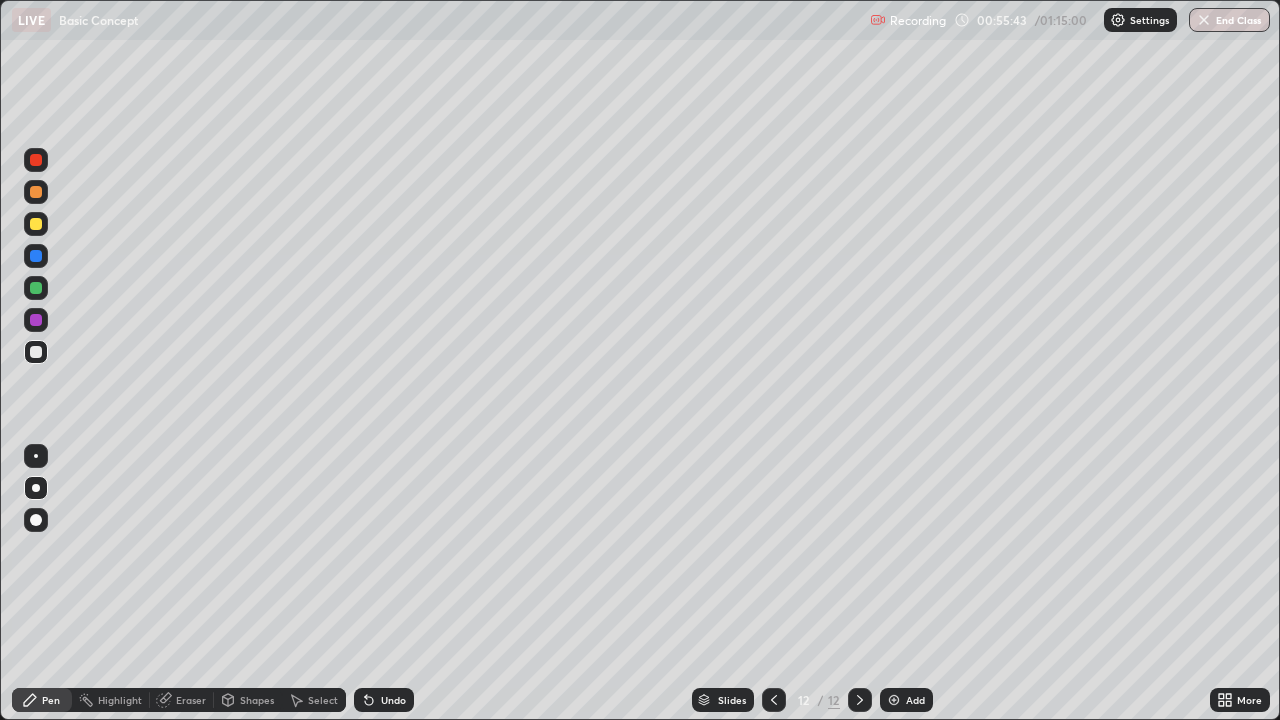 click at bounding box center [36, 256] 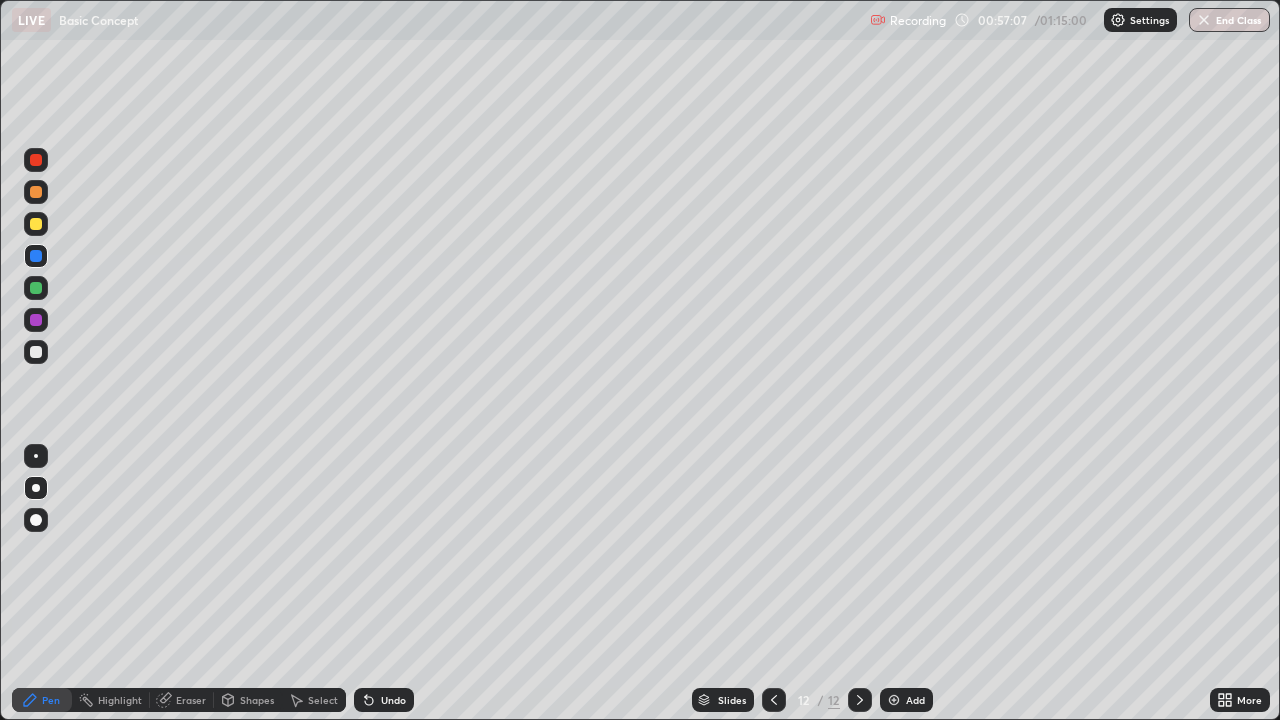 click at bounding box center [36, 352] 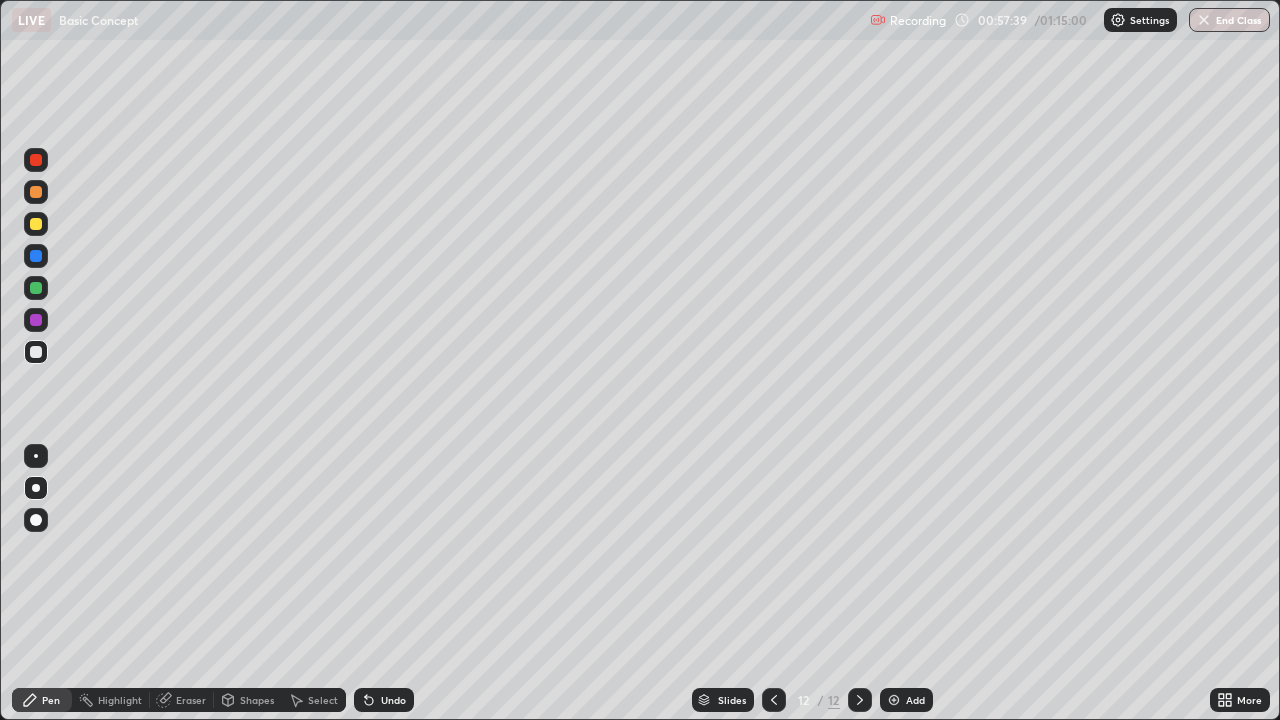 click at bounding box center (36, 224) 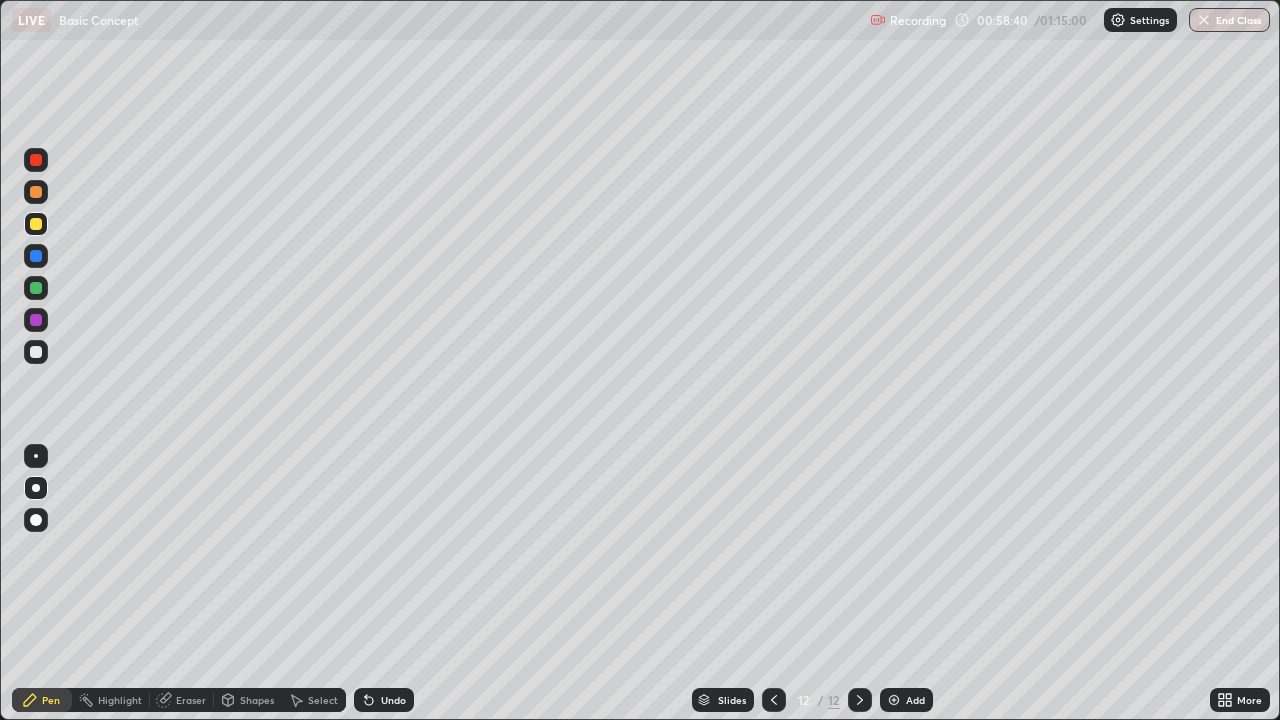 click at bounding box center (36, 352) 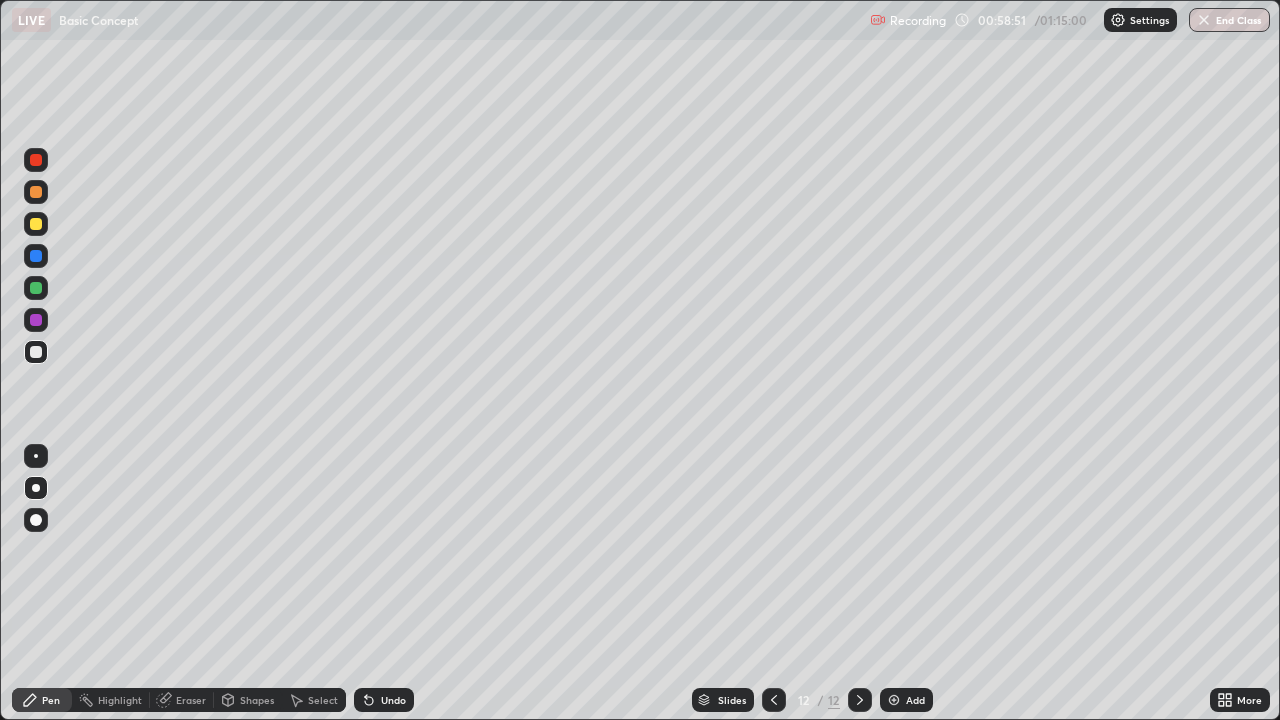 click at bounding box center (36, 192) 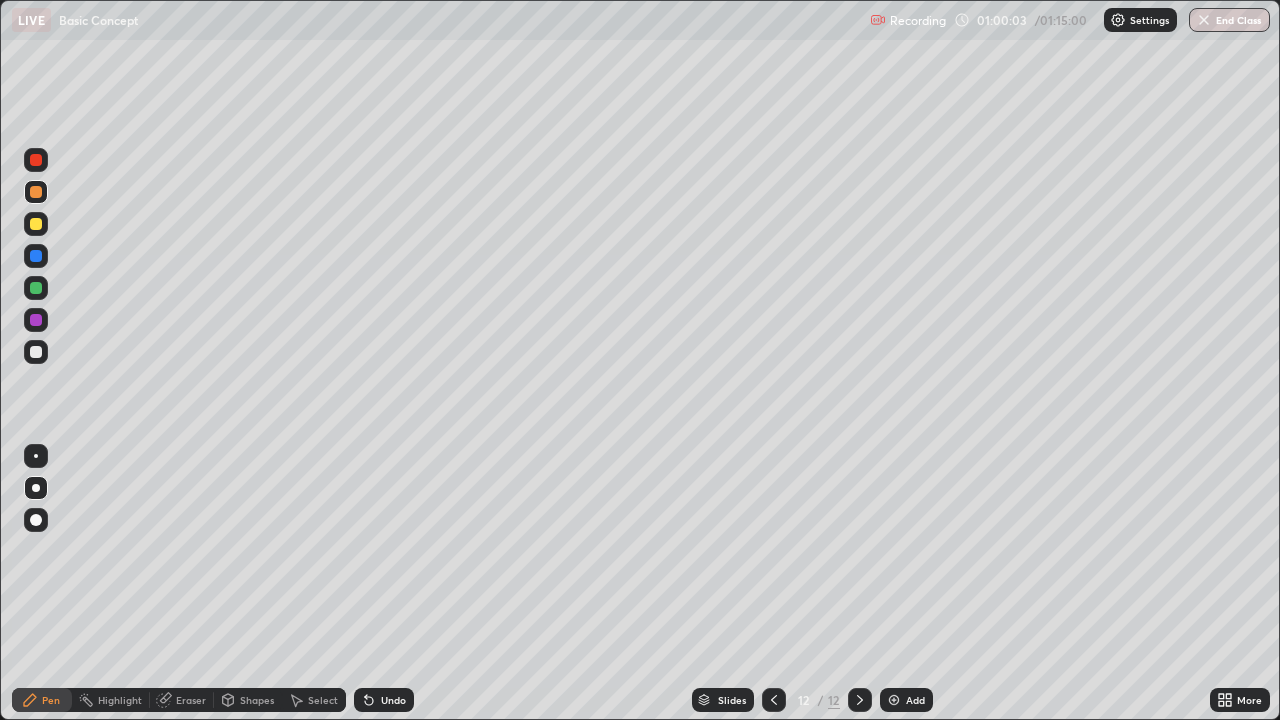 click at bounding box center [36, 160] 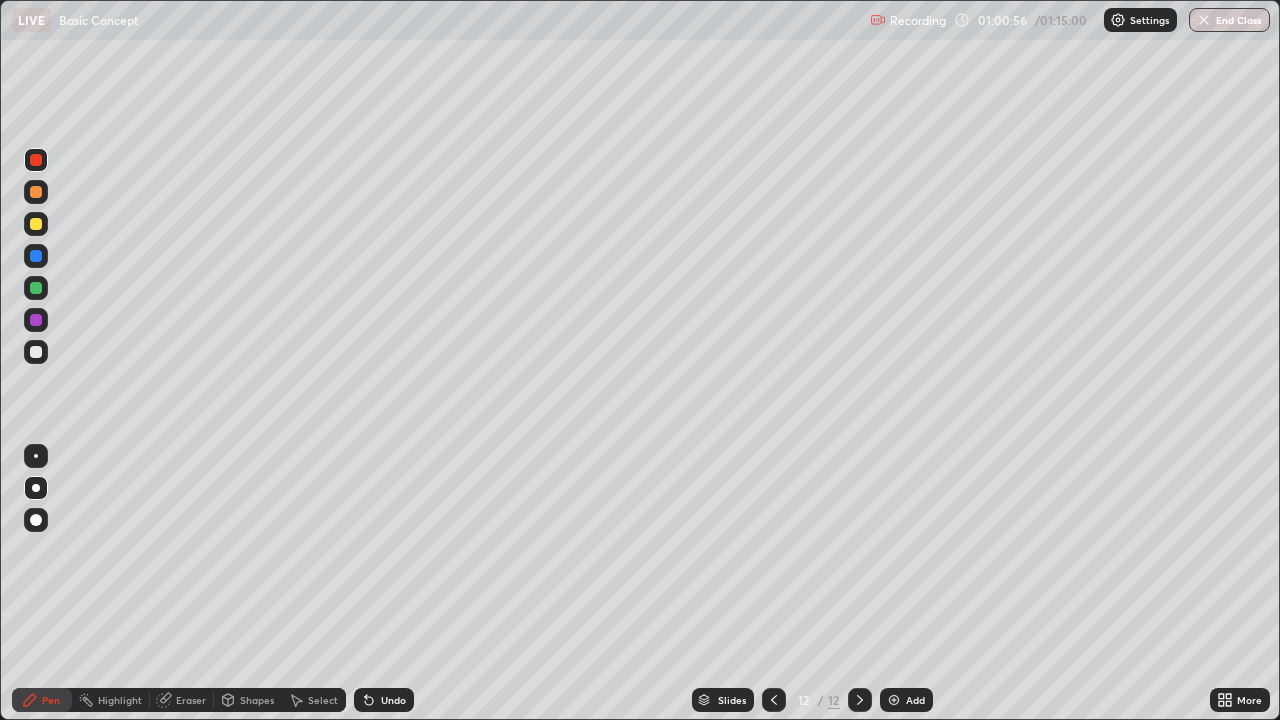 click at bounding box center (36, 224) 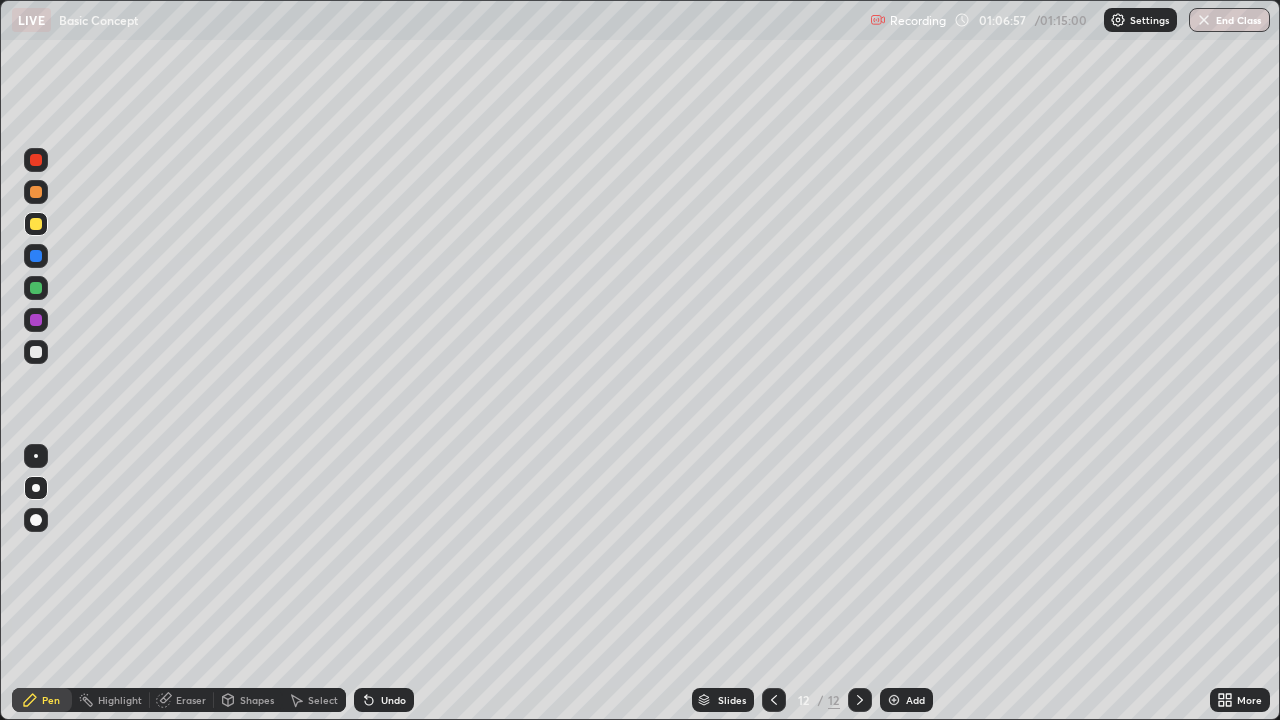 click on "End Class" at bounding box center (1229, 20) 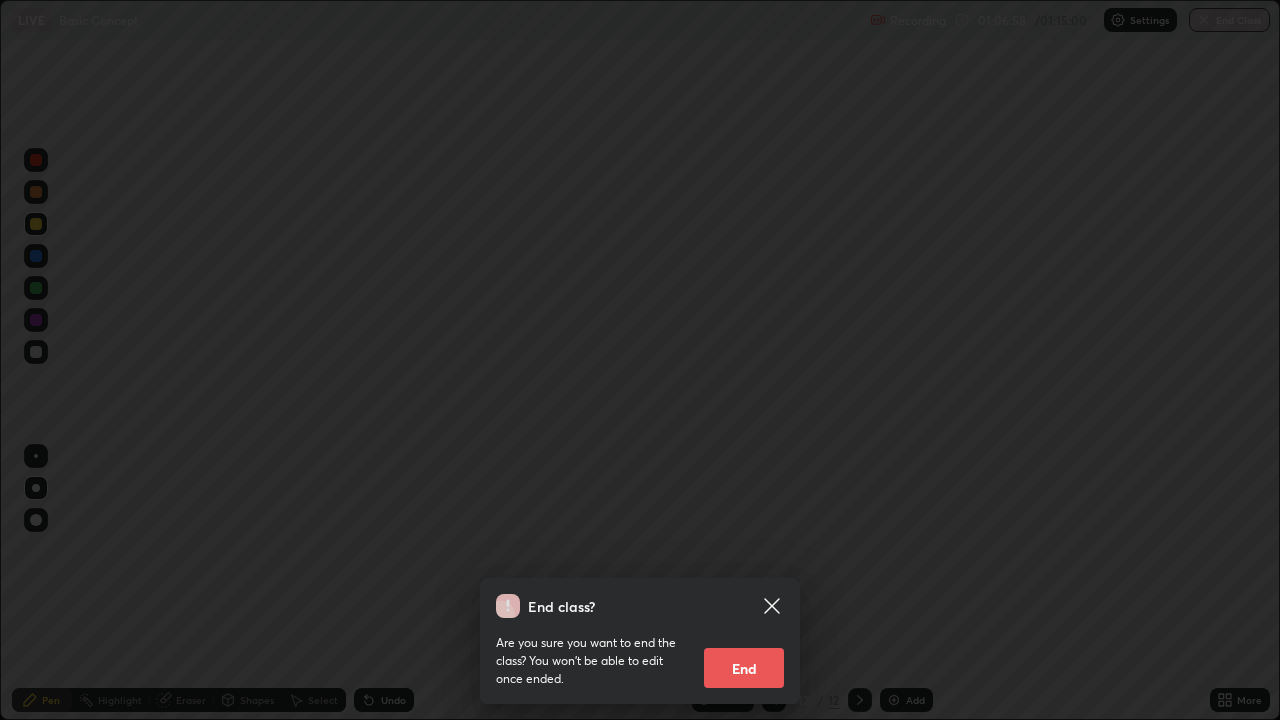 click on "End" at bounding box center [744, 668] 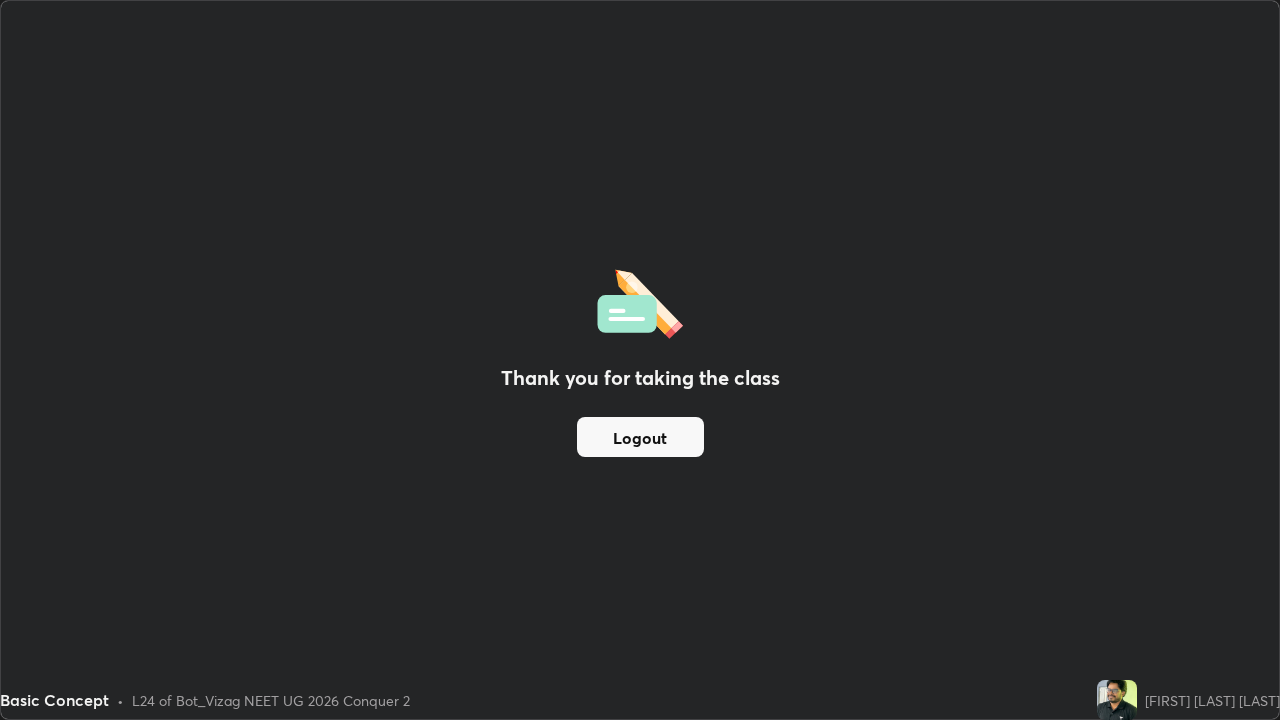 click on "Logout" at bounding box center (640, 437) 